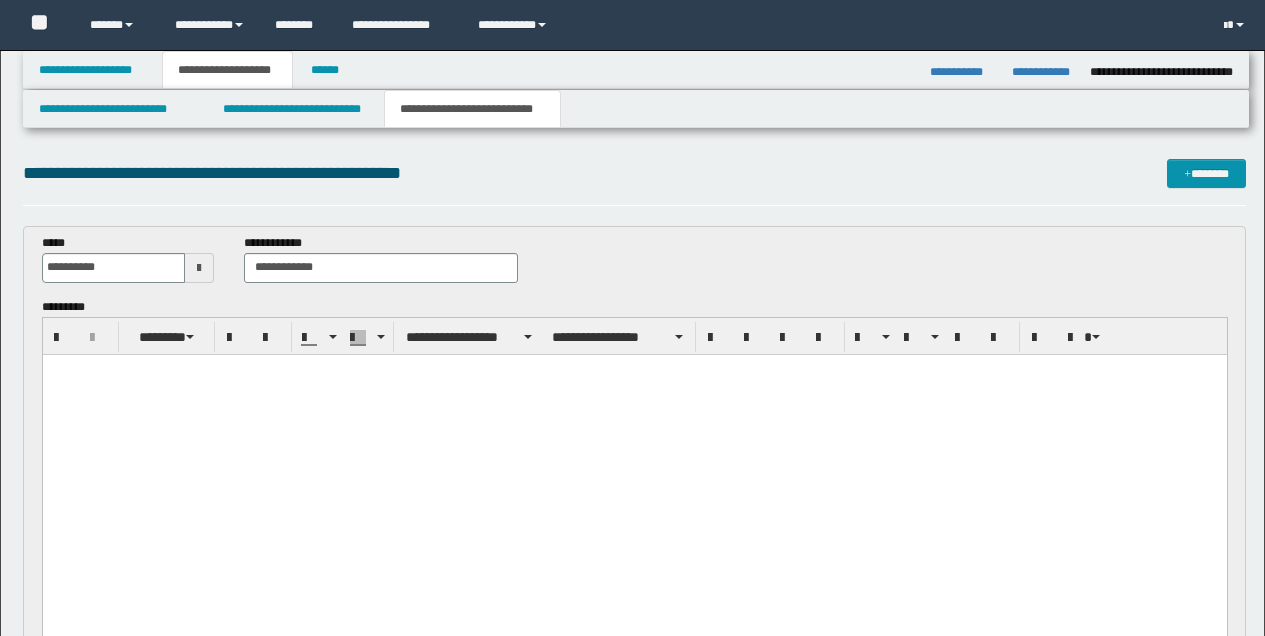 scroll, scrollTop: 702, scrollLeft: 0, axis: vertical 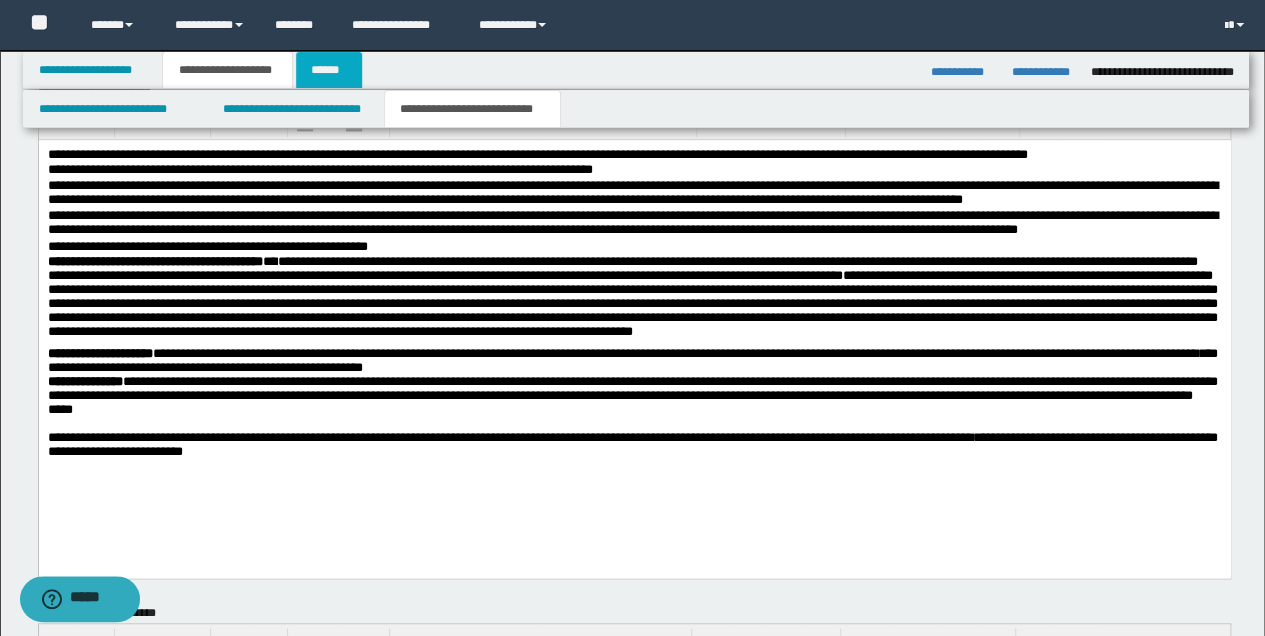click on "******" at bounding box center [329, 70] 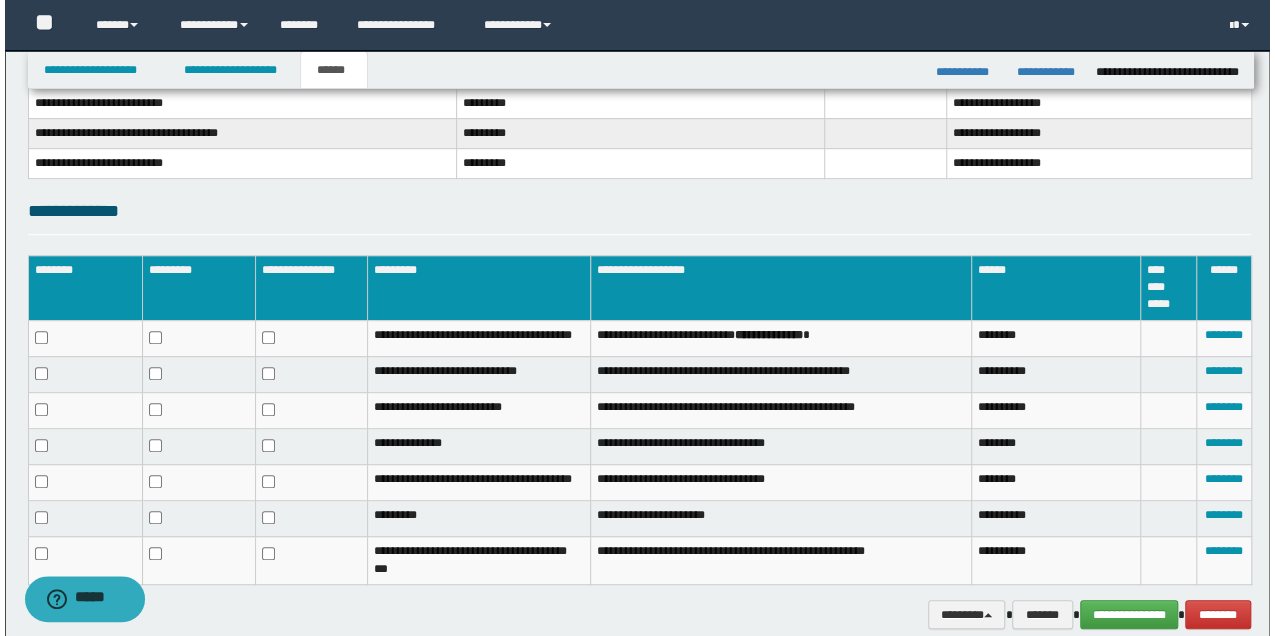 scroll, scrollTop: 471, scrollLeft: 0, axis: vertical 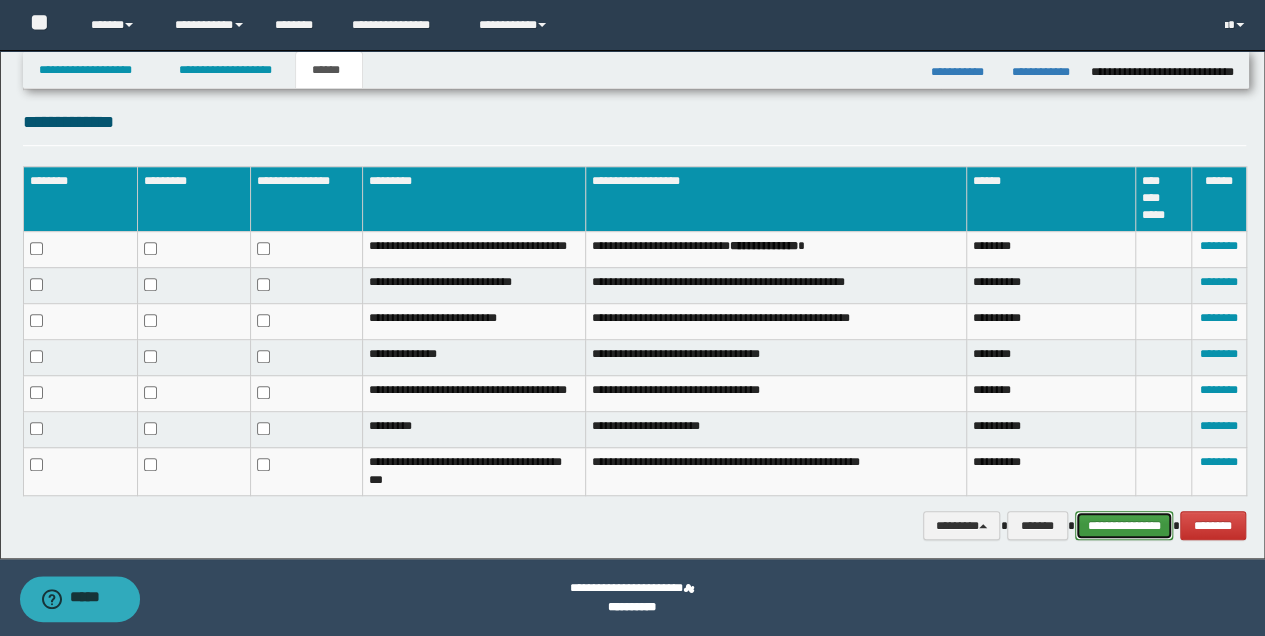 click on "**********" at bounding box center [1124, 525] 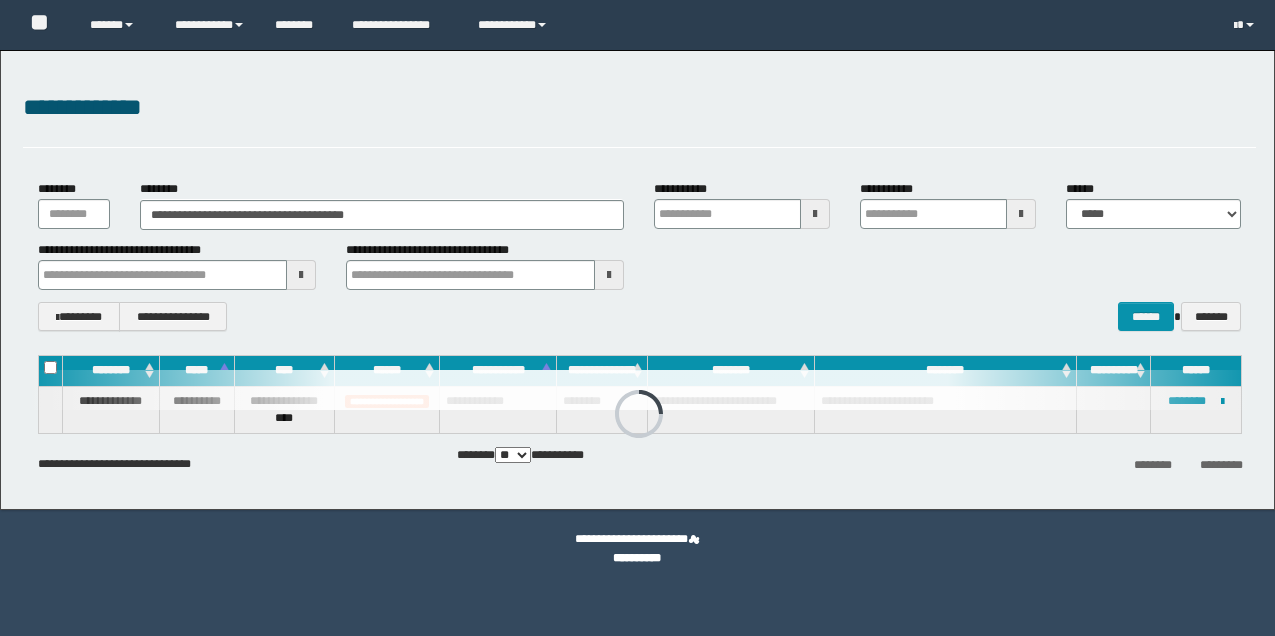 scroll, scrollTop: 0, scrollLeft: 0, axis: both 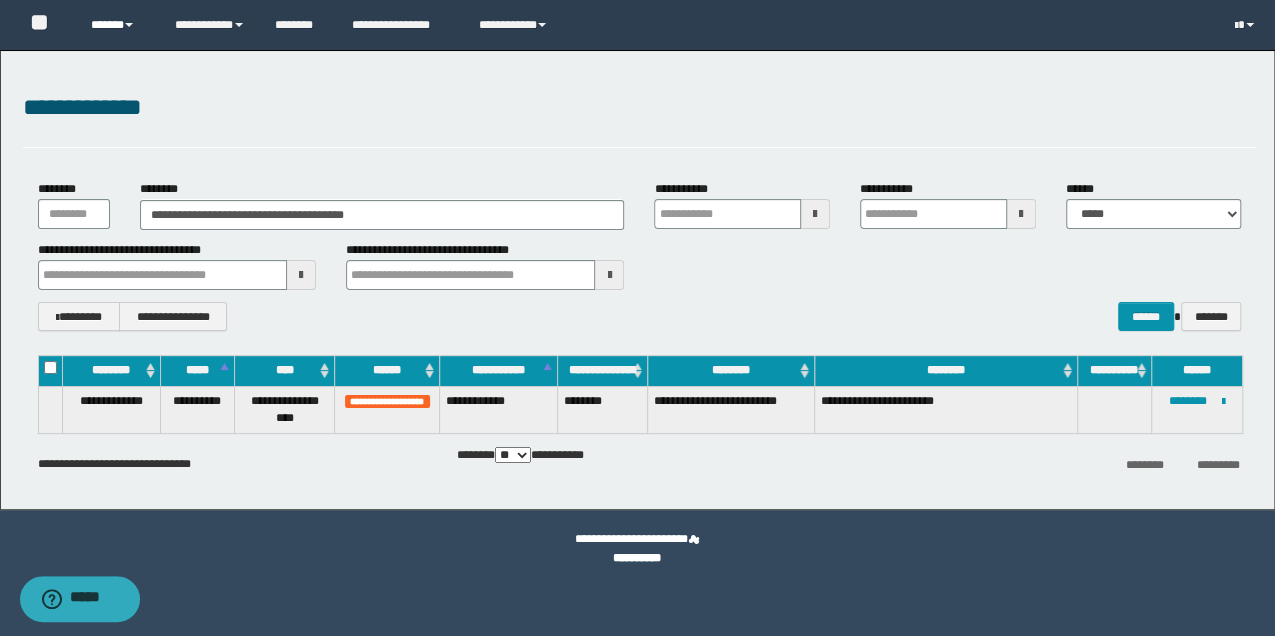 click on "******" at bounding box center [117, 25] 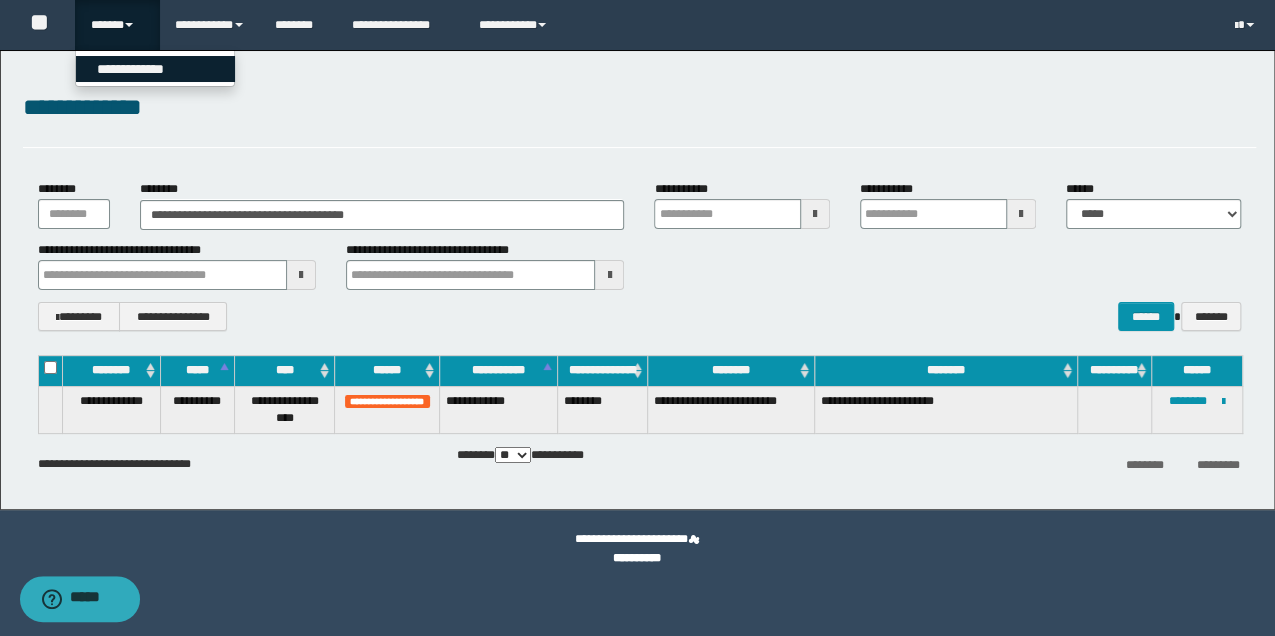 click on "**********" at bounding box center (155, 69) 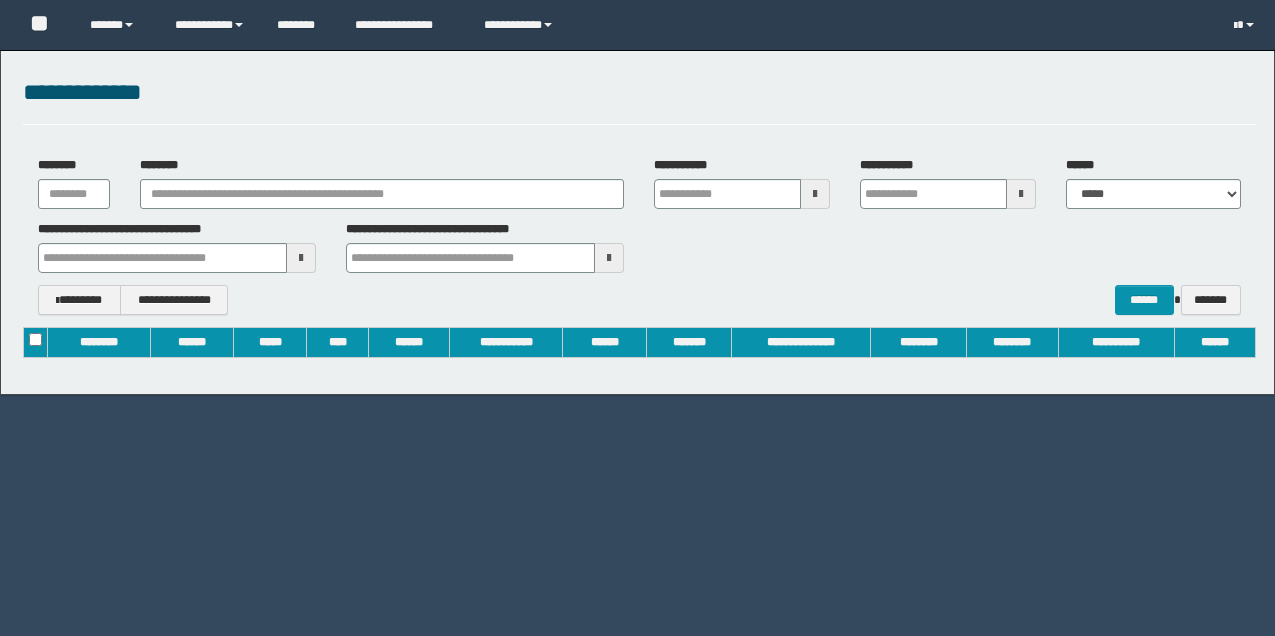 scroll, scrollTop: 0, scrollLeft: 0, axis: both 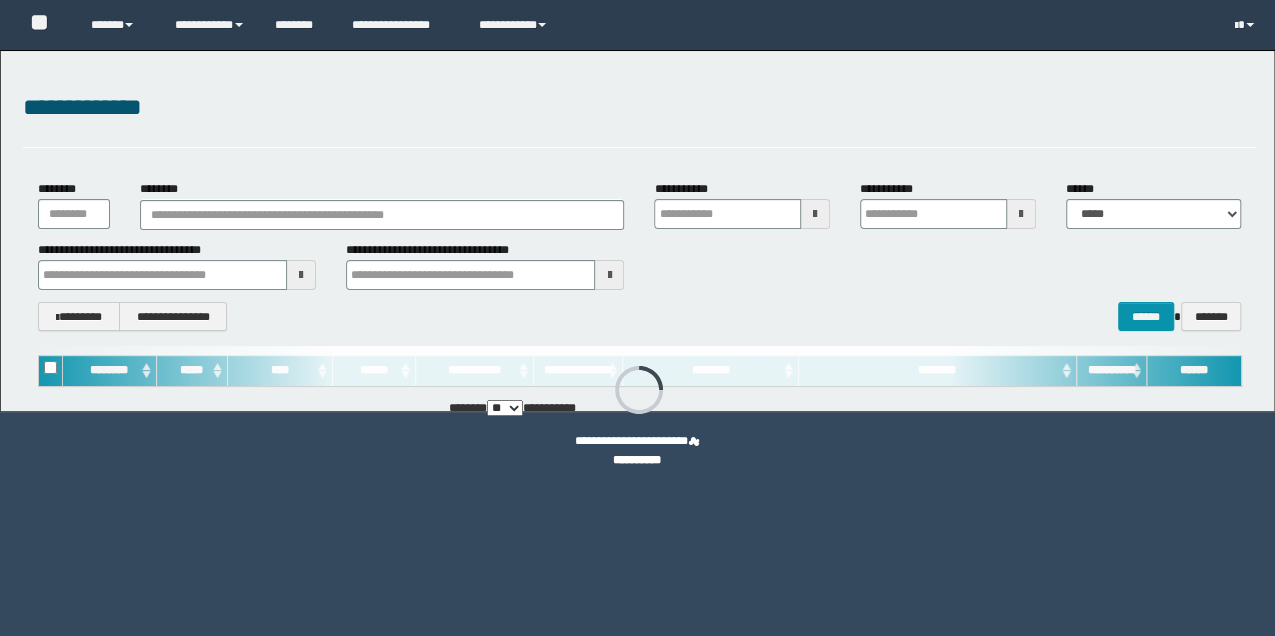 type on "**********" 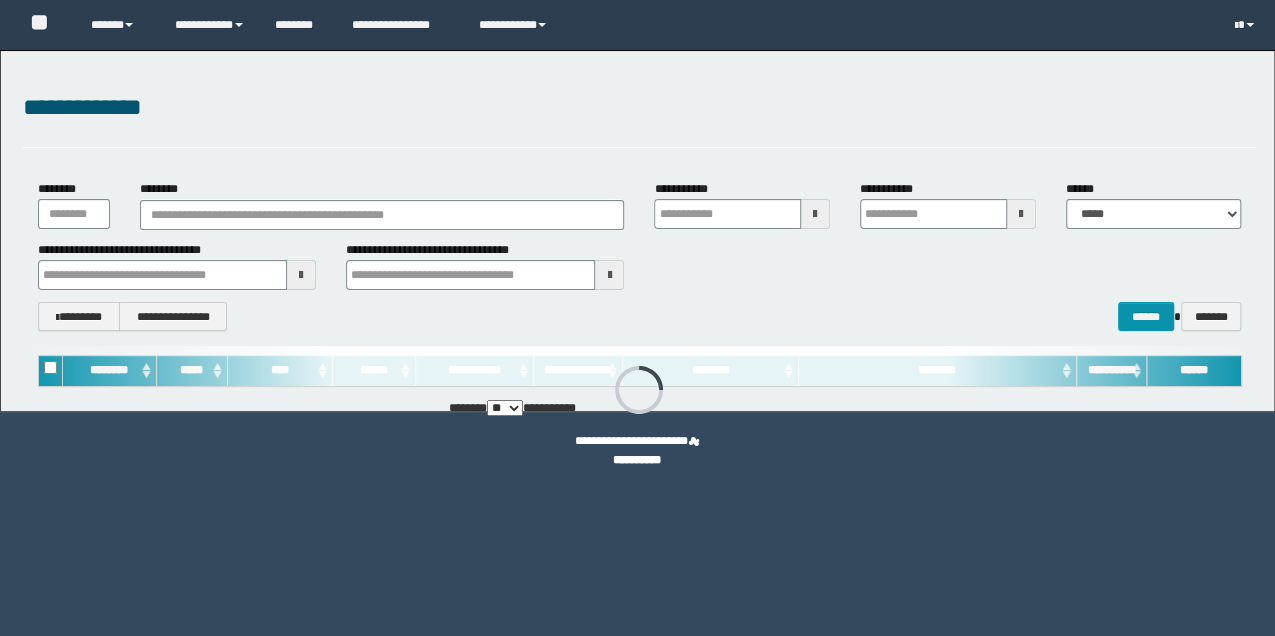 type on "**********" 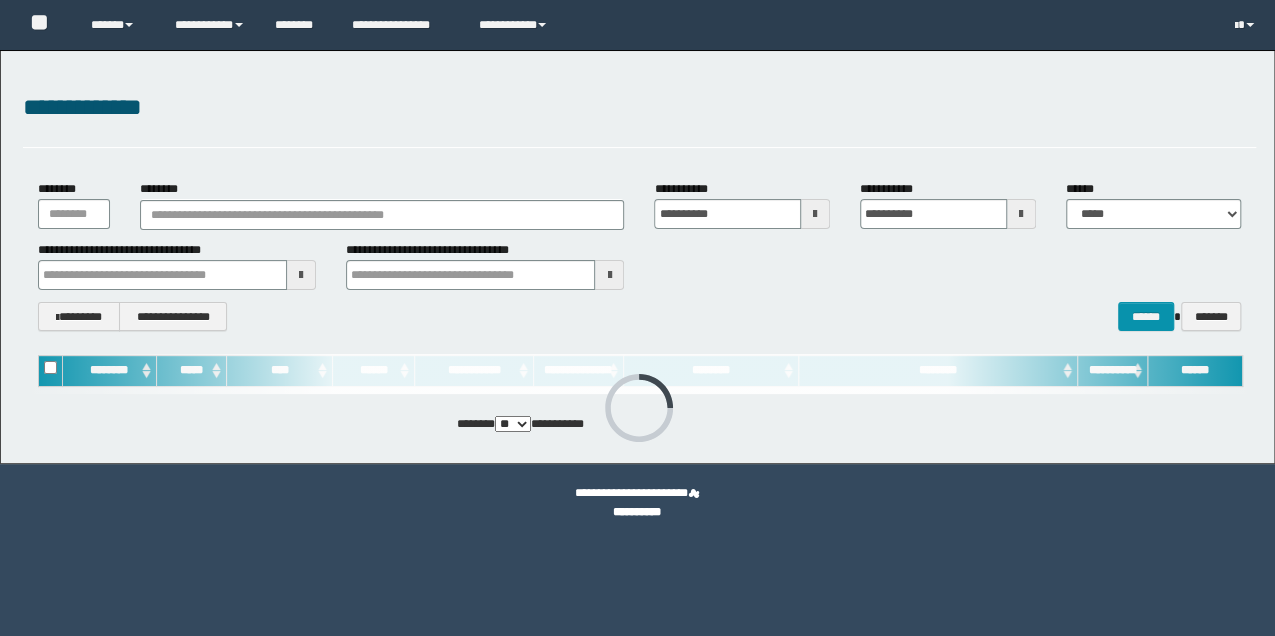 click on "********" at bounding box center (382, 204) 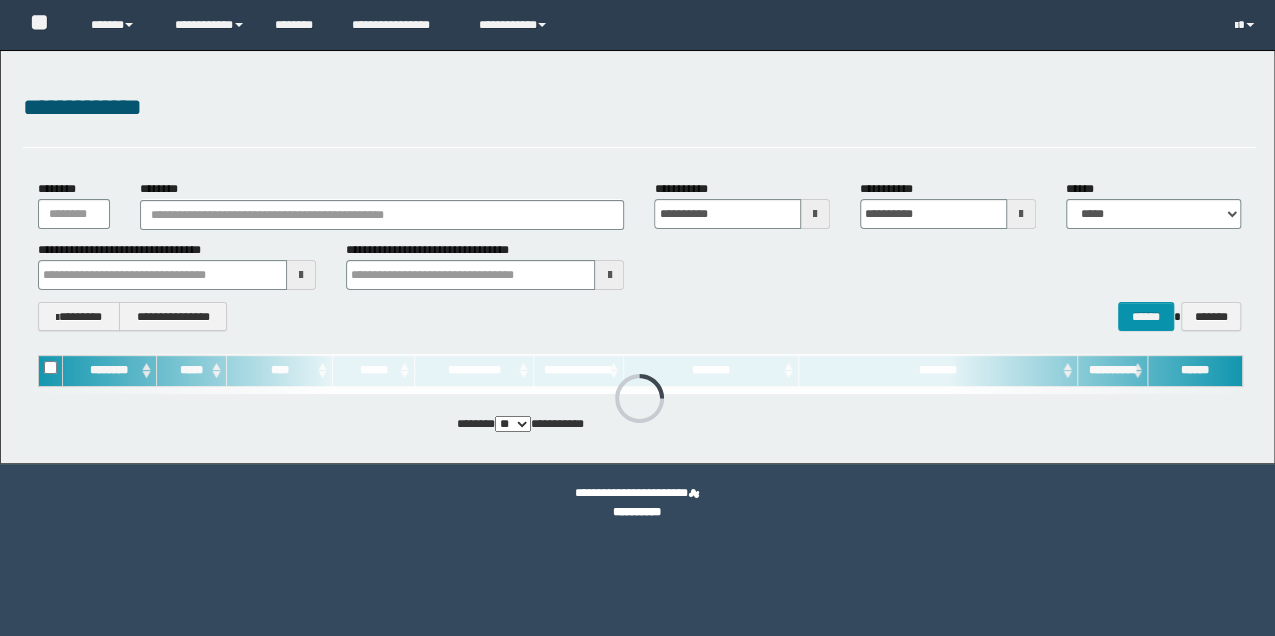 scroll, scrollTop: 0, scrollLeft: 0, axis: both 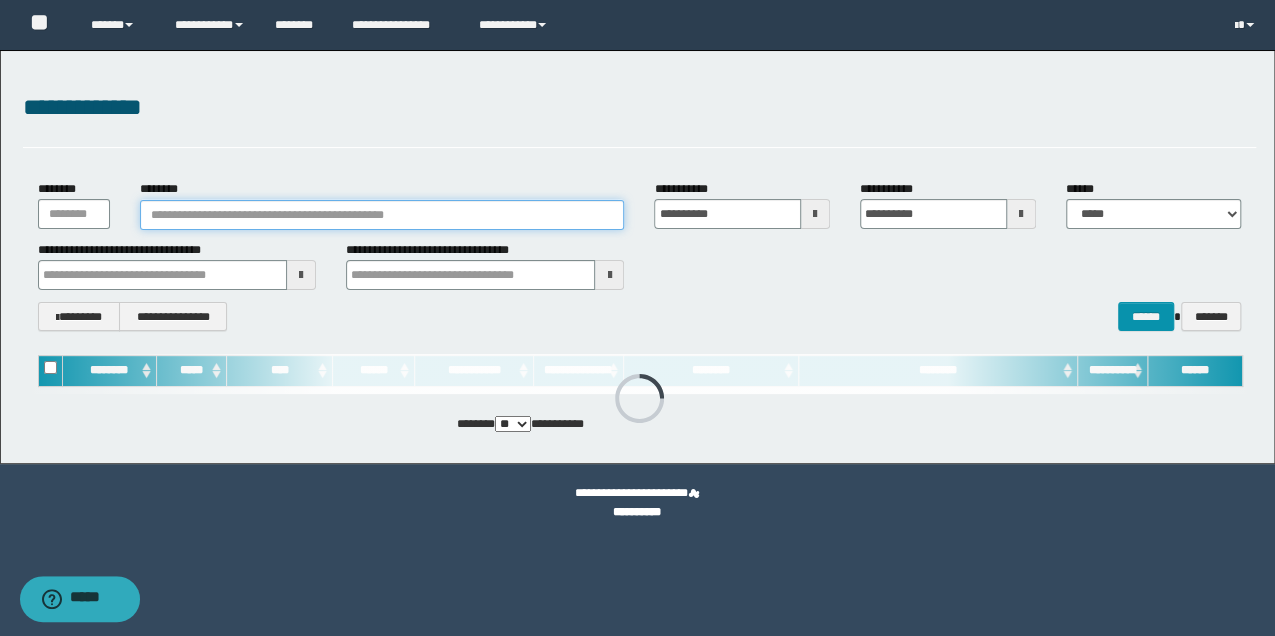 click on "********" at bounding box center [382, 215] 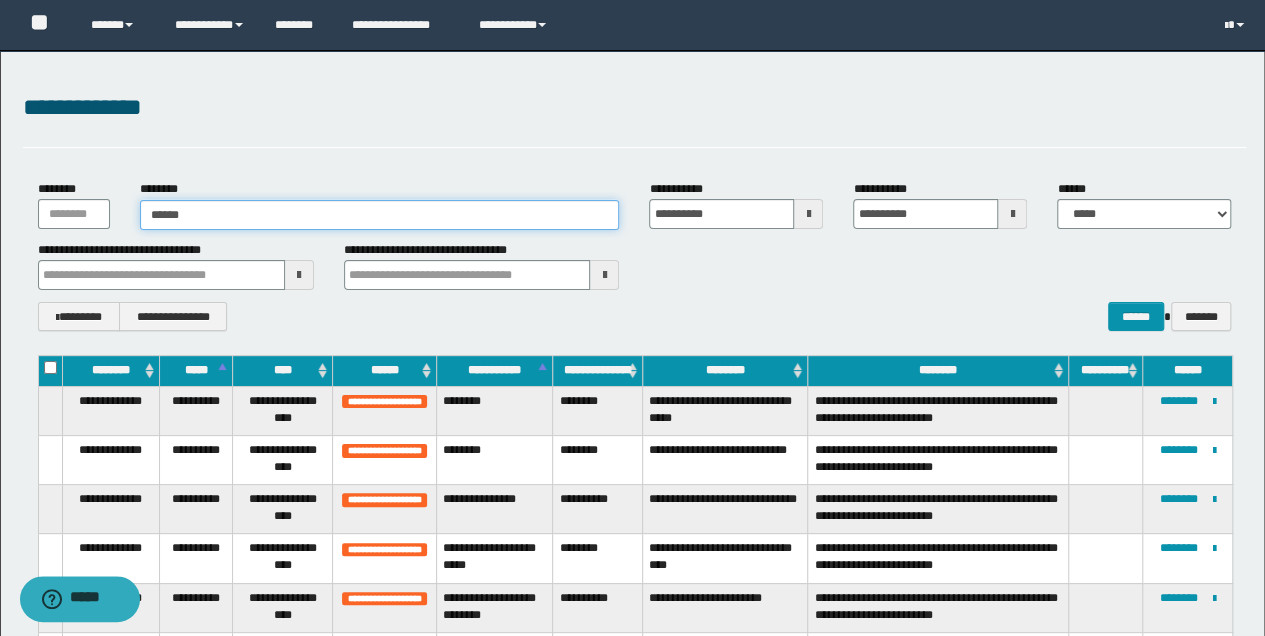 type on "*******" 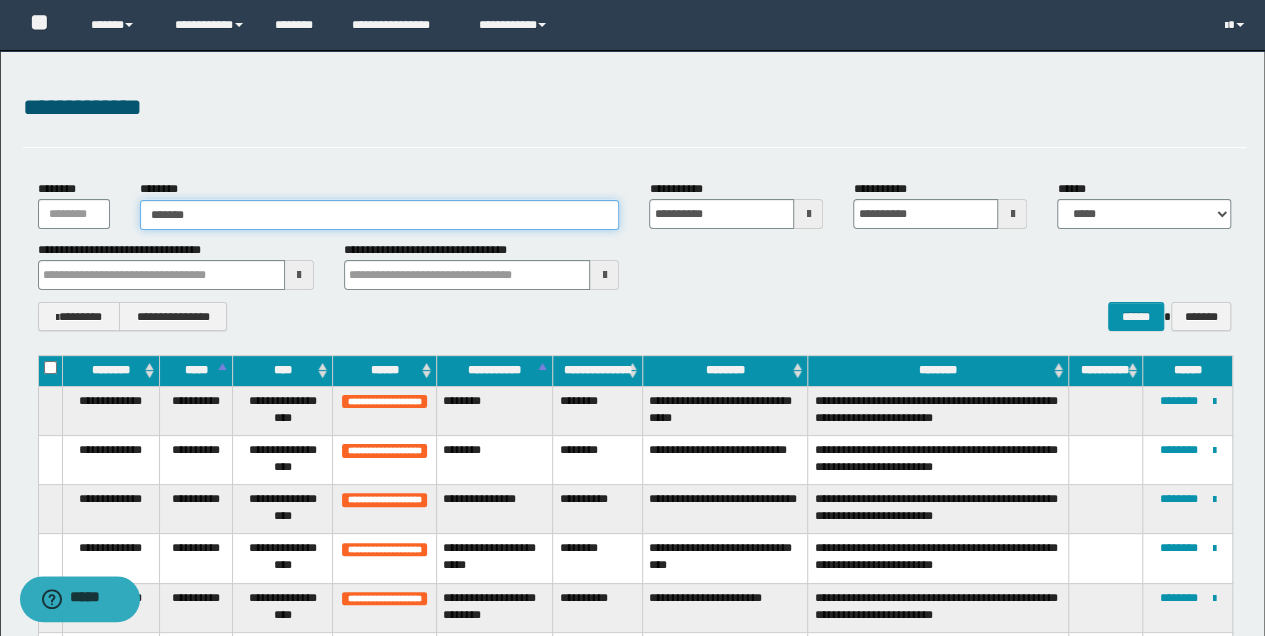 type on "*******" 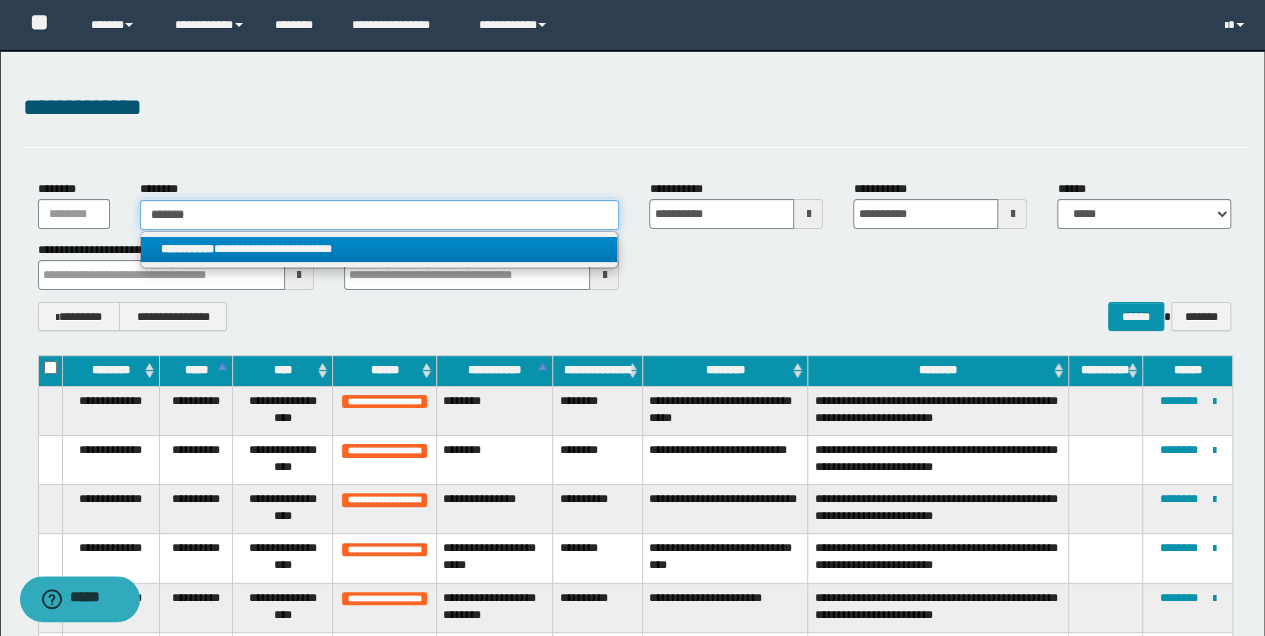 type on "*******" 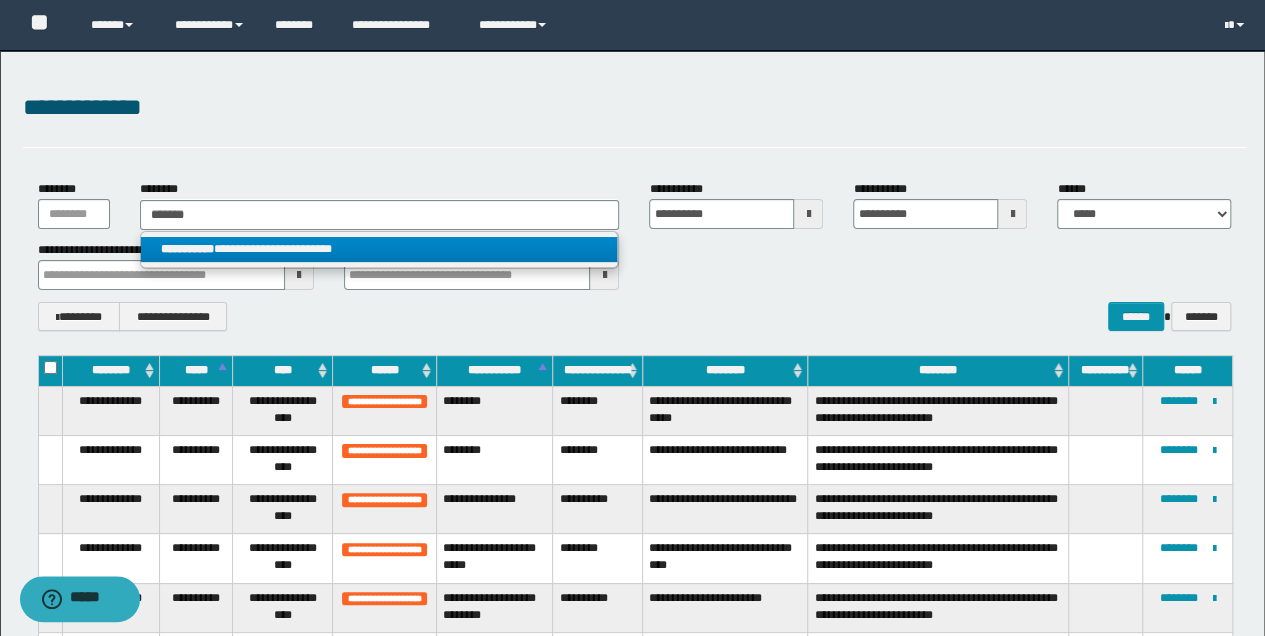 click on "**********" at bounding box center [379, 249] 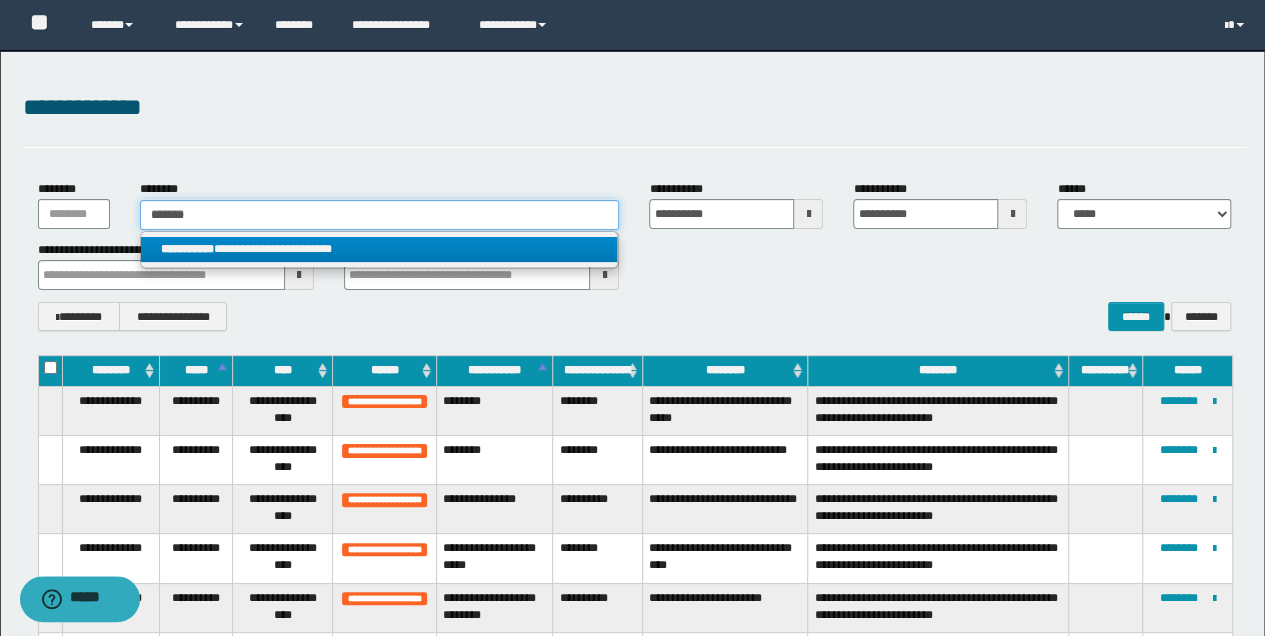 type 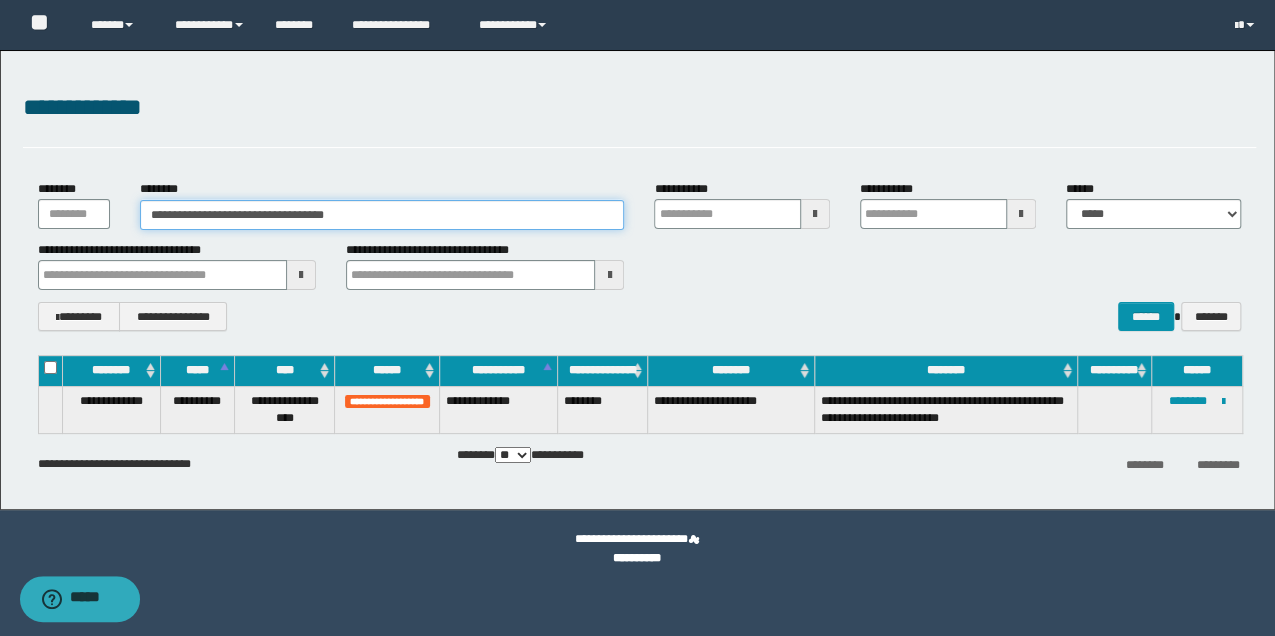 type 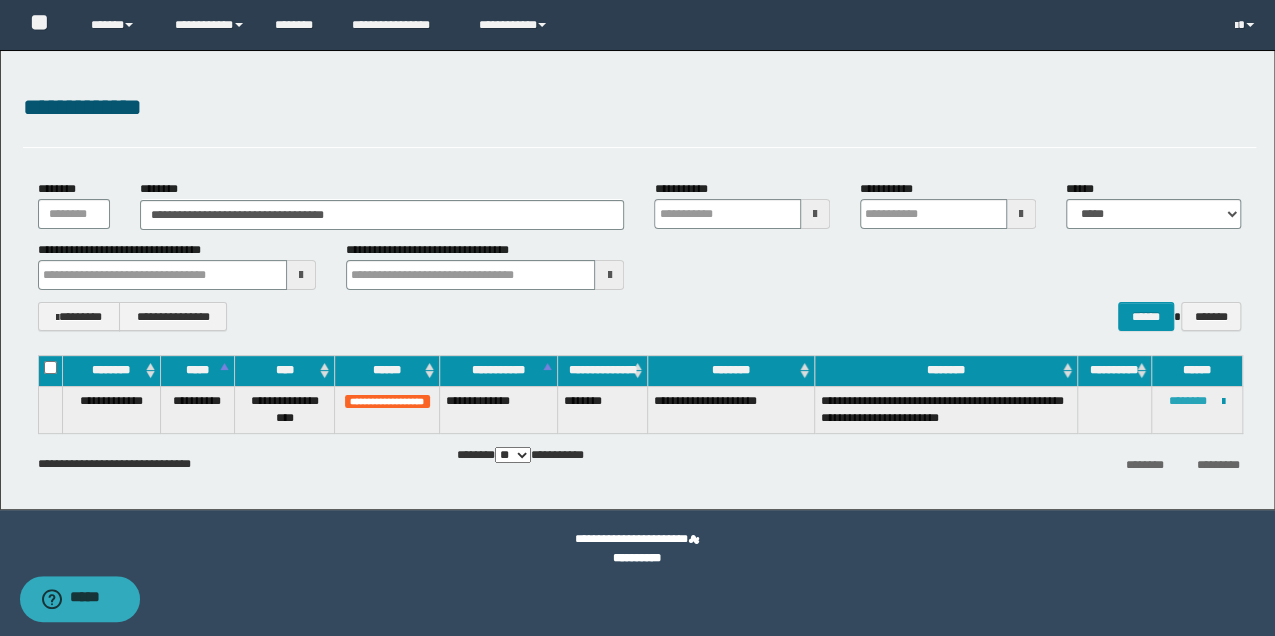 click on "********" at bounding box center (1188, 401) 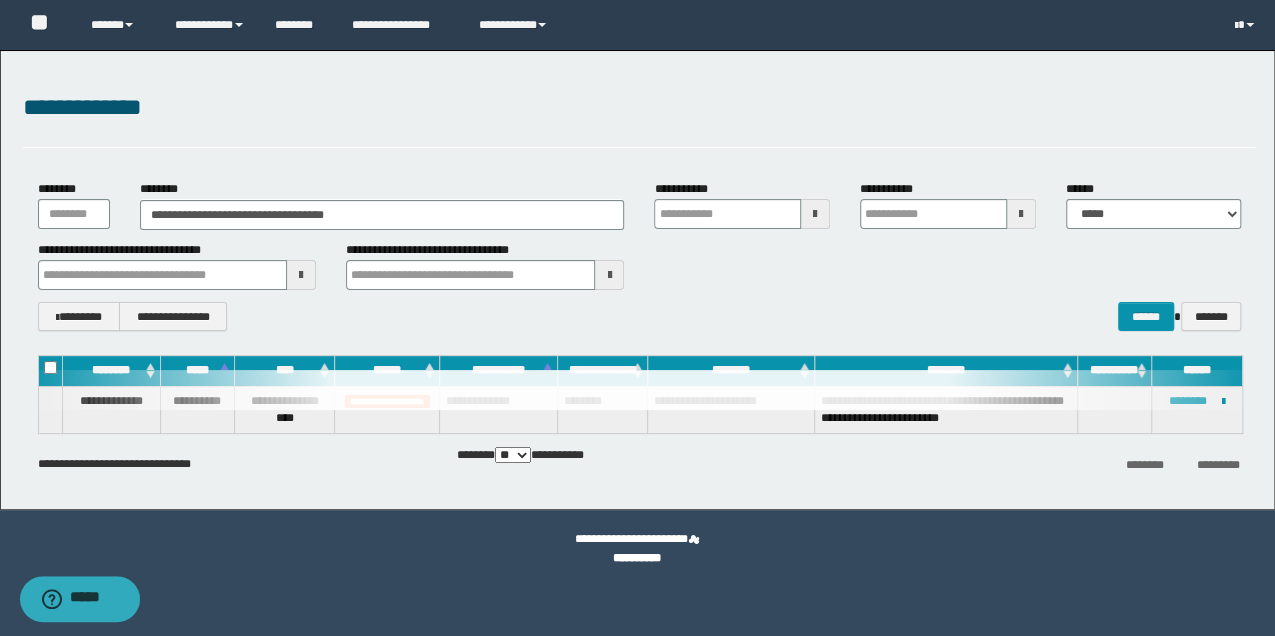 type 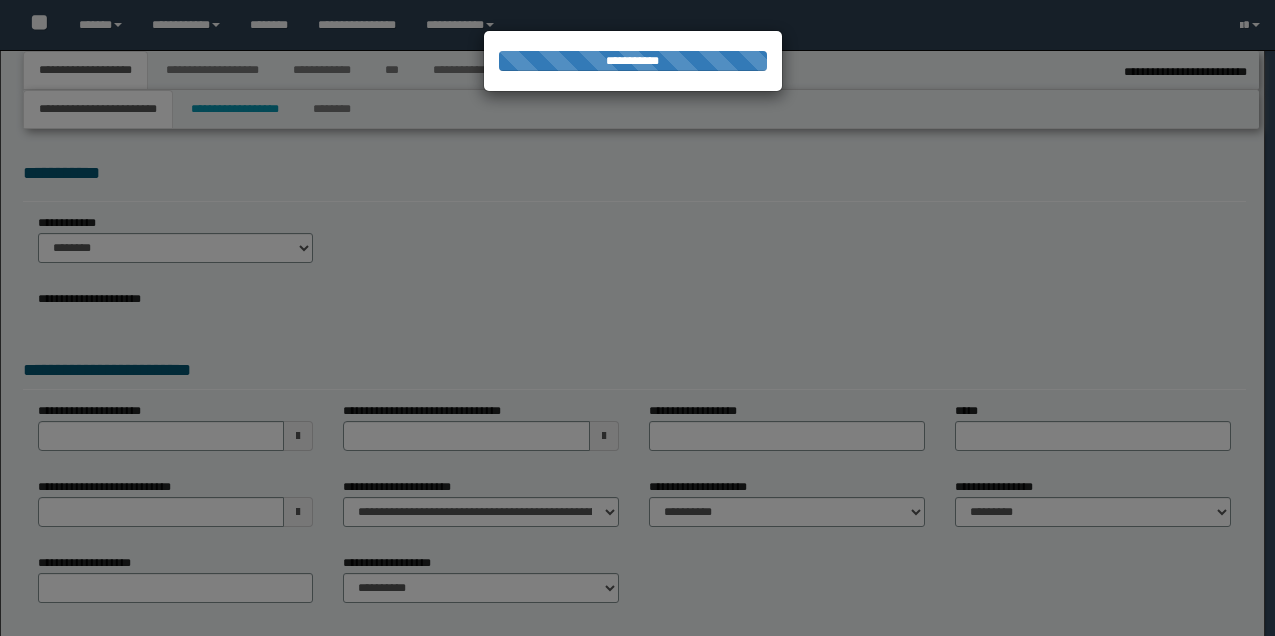 select on "*" 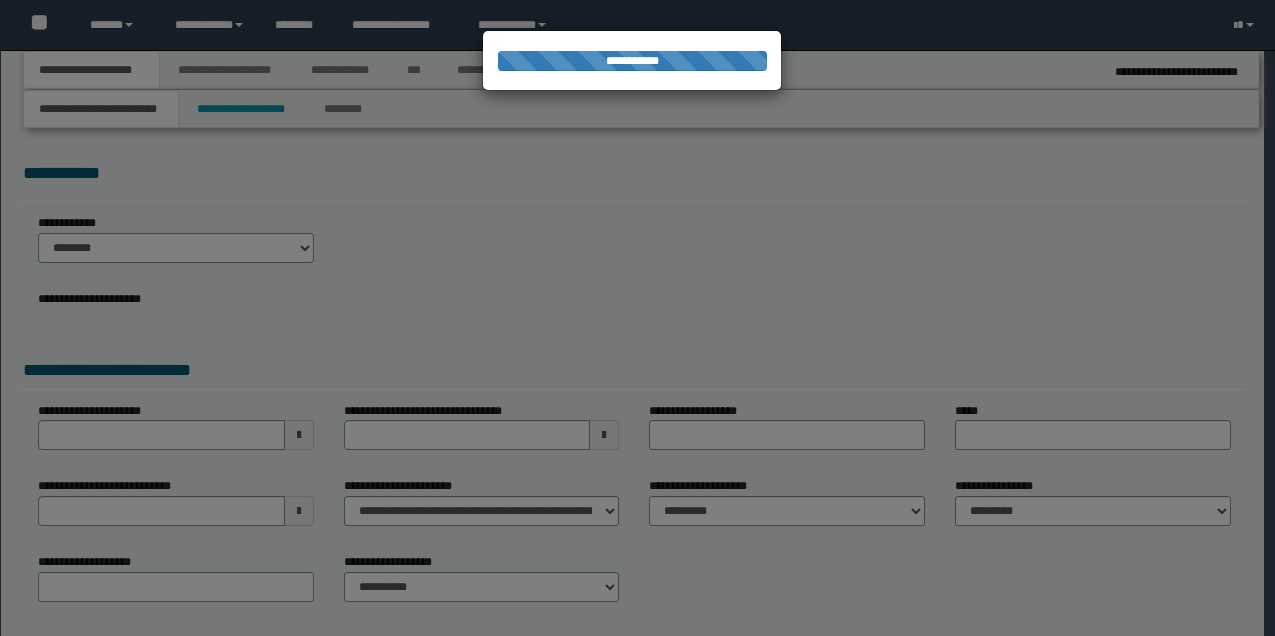 scroll, scrollTop: 0, scrollLeft: 0, axis: both 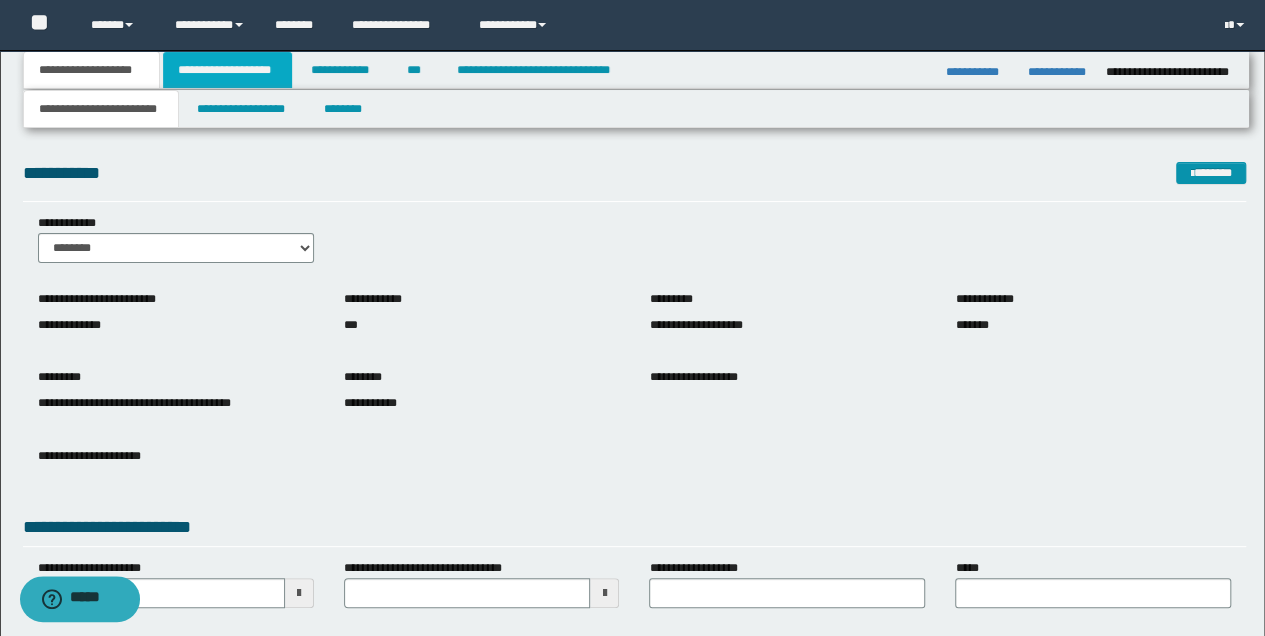 click on "**********" at bounding box center (227, 70) 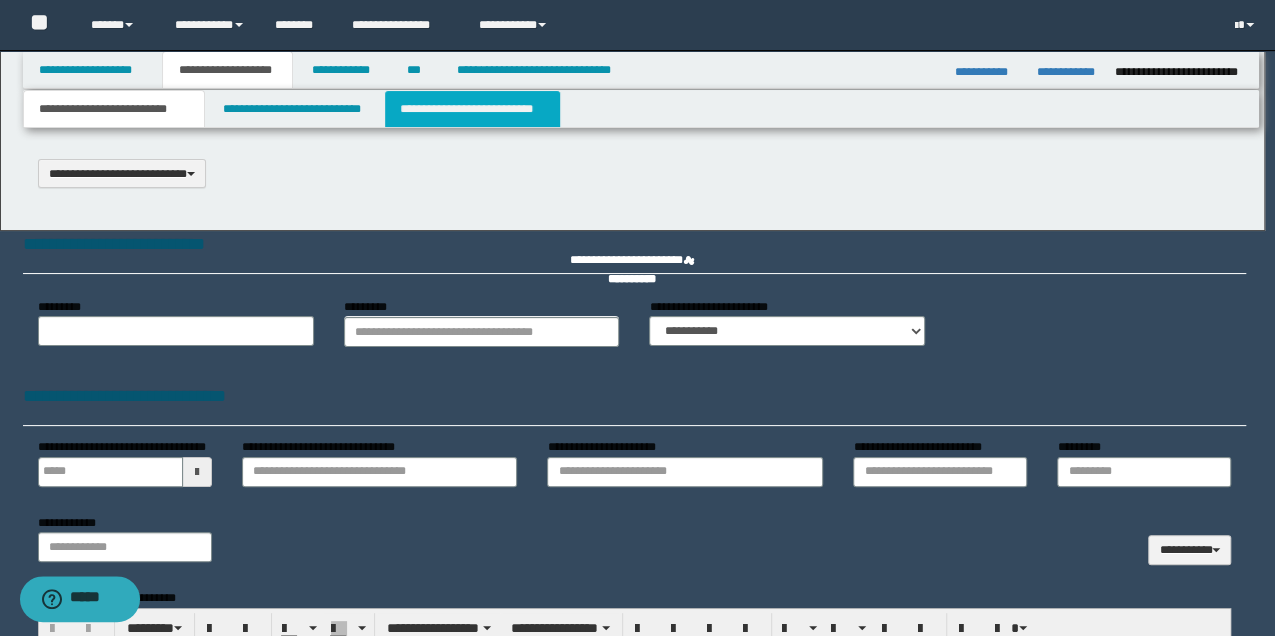 type 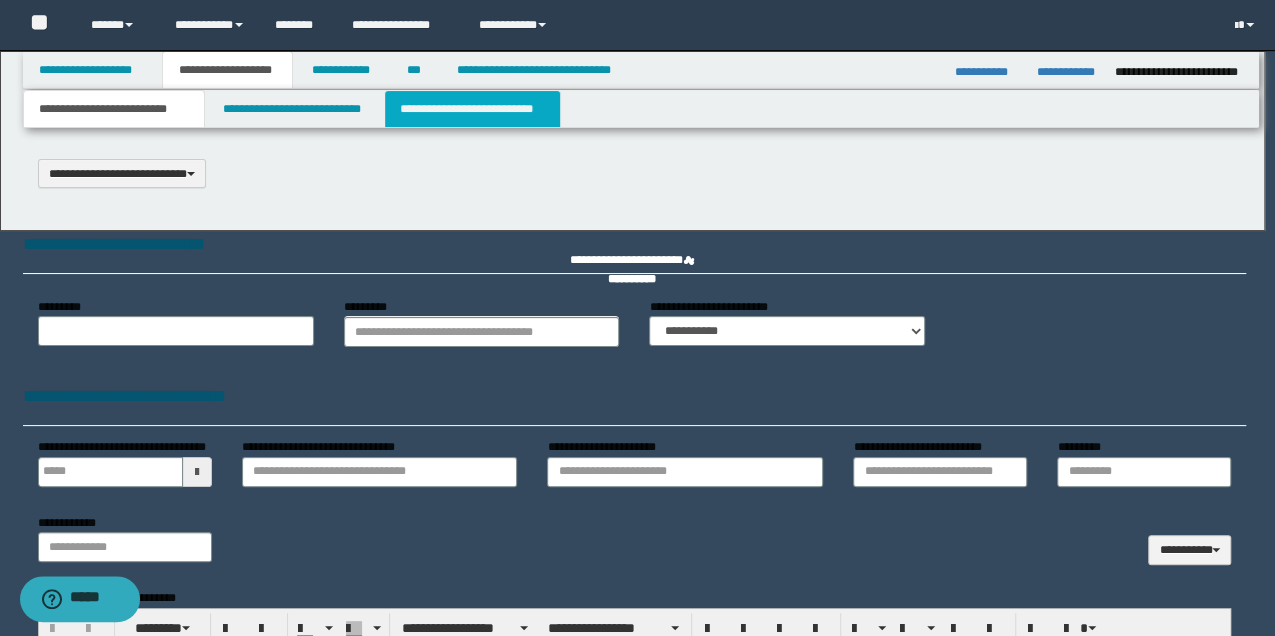 select on "*" 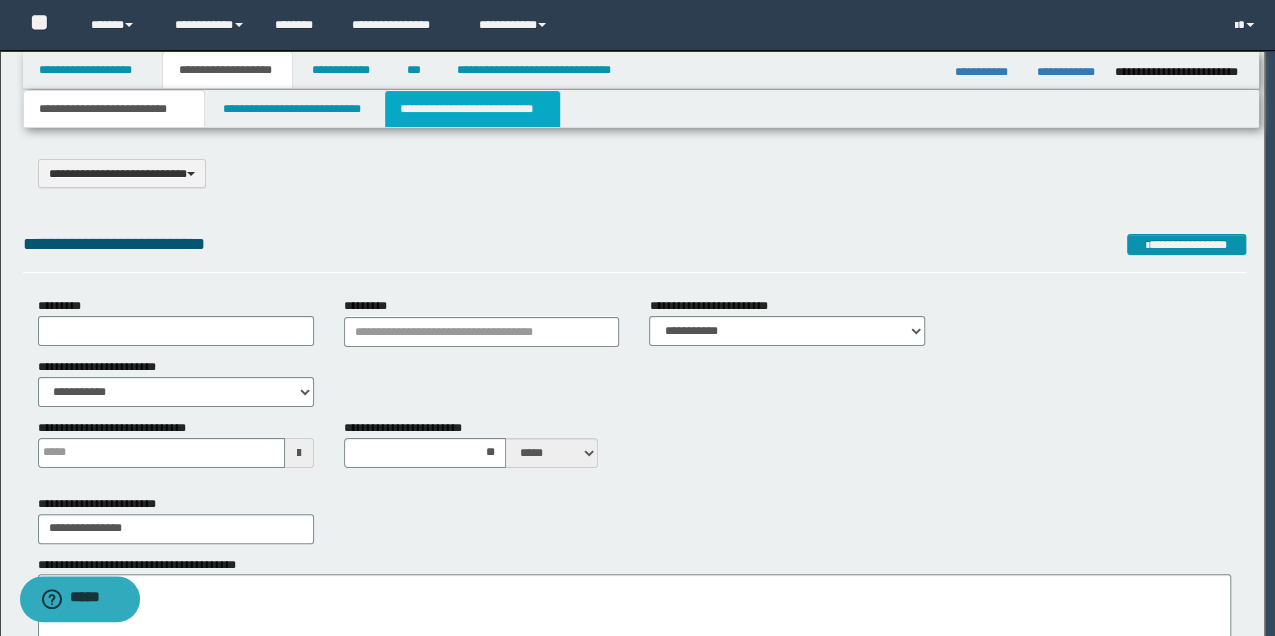 scroll, scrollTop: 0, scrollLeft: 0, axis: both 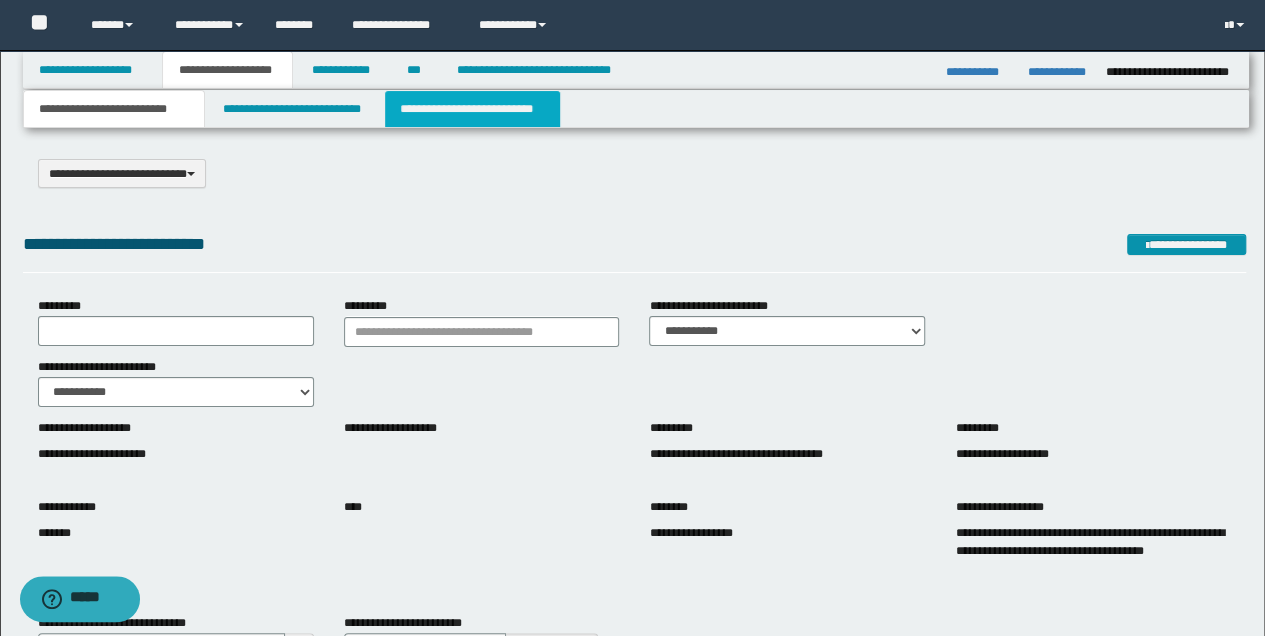 click on "**********" at bounding box center (472, 109) 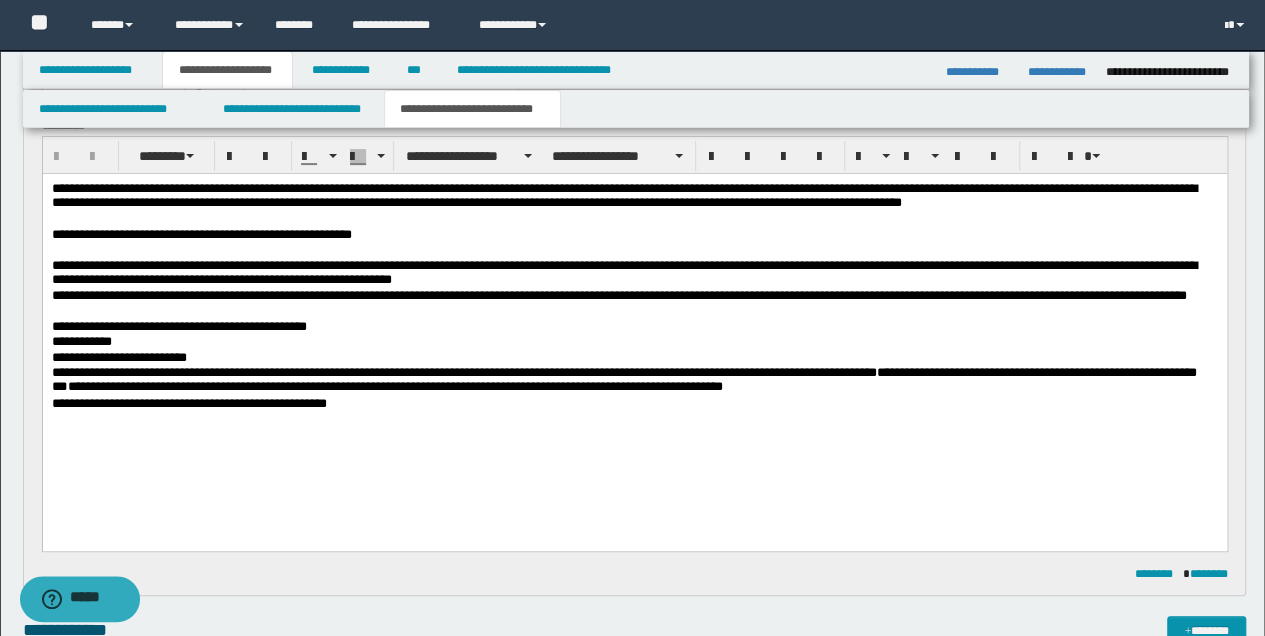 scroll, scrollTop: 333, scrollLeft: 0, axis: vertical 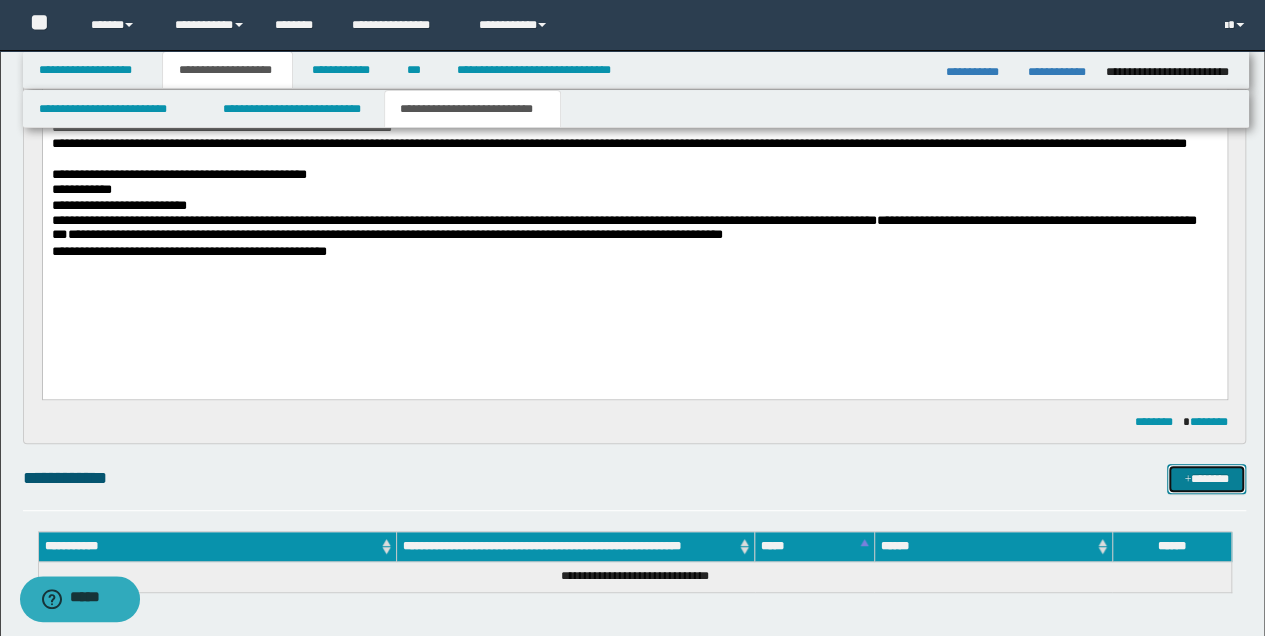 click on "*******" at bounding box center (1206, 478) 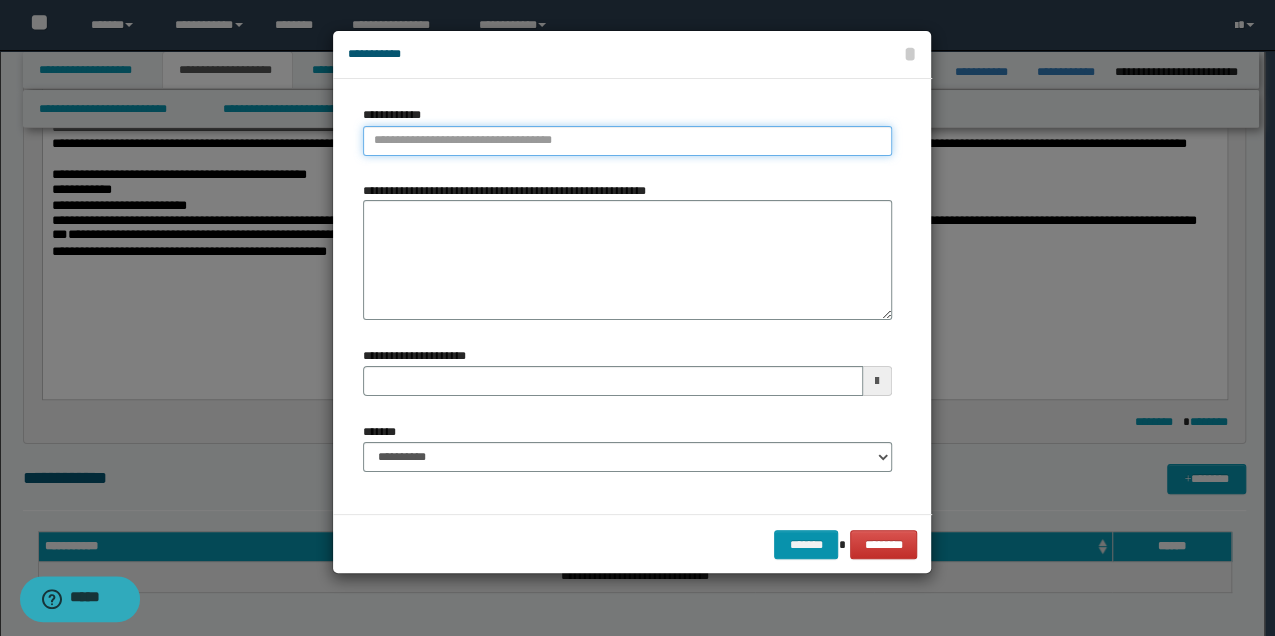 click on "**********" at bounding box center [627, 141] 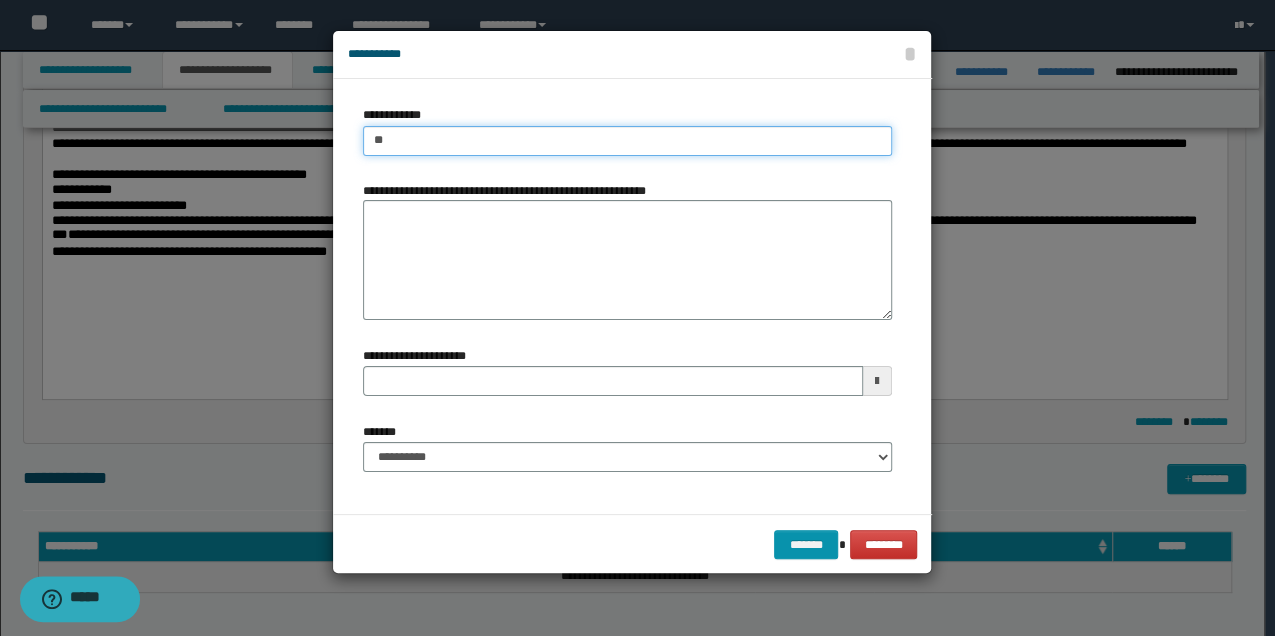 type on "***" 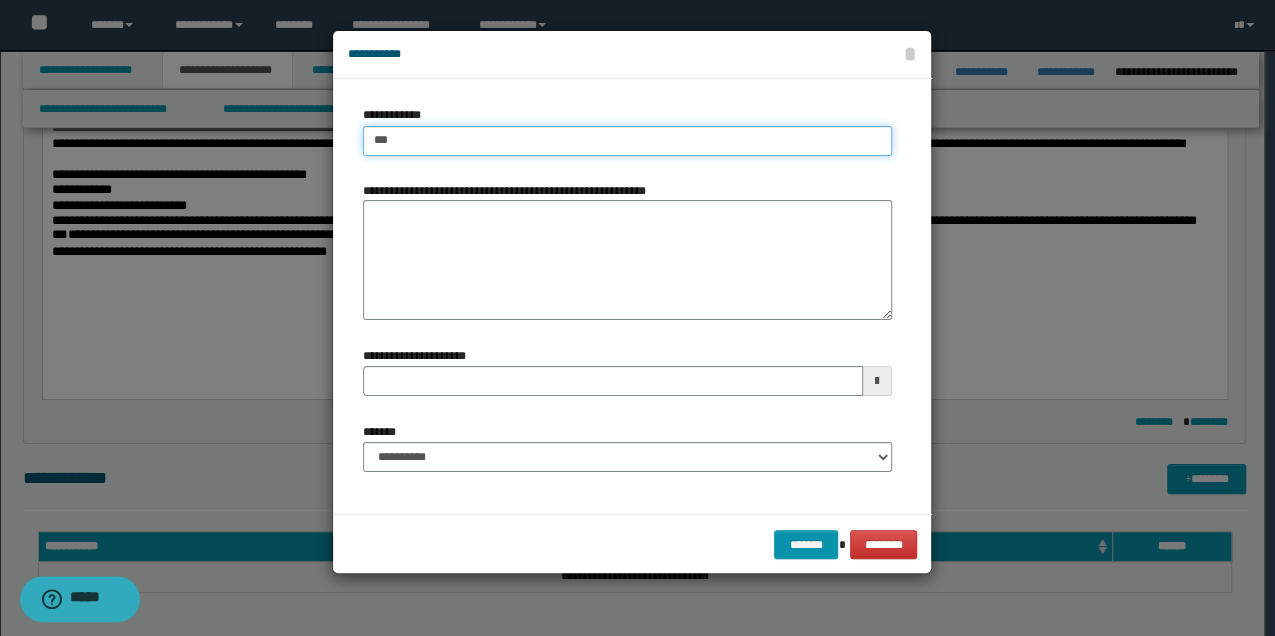 type on "***" 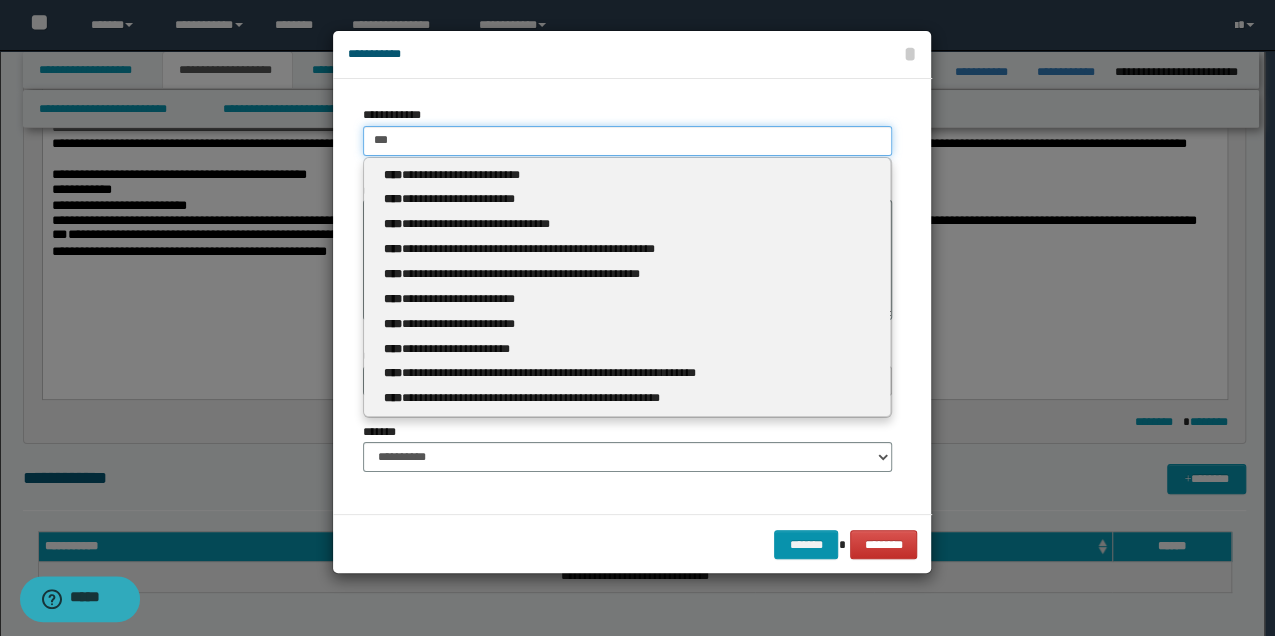 type 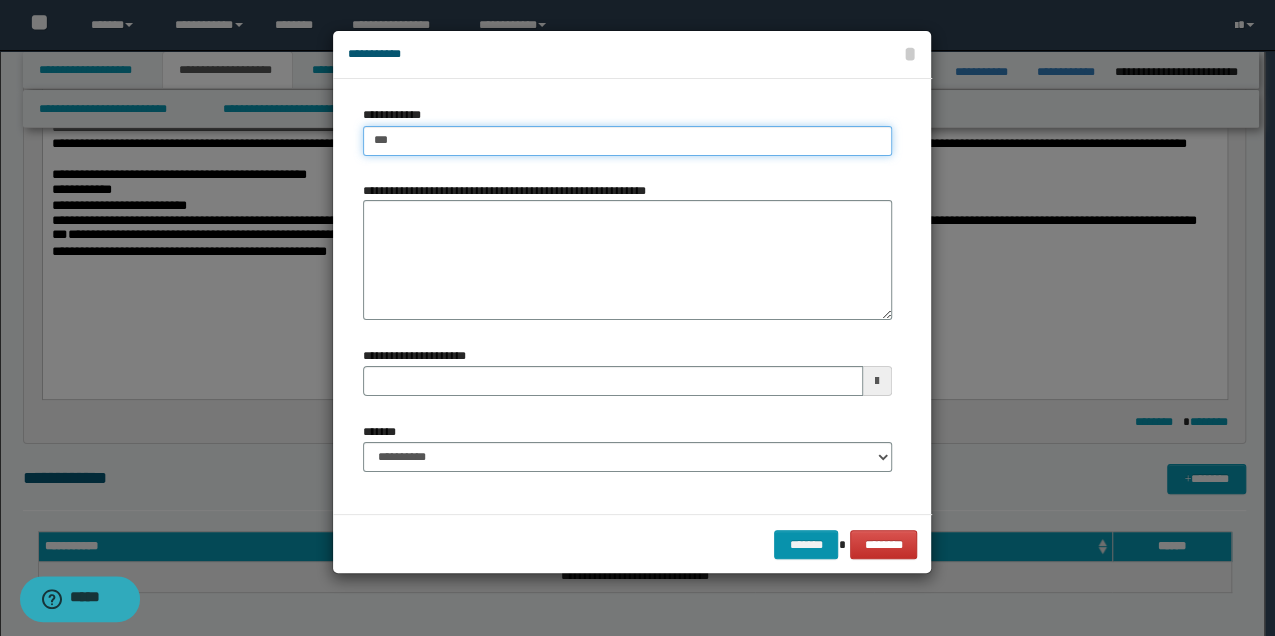type on "****" 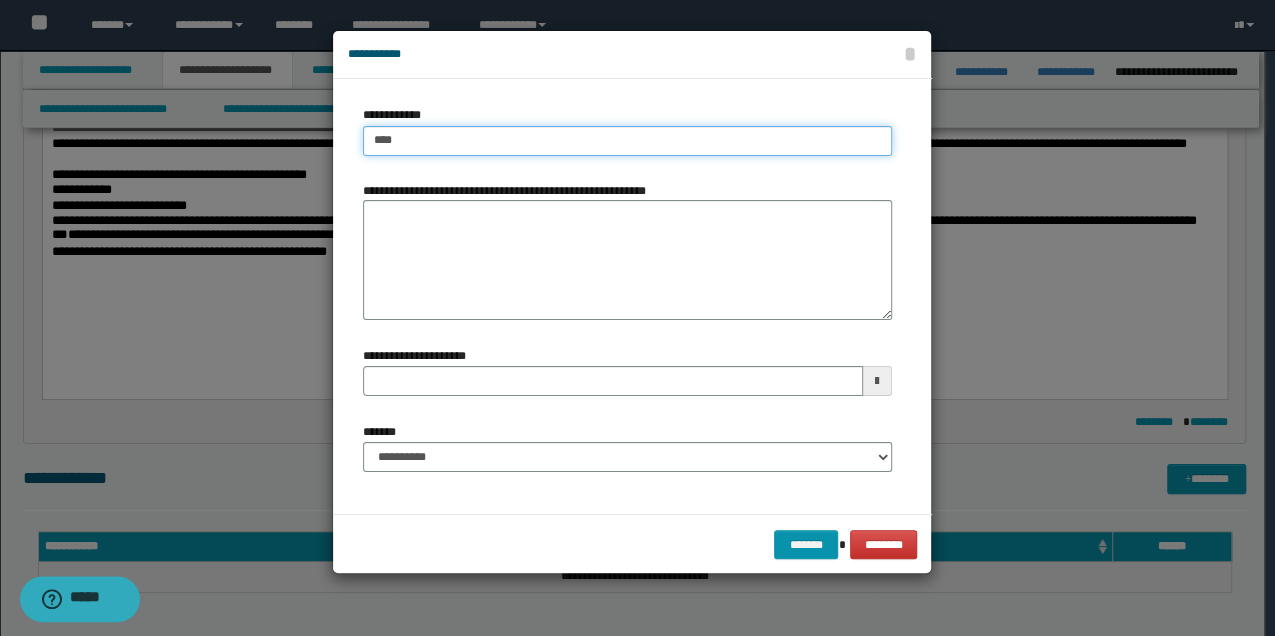 type on "****" 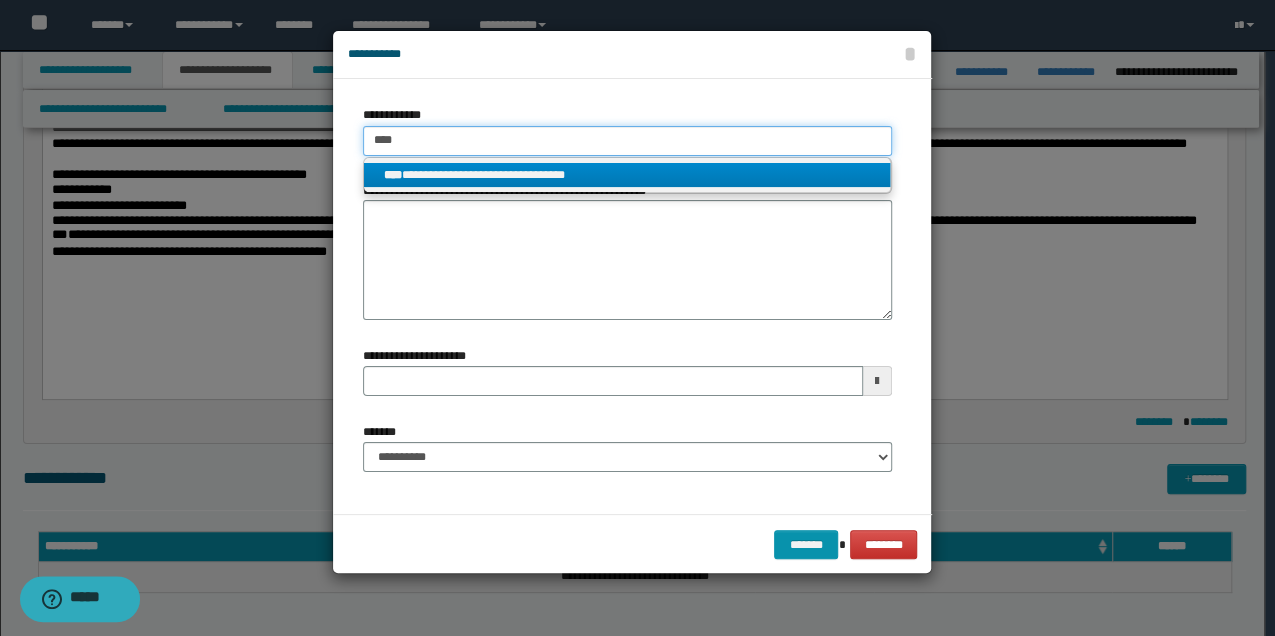 type on "****" 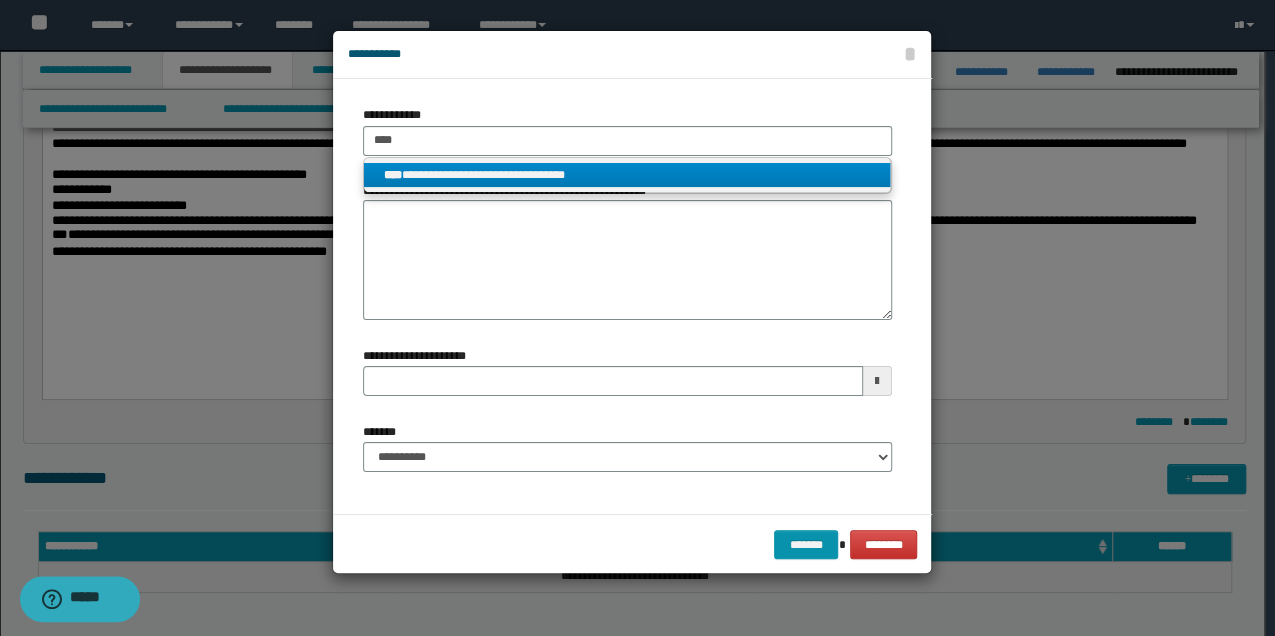 click on "**********" at bounding box center [627, 175] 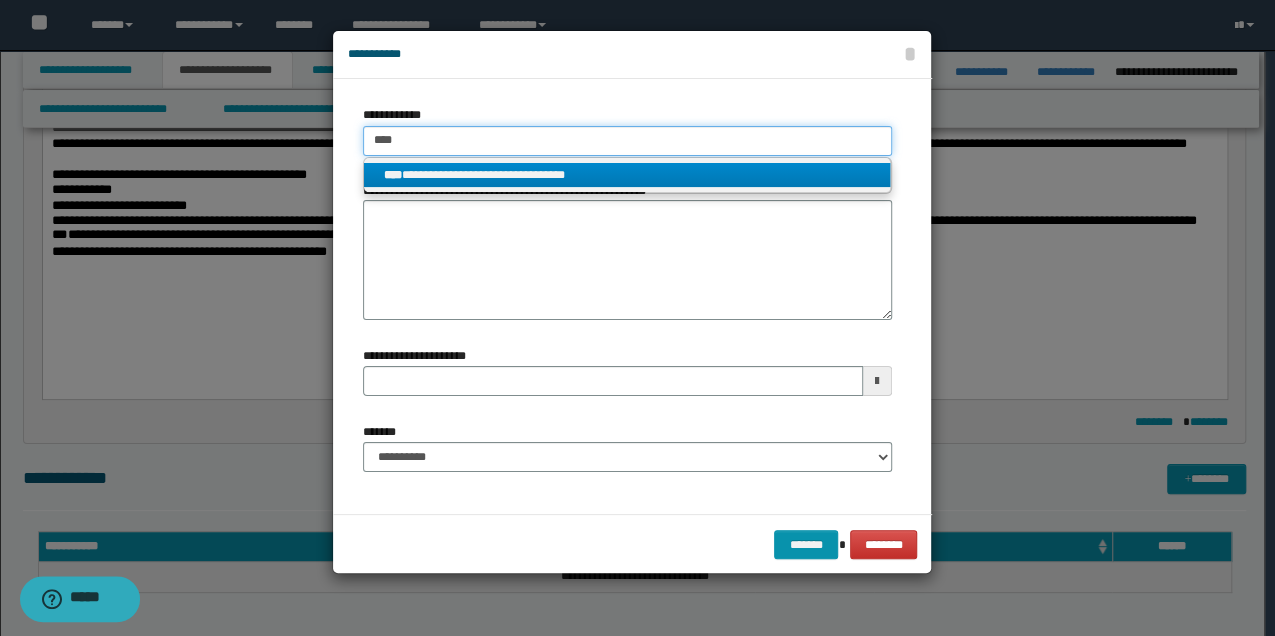 type 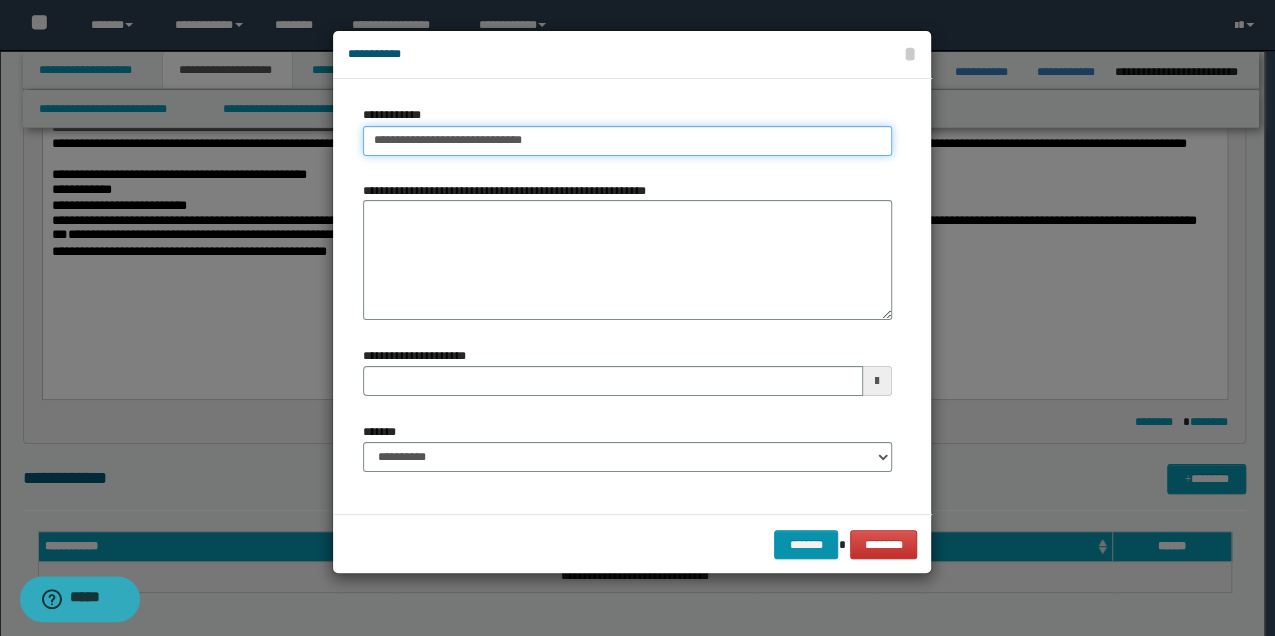 type 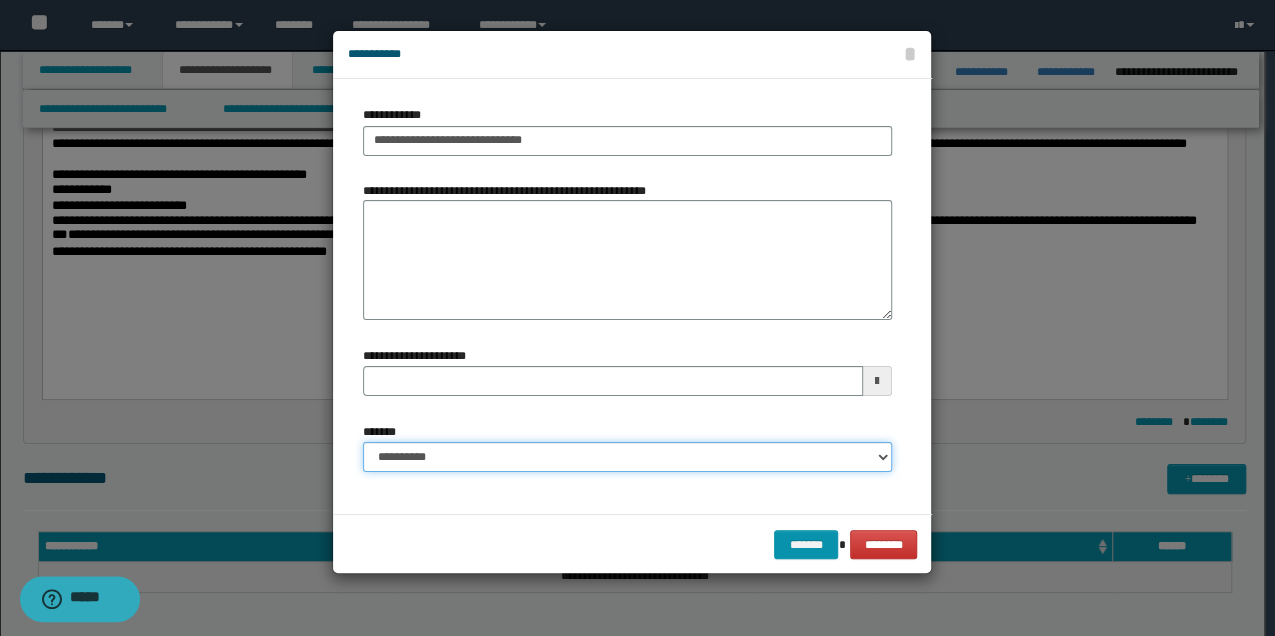 click on "**********" at bounding box center (627, 457) 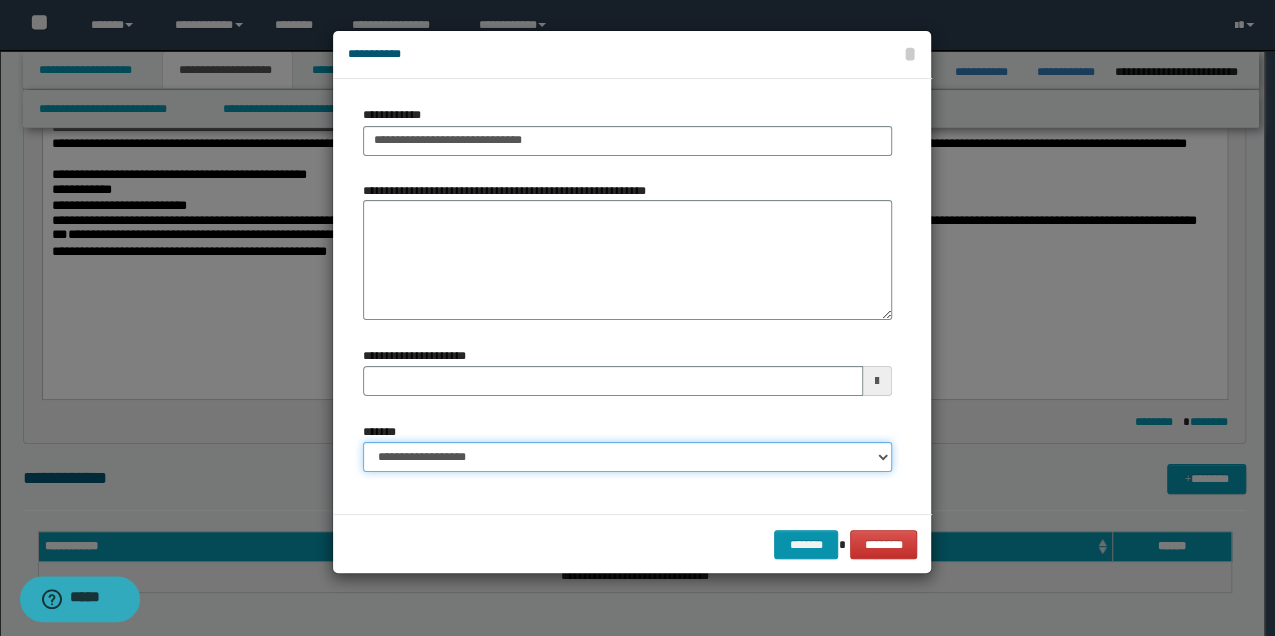 type 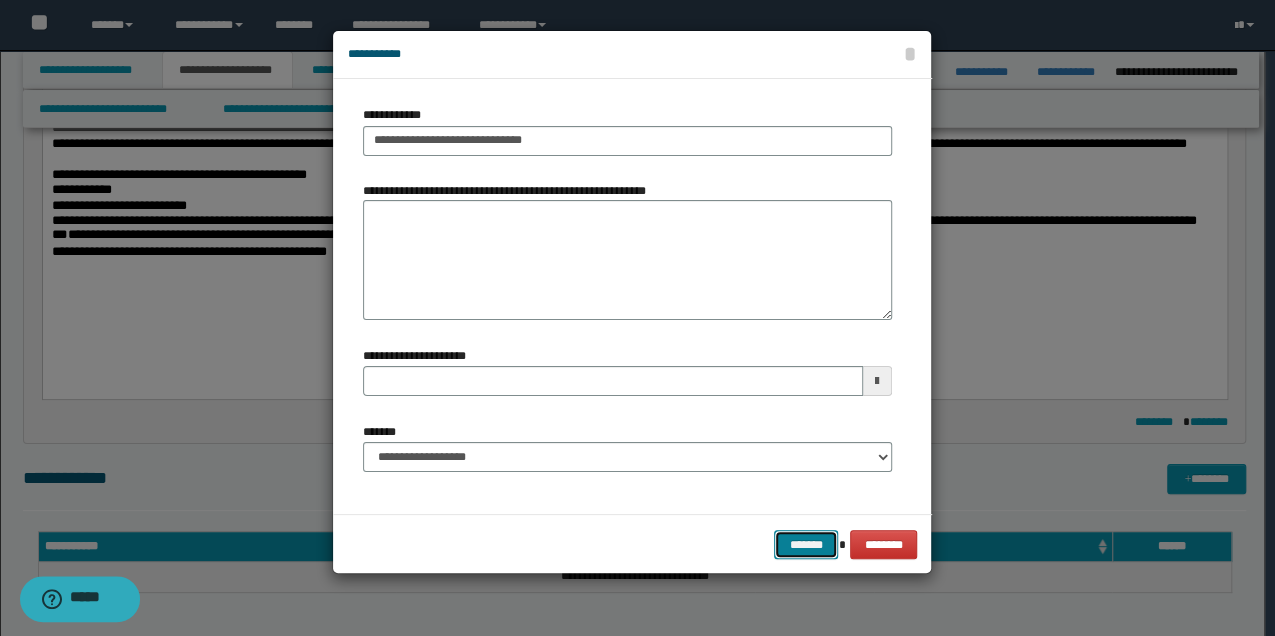 click on "*******" at bounding box center [806, 544] 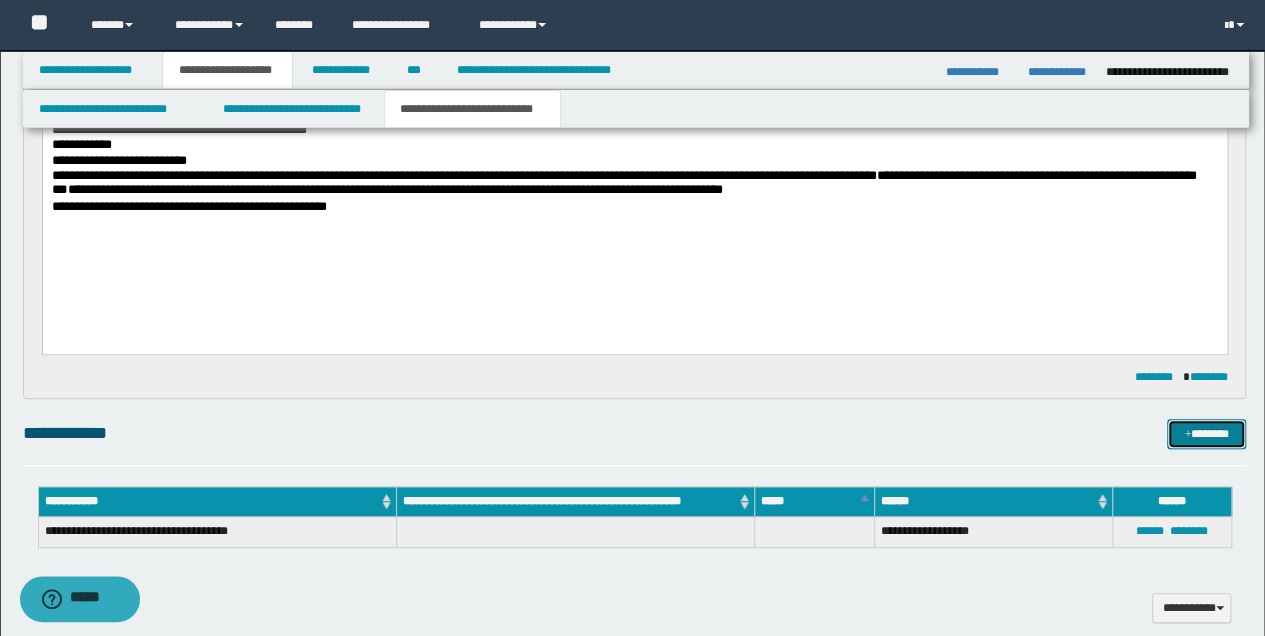 scroll, scrollTop: 400, scrollLeft: 0, axis: vertical 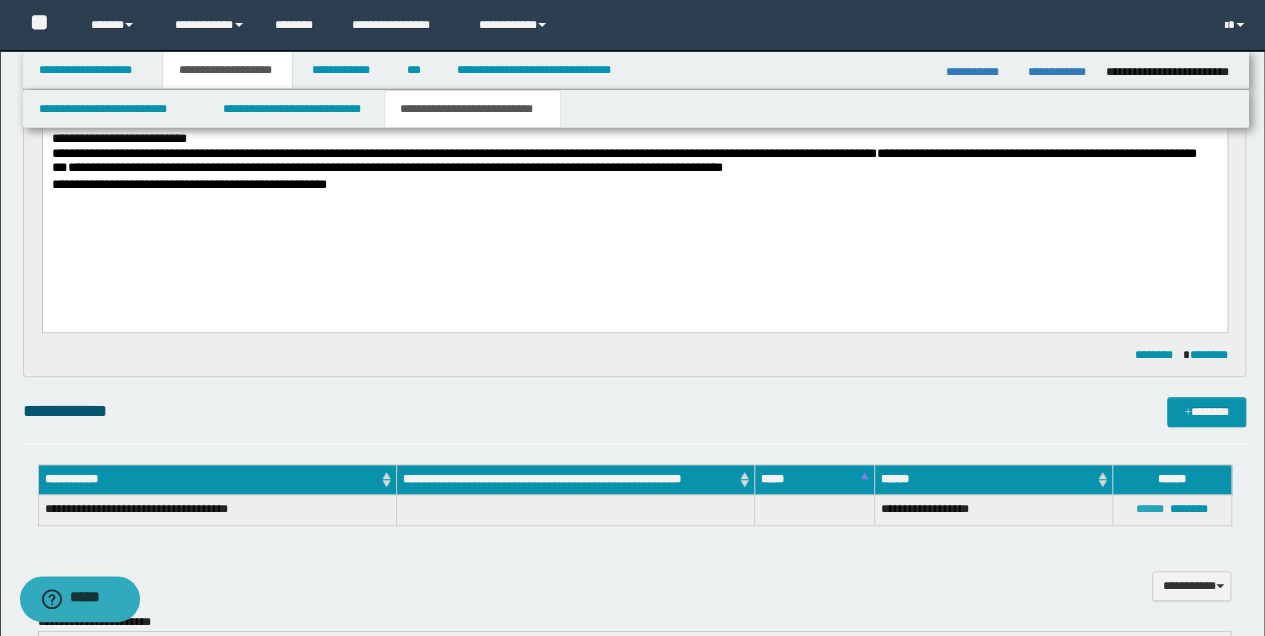 click on "******" at bounding box center [1150, 509] 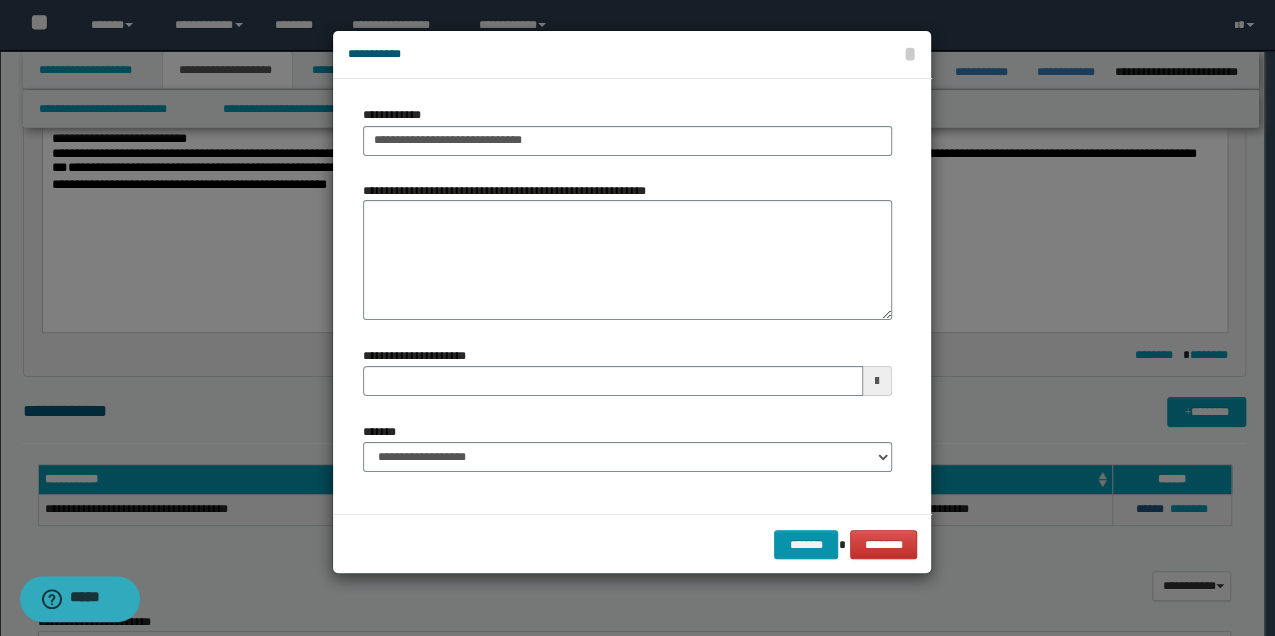 type 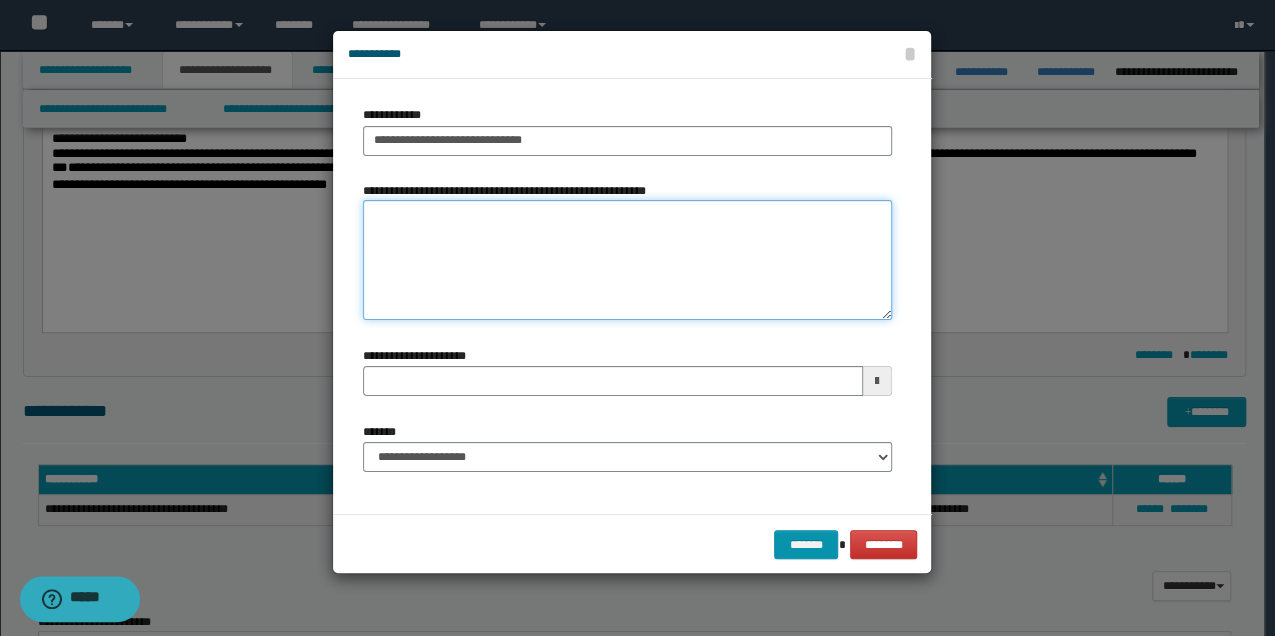 click on "**********" at bounding box center (627, 260) 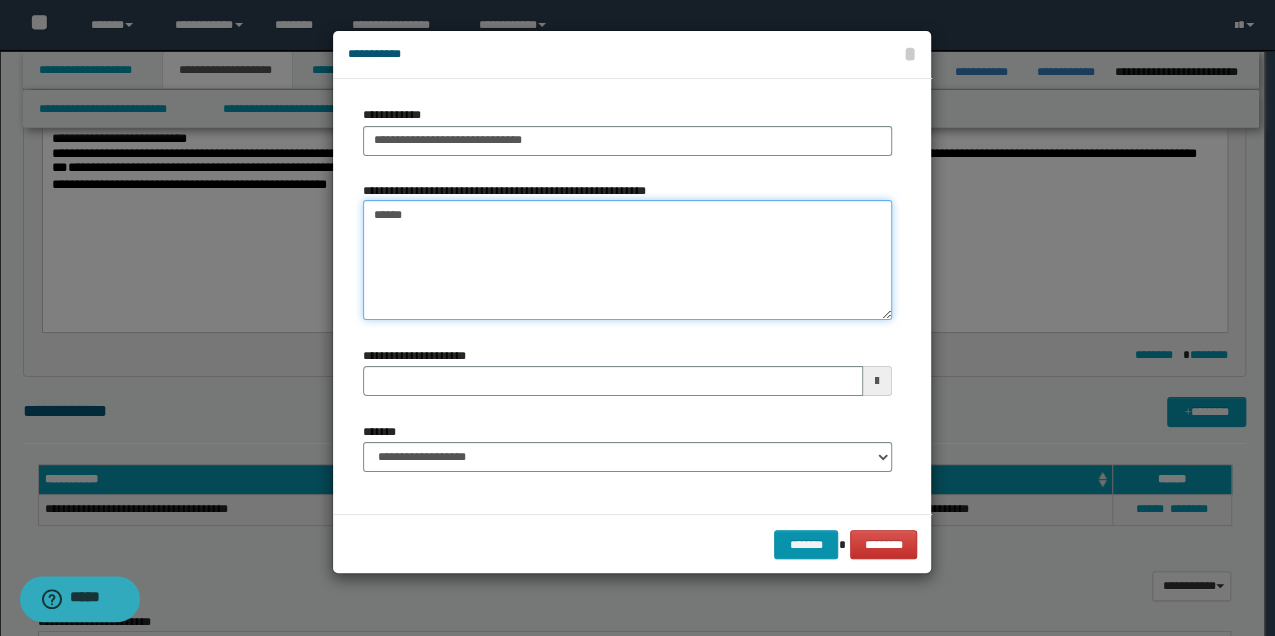 type on "*******" 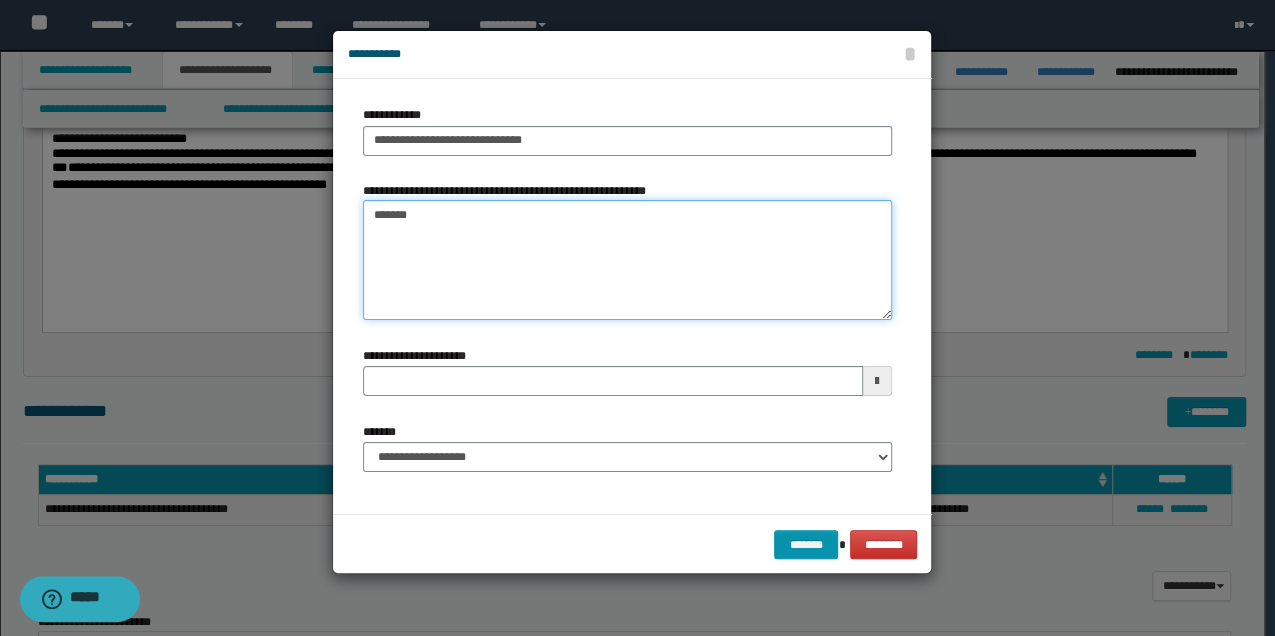 type 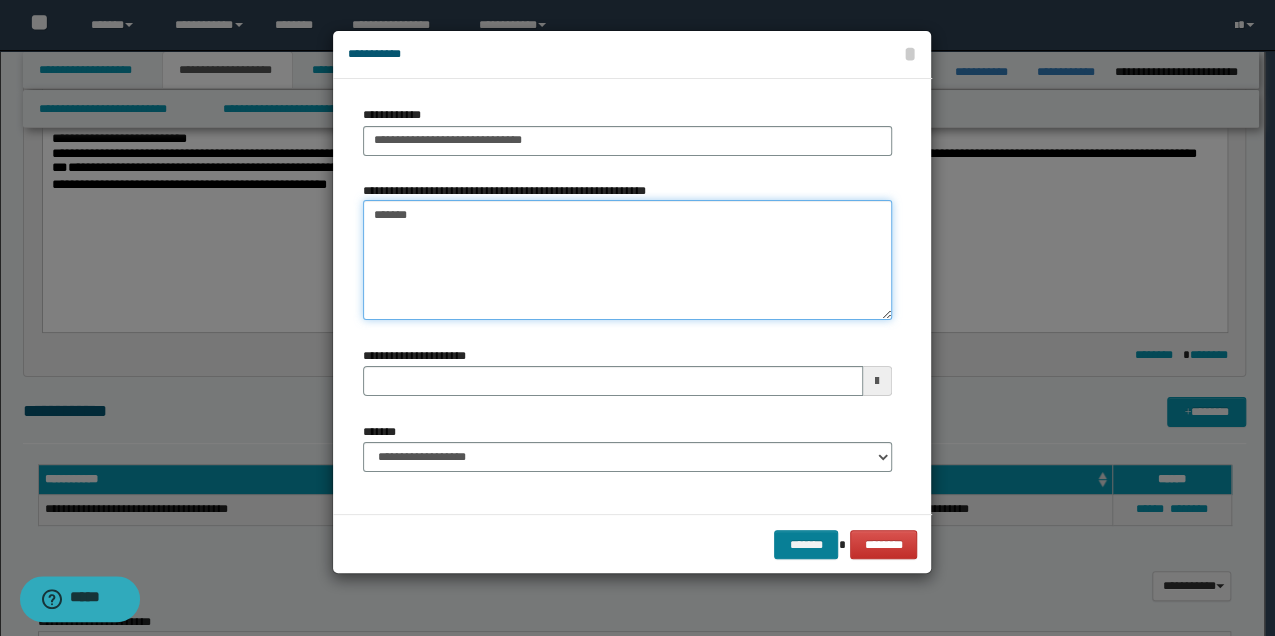 type on "*******" 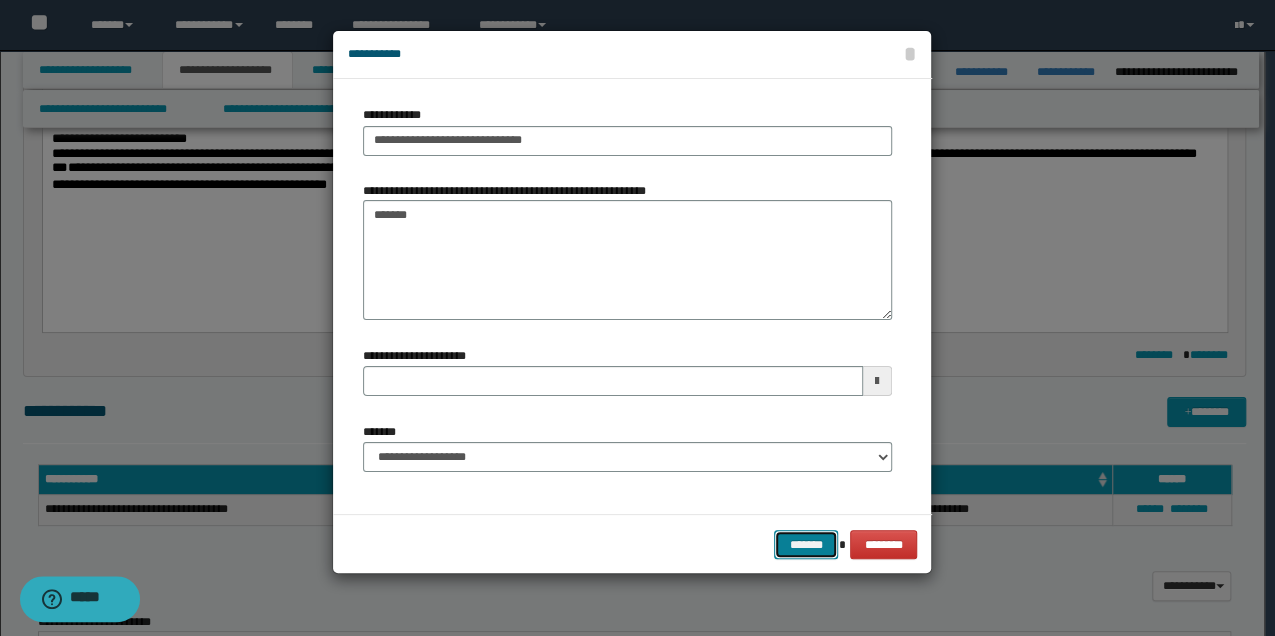 click on "*******" at bounding box center (806, 544) 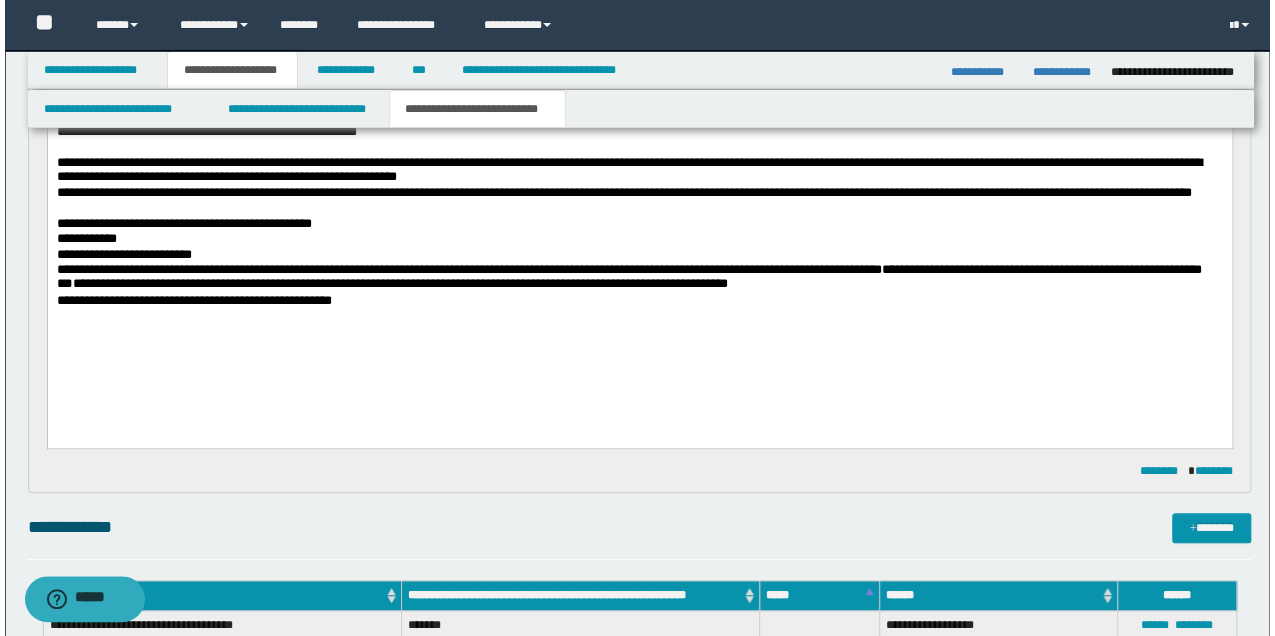 scroll, scrollTop: 400, scrollLeft: 0, axis: vertical 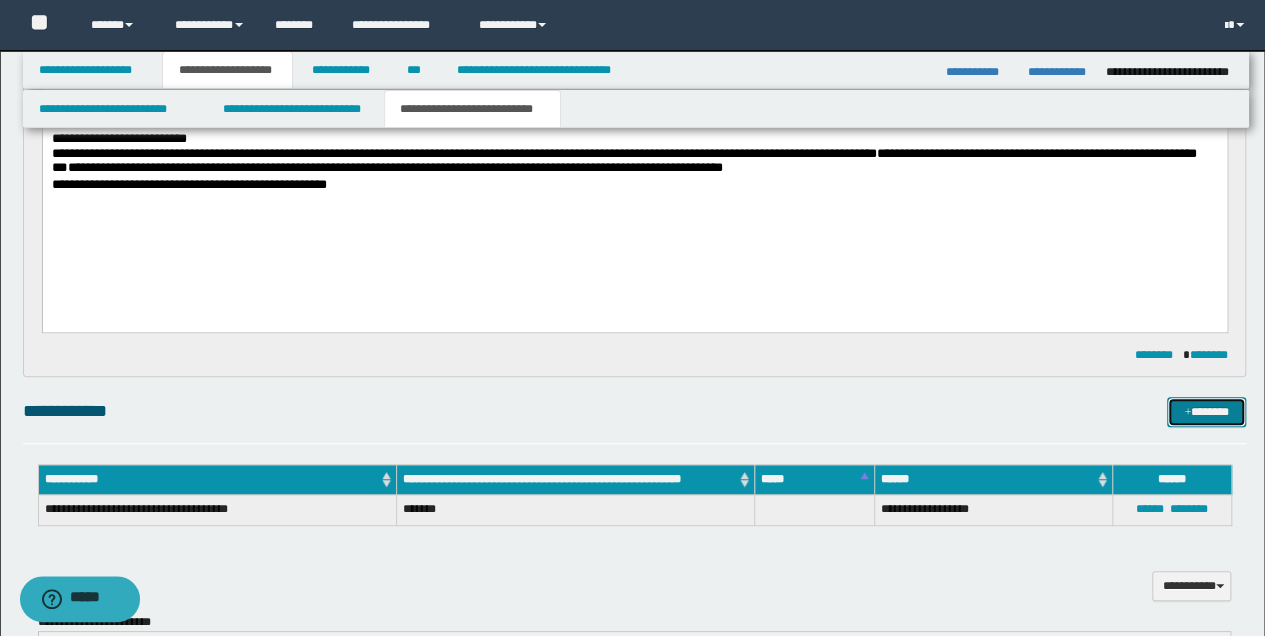 click on "*******" at bounding box center [1206, 411] 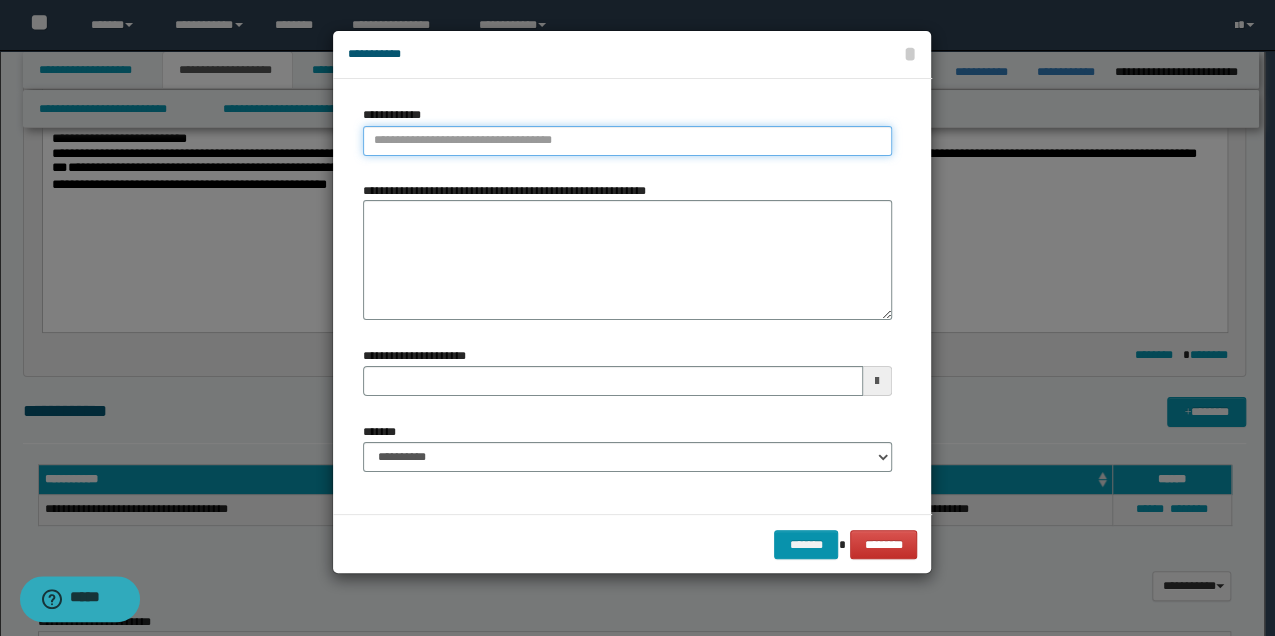 type on "**********" 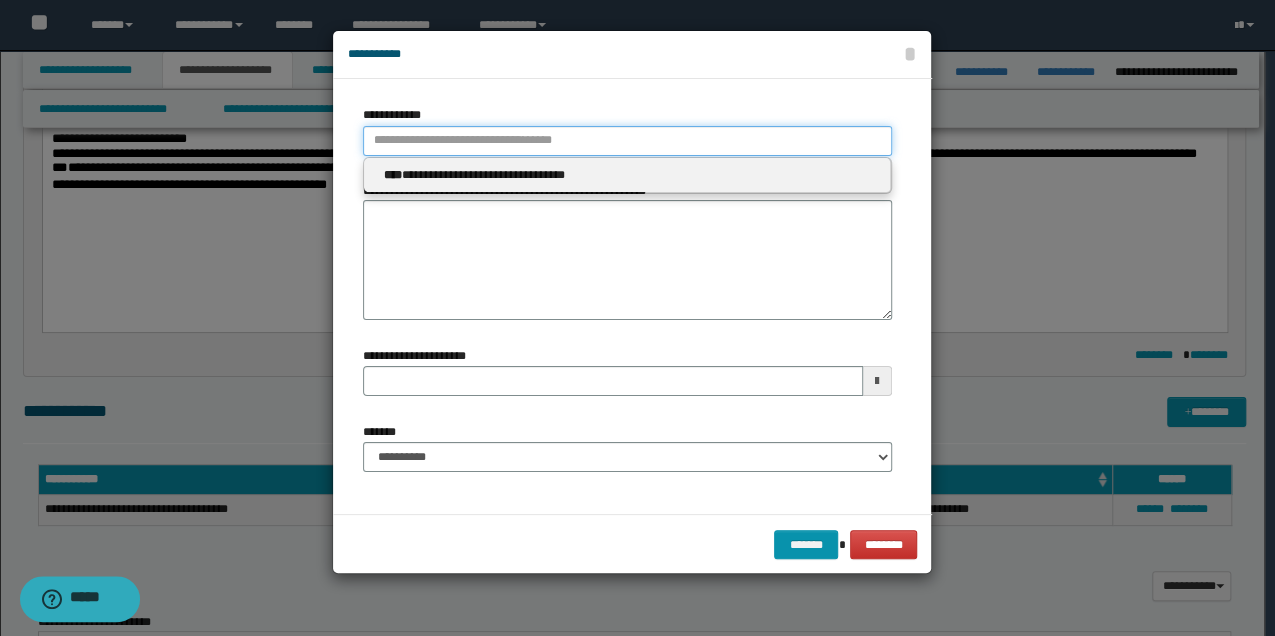 click on "**********" at bounding box center [627, 141] 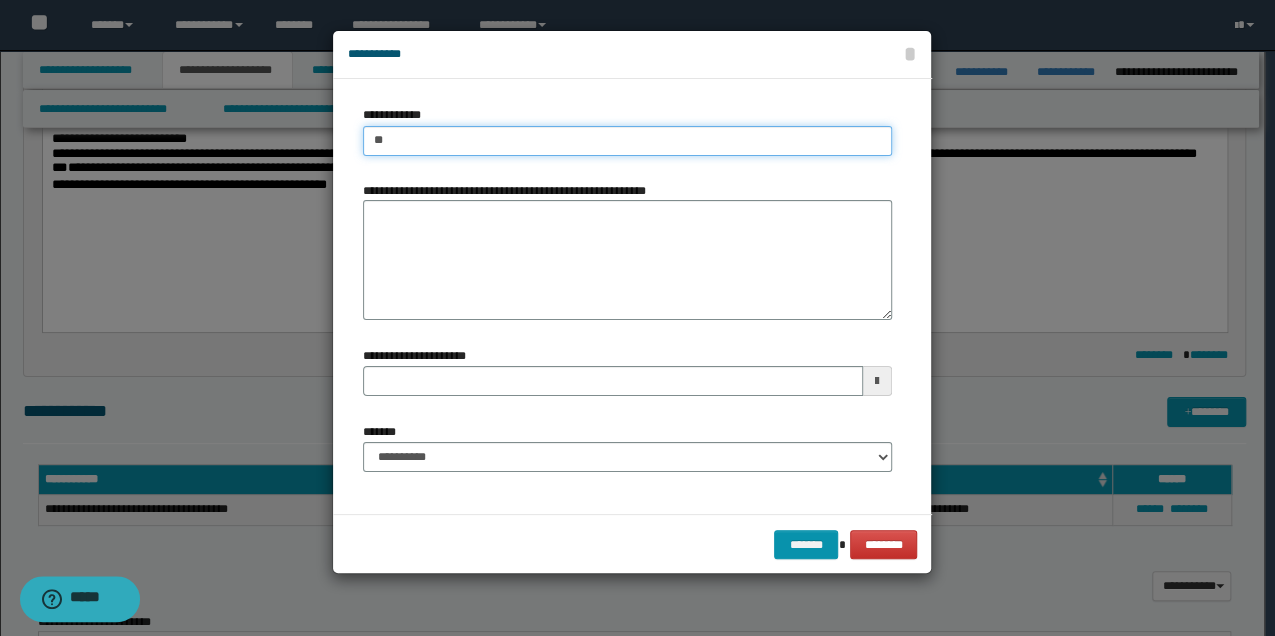 type on "***" 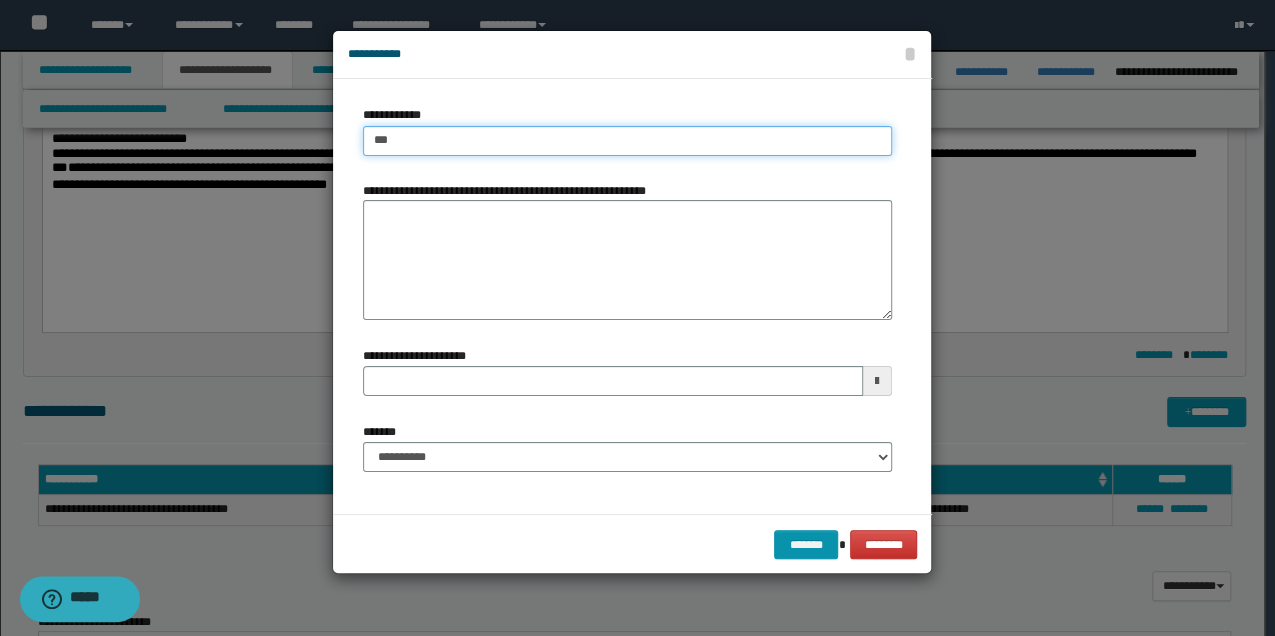 type on "***" 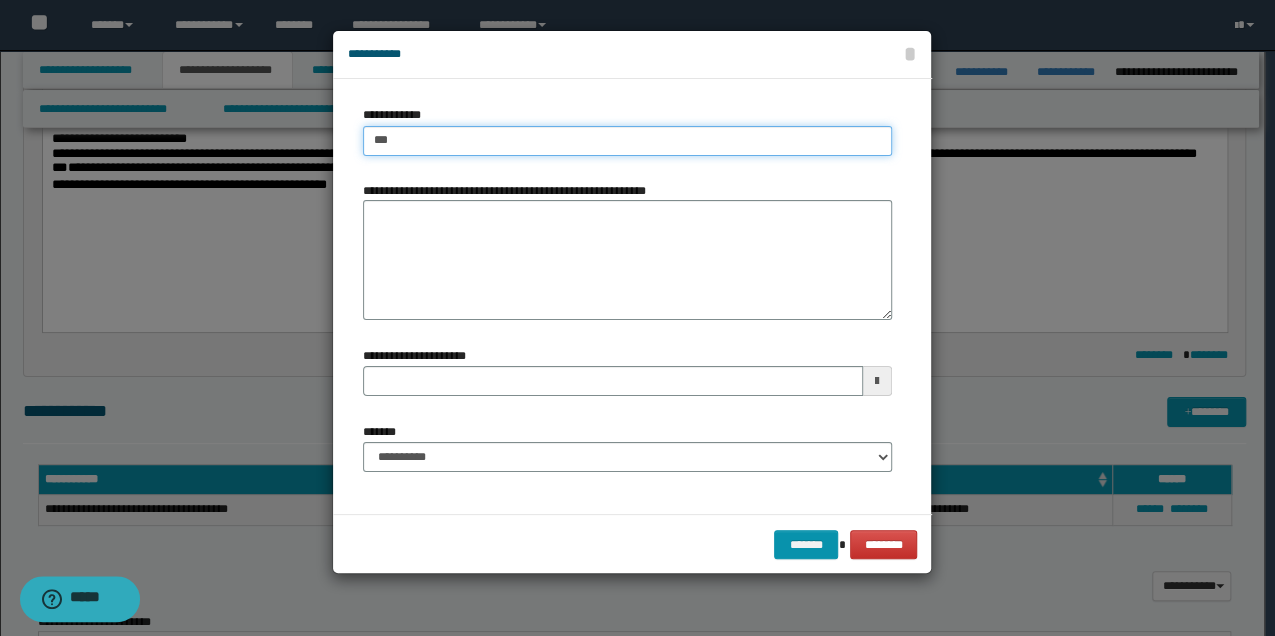 type 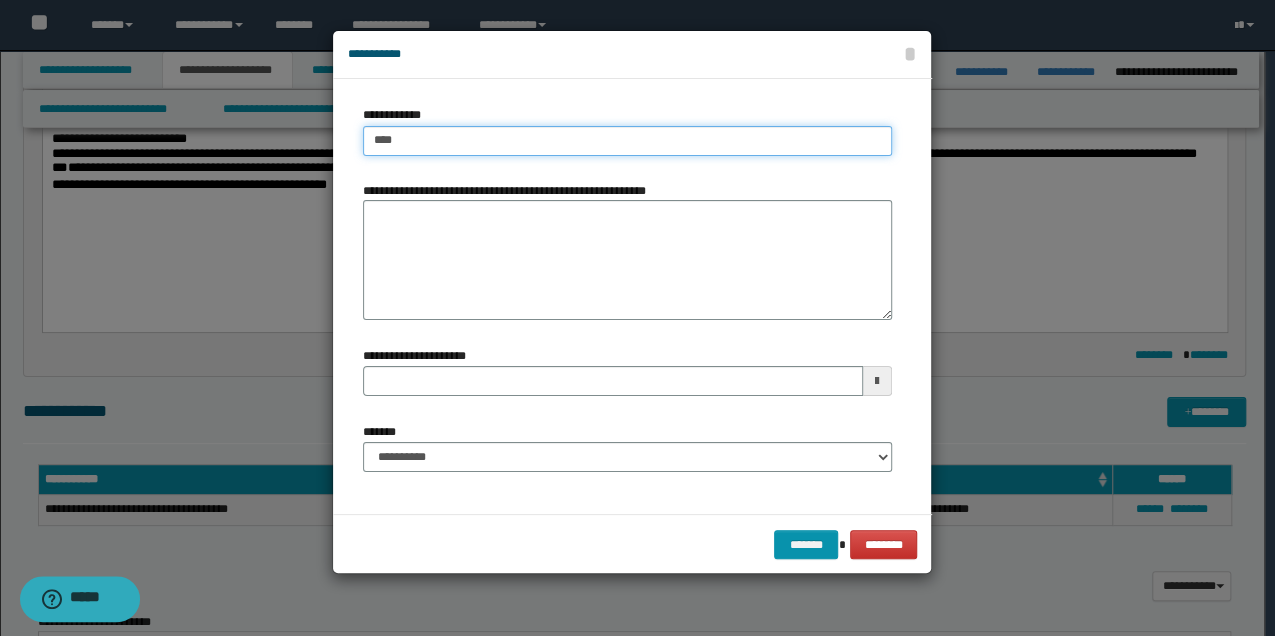 type on "****" 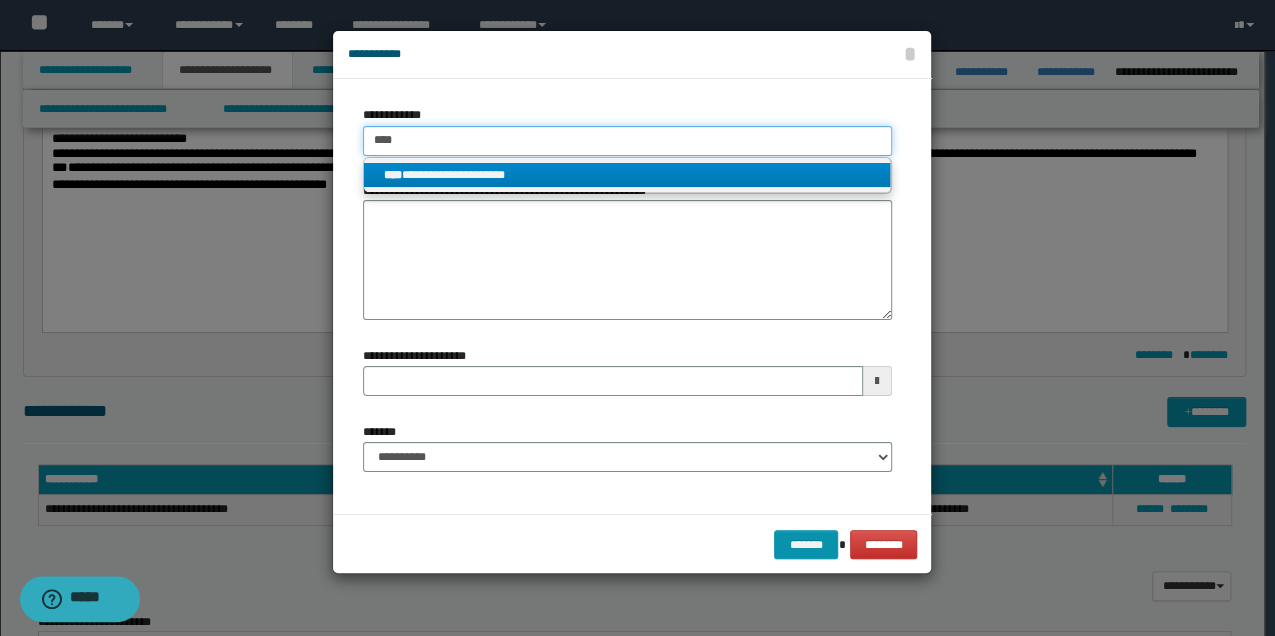 type on "****" 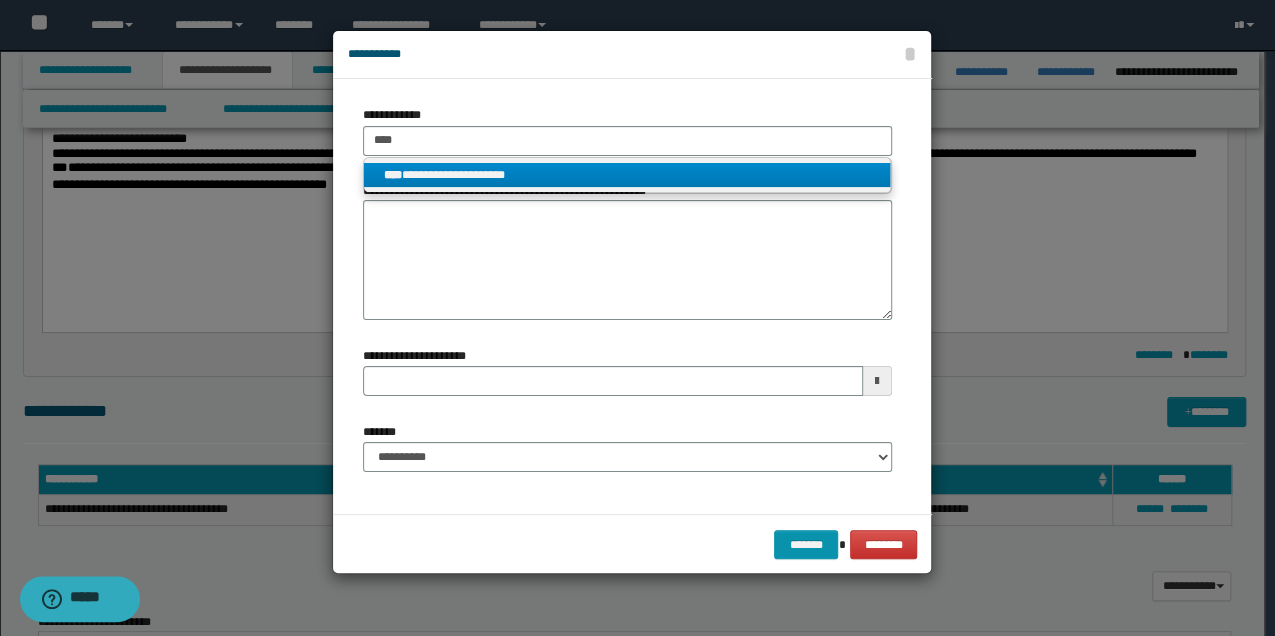 click on "**********" at bounding box center [627, 175] 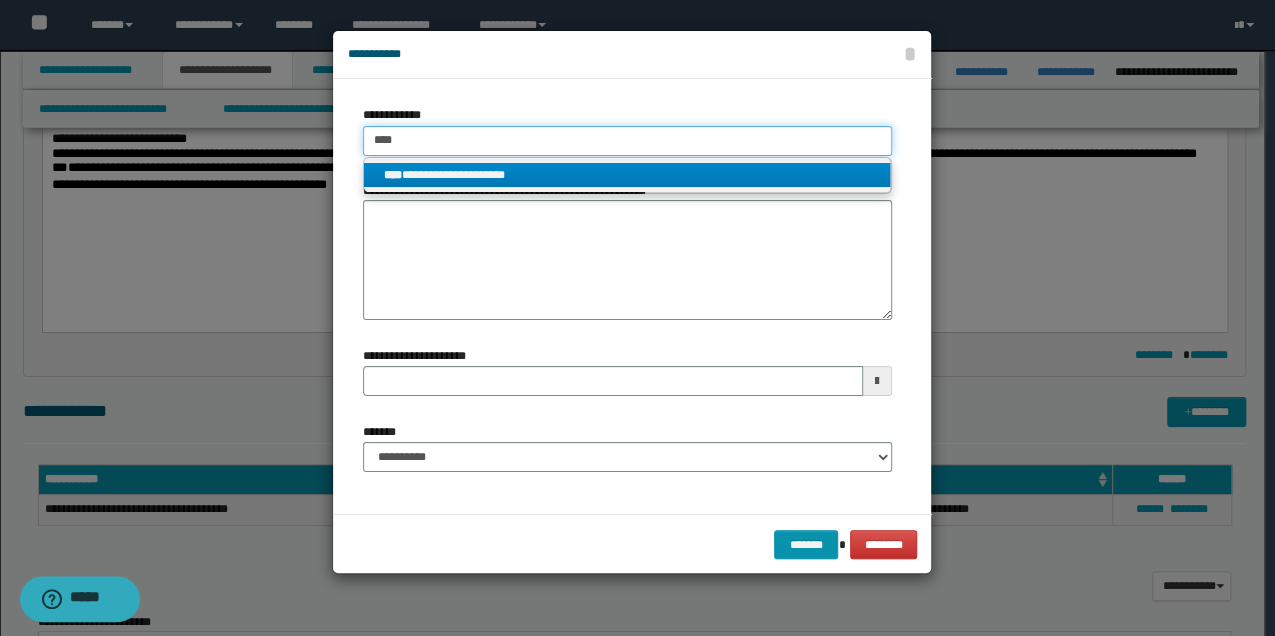 type 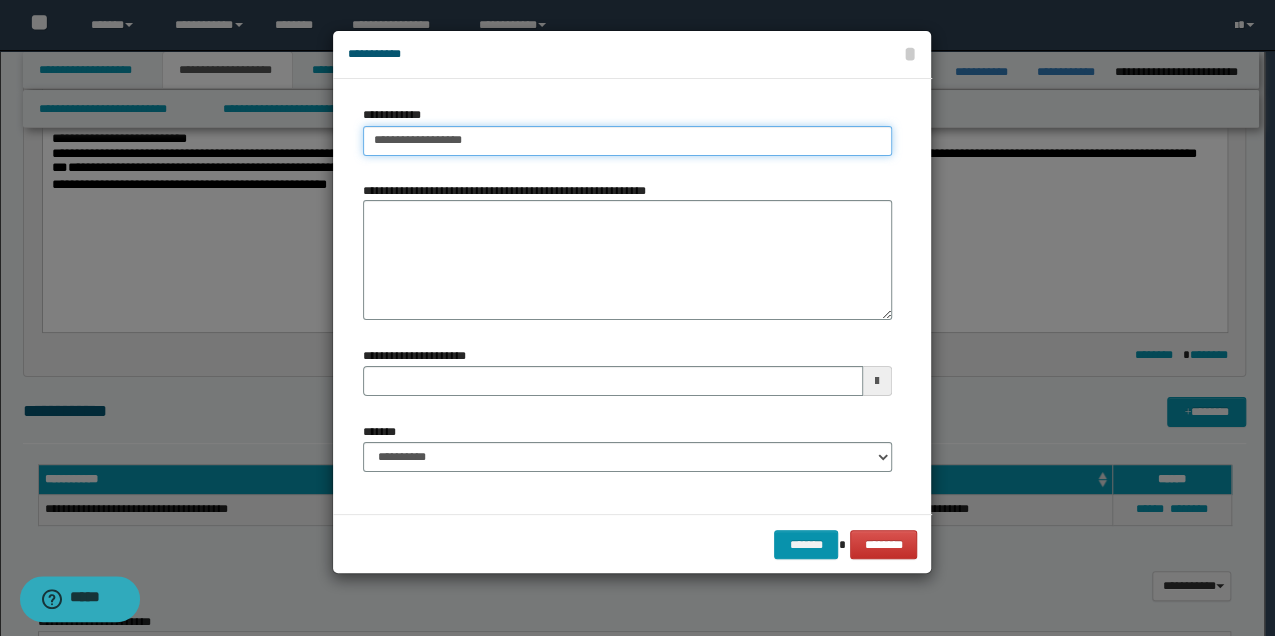 type 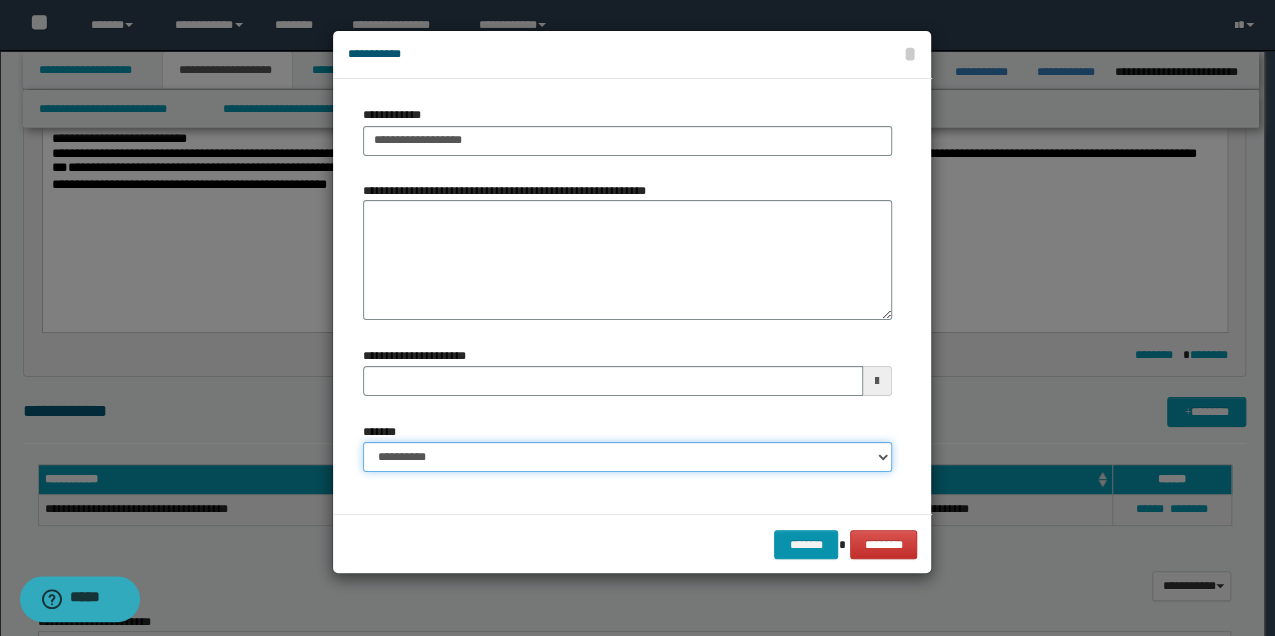 click on "**********" at bounding box center (627, 457) 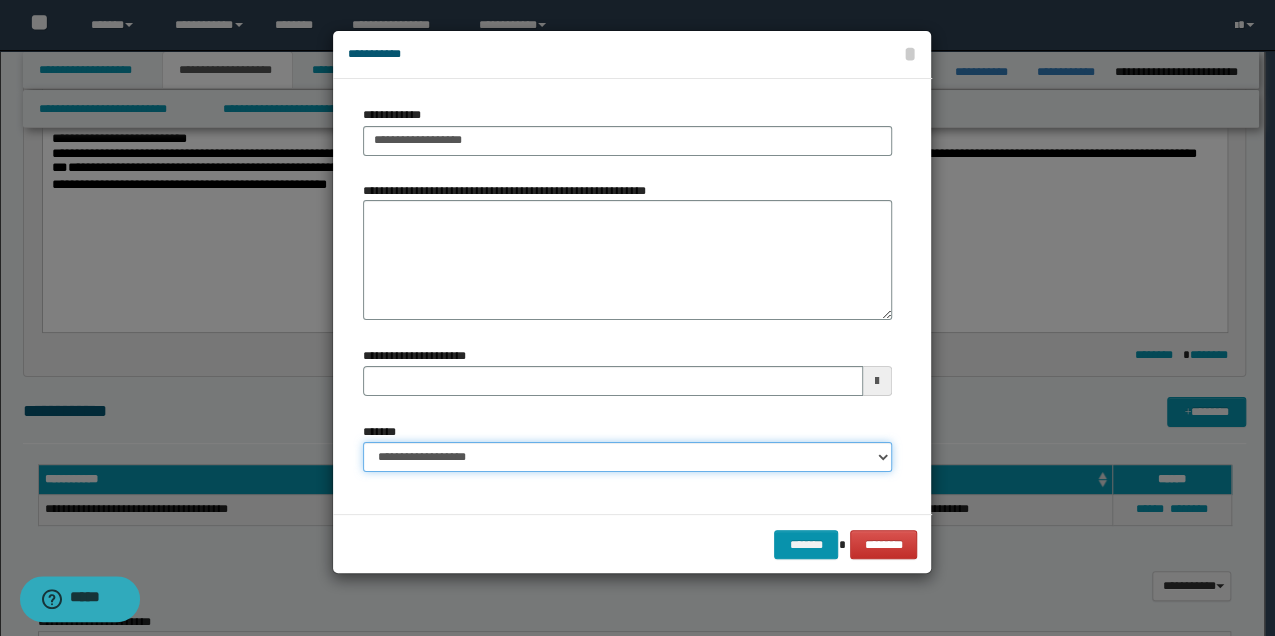 click on "**********" at bounding box center (627, 457) 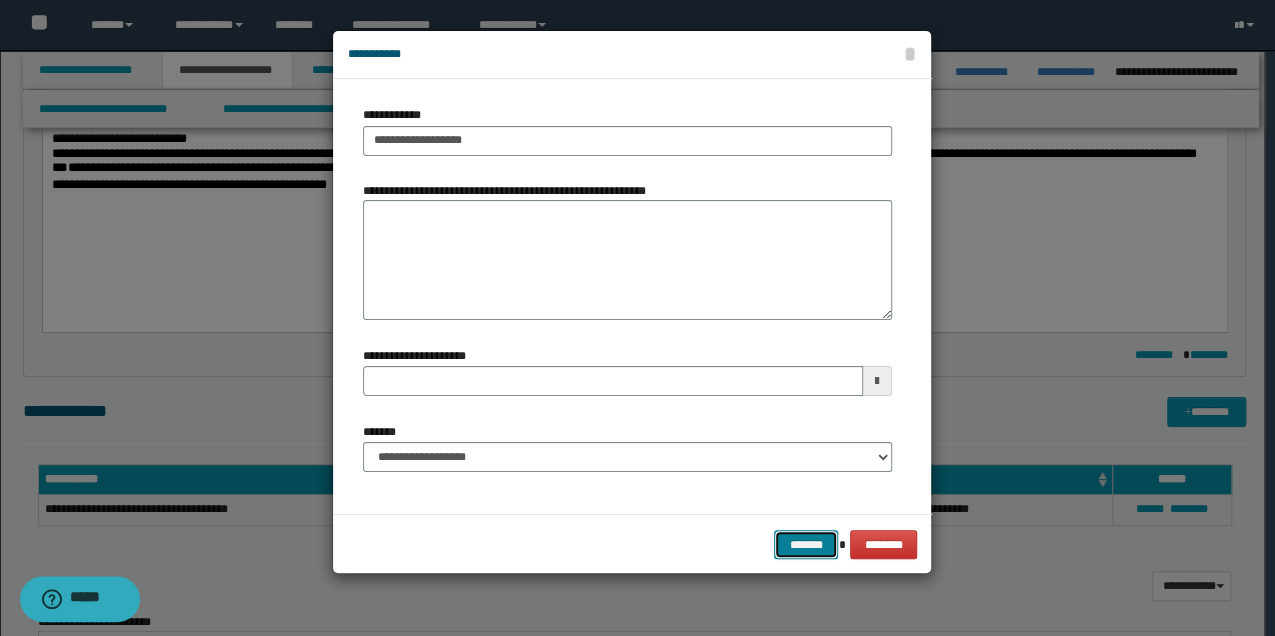 click on "*******" at bounding box center [806, 544] 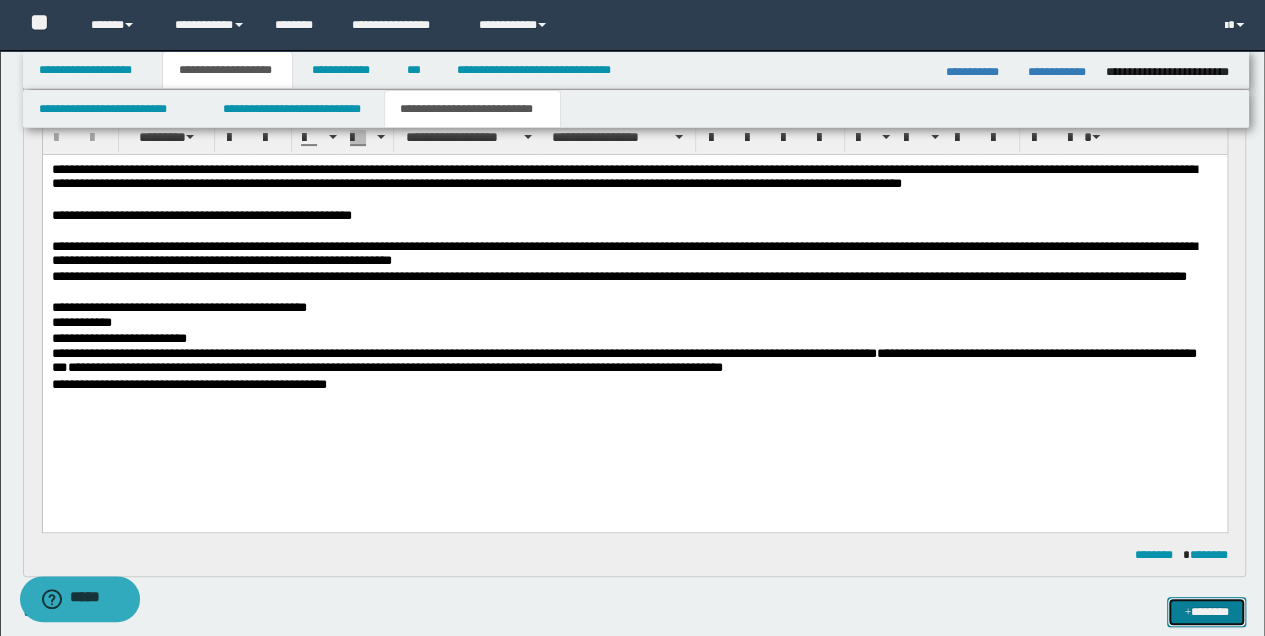 scroll, scrollTop: 200, scrollLeft: 0, axis: vertical 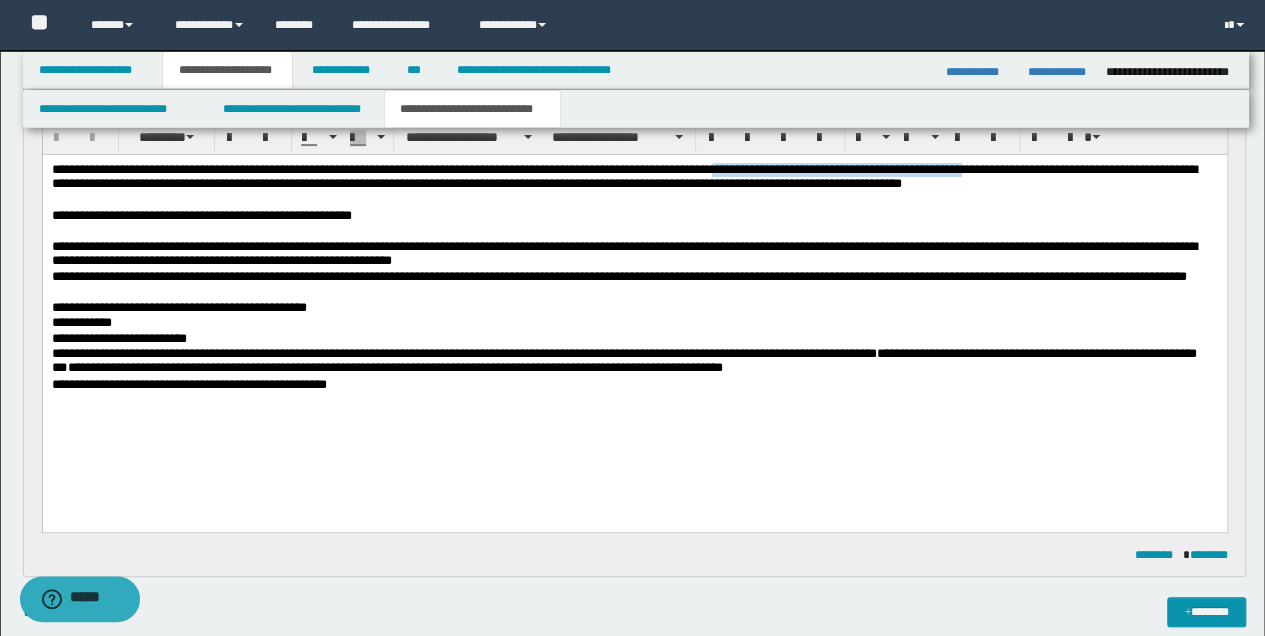 drag, startPoint x: 839, startPoint y: 168, endPoint x: 1139, endPoint y: 170, distance: 300.00665 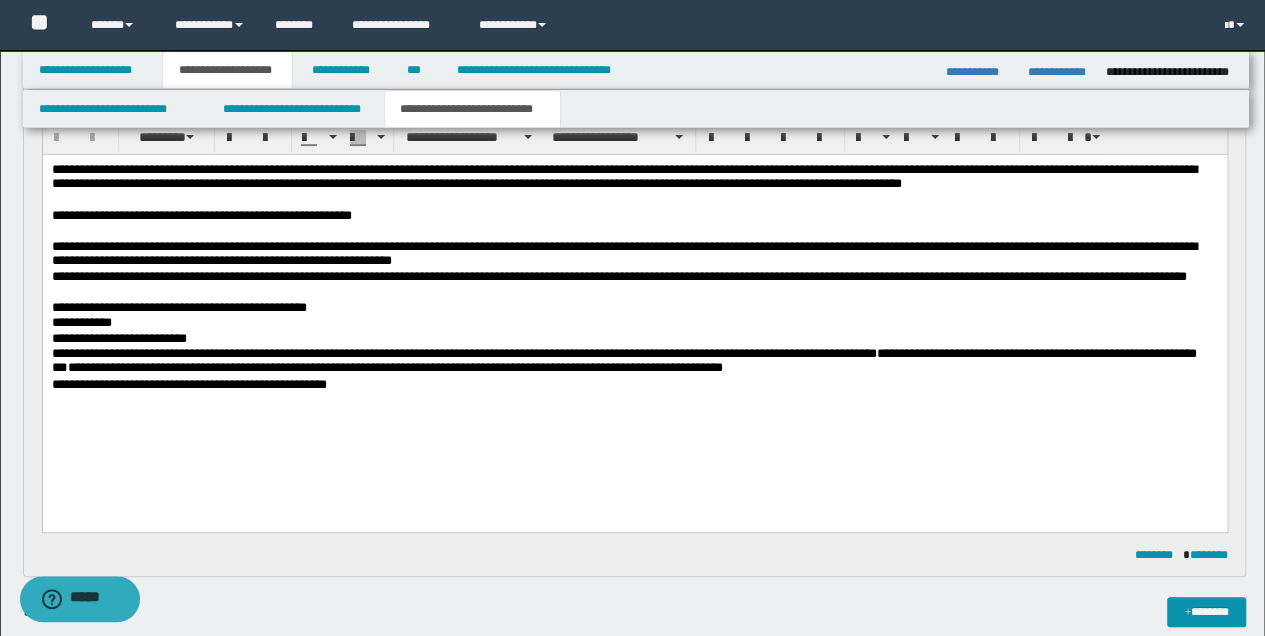 click on "**********" at bounding box center (634, 361) 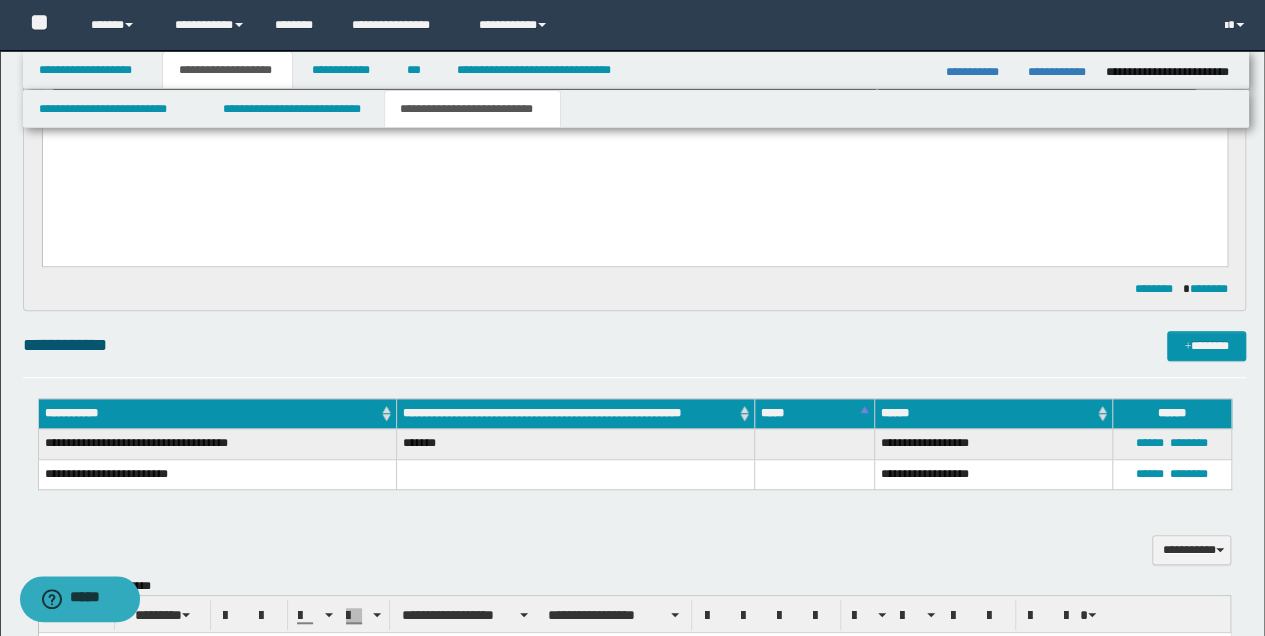 scroll, scrollTop: 466, scrollLeft: 0, axis: vertical 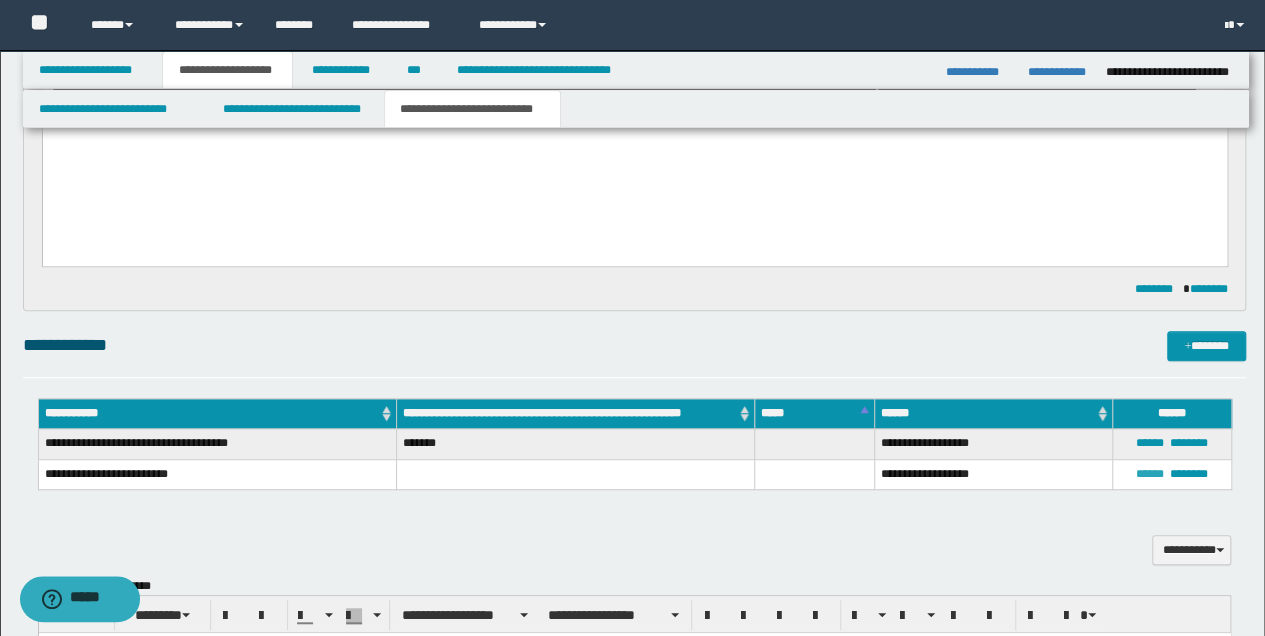 click on "******" at bounding box center (1150, 474) 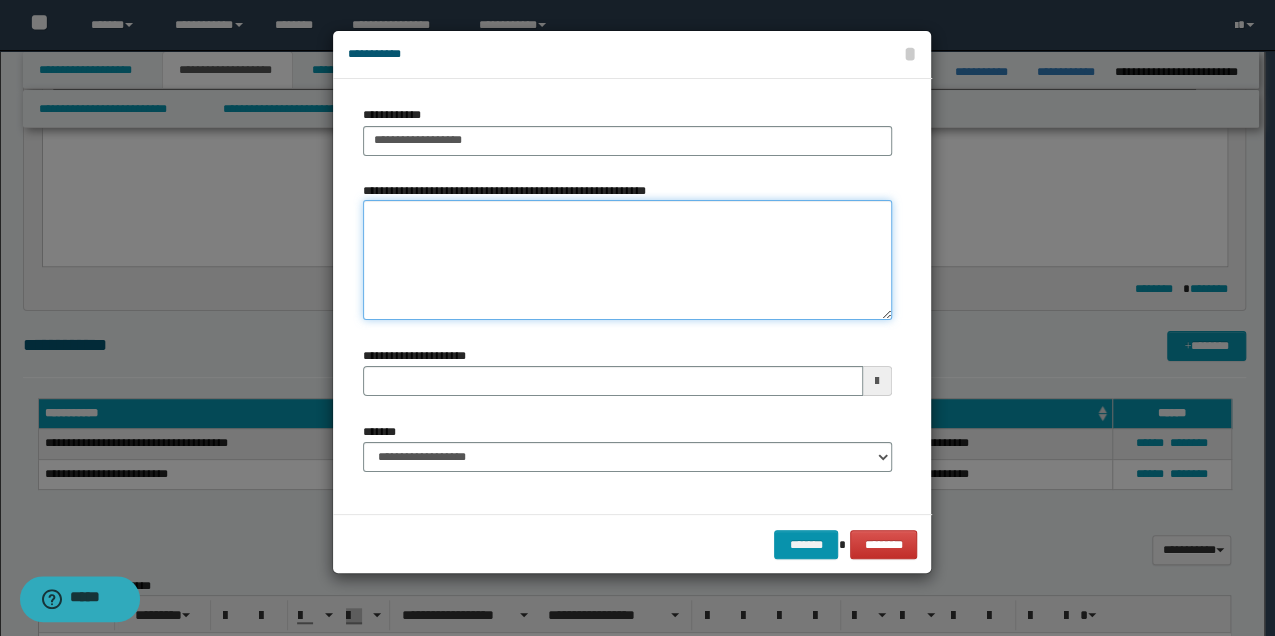 click on "**********" at bounding box center [627, 260] 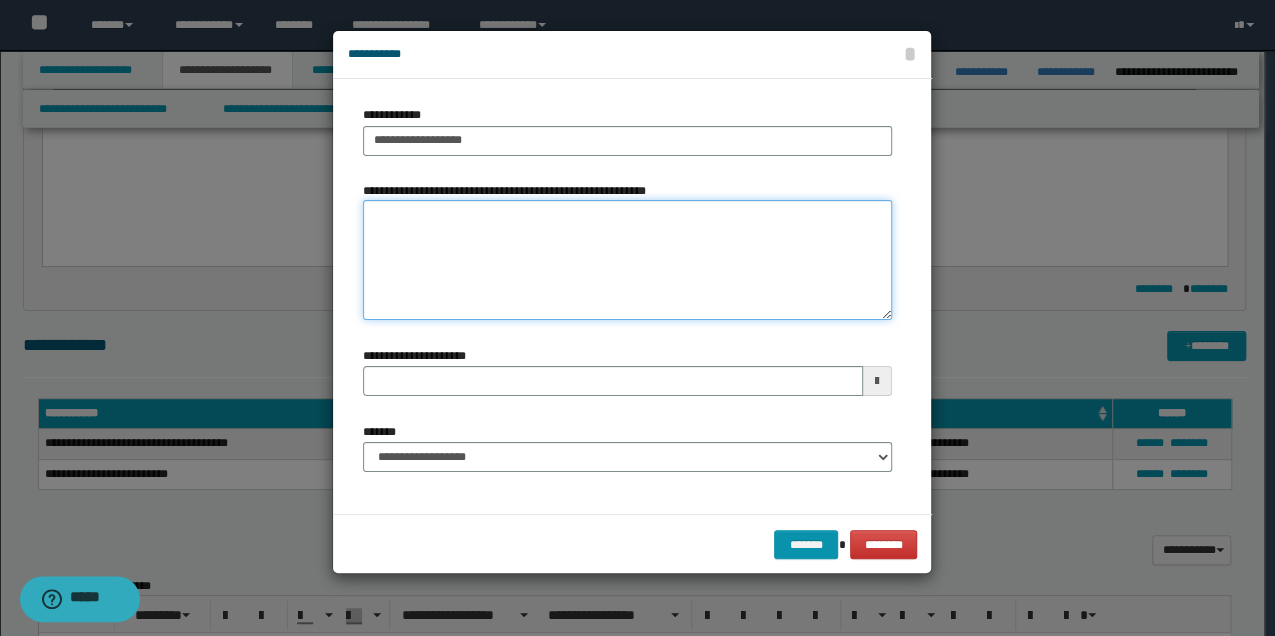 paste on "**********" 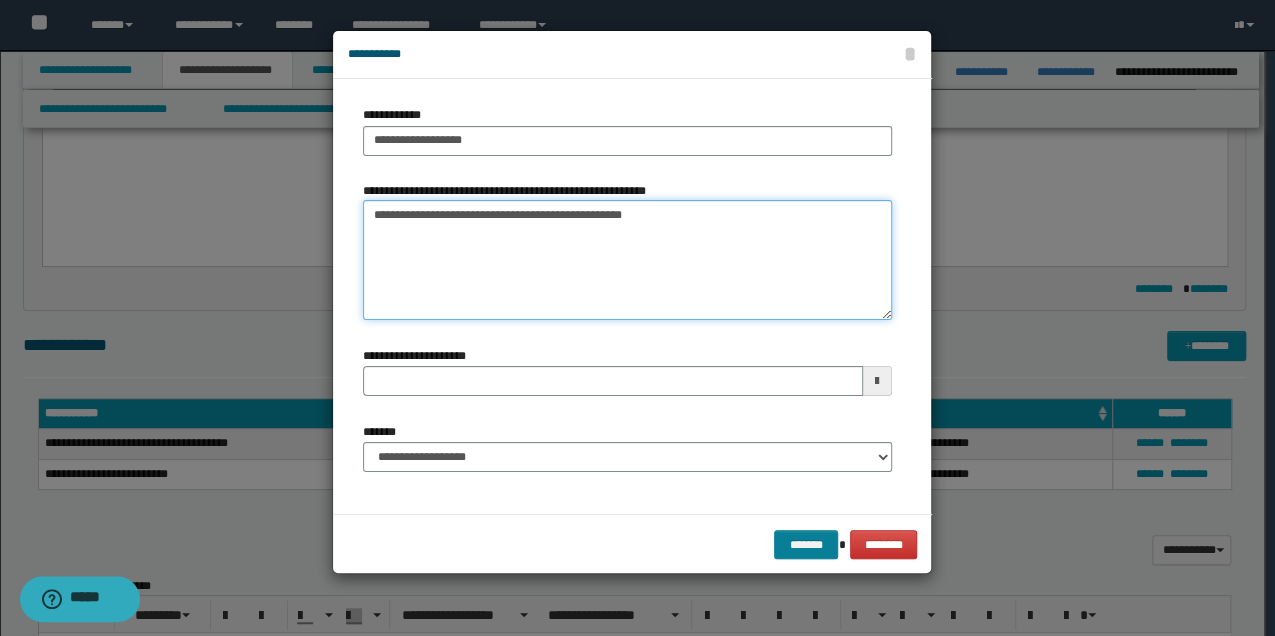 type on "**********" 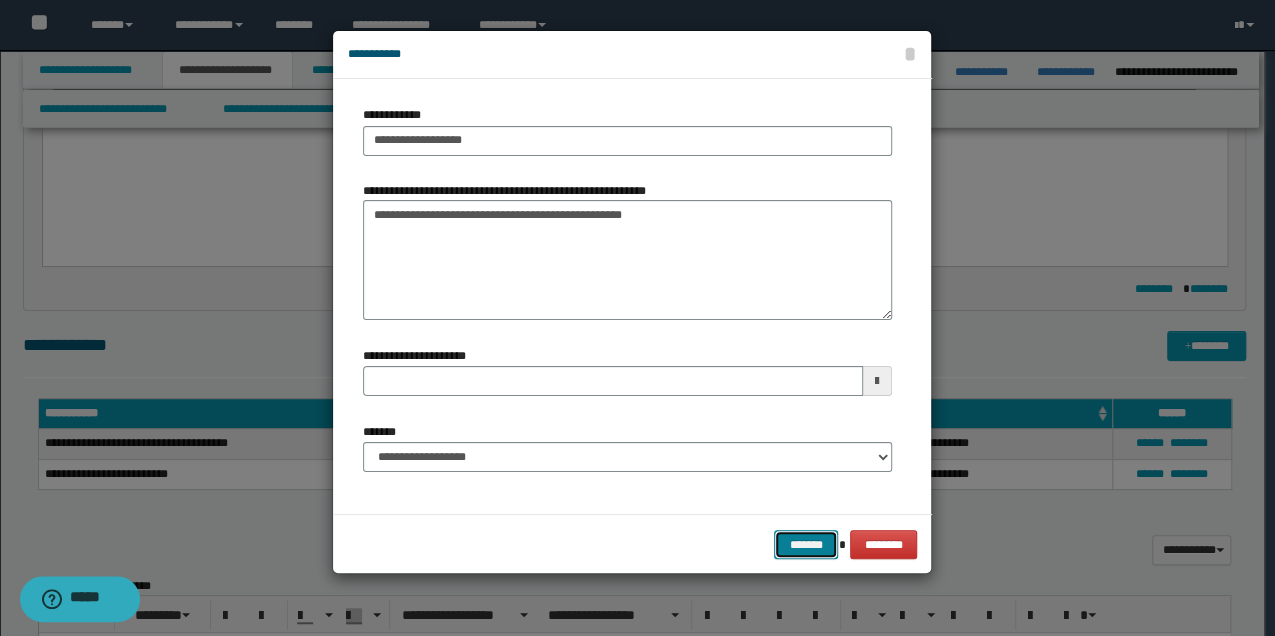 click on "*******" at bounding box center (806, 544) 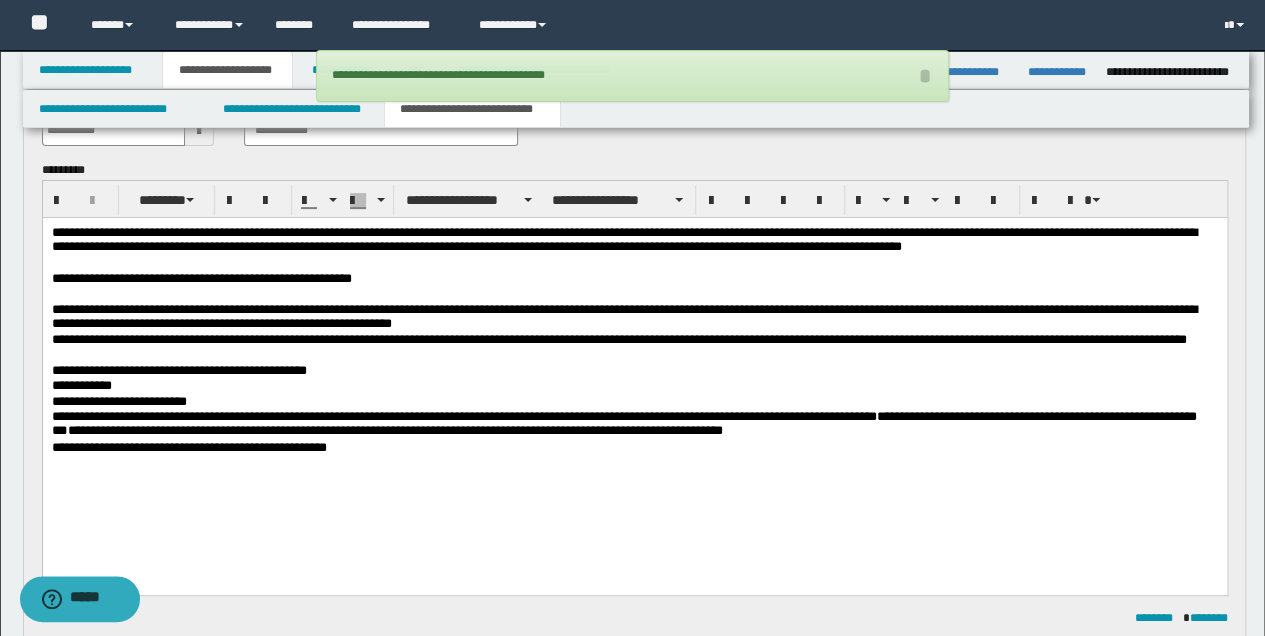 scroll, scrollTop: 133, scrollLeft: 0, axis: vertical 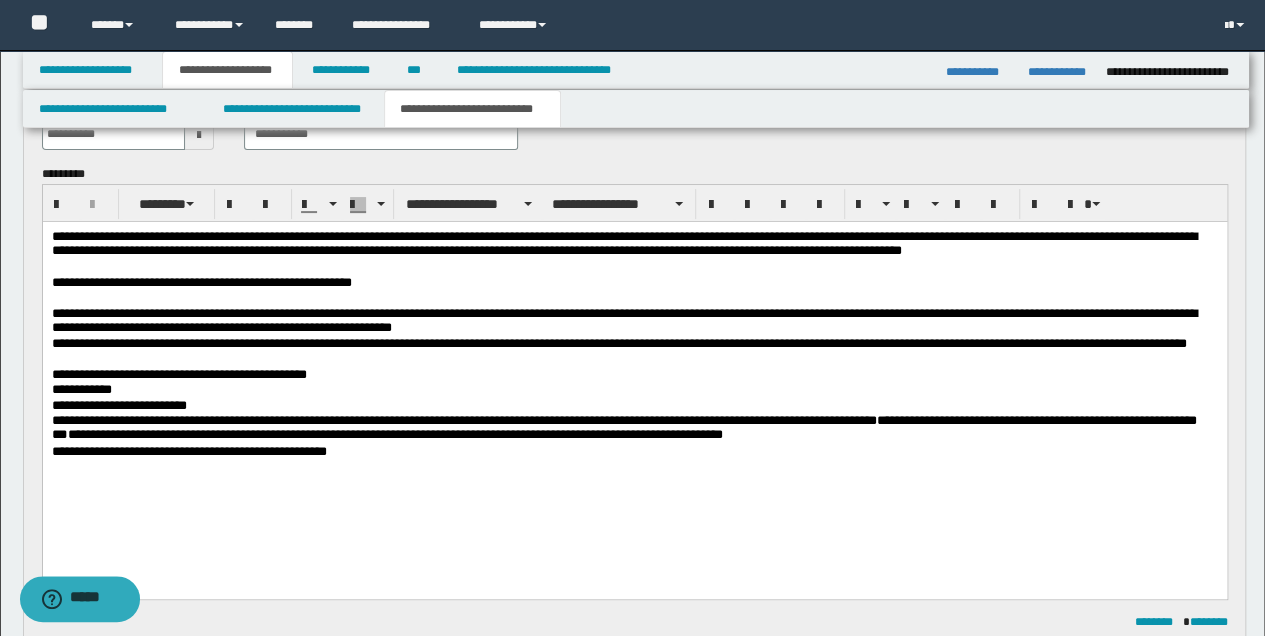 click on "**********" at bounding box center [634, 252] 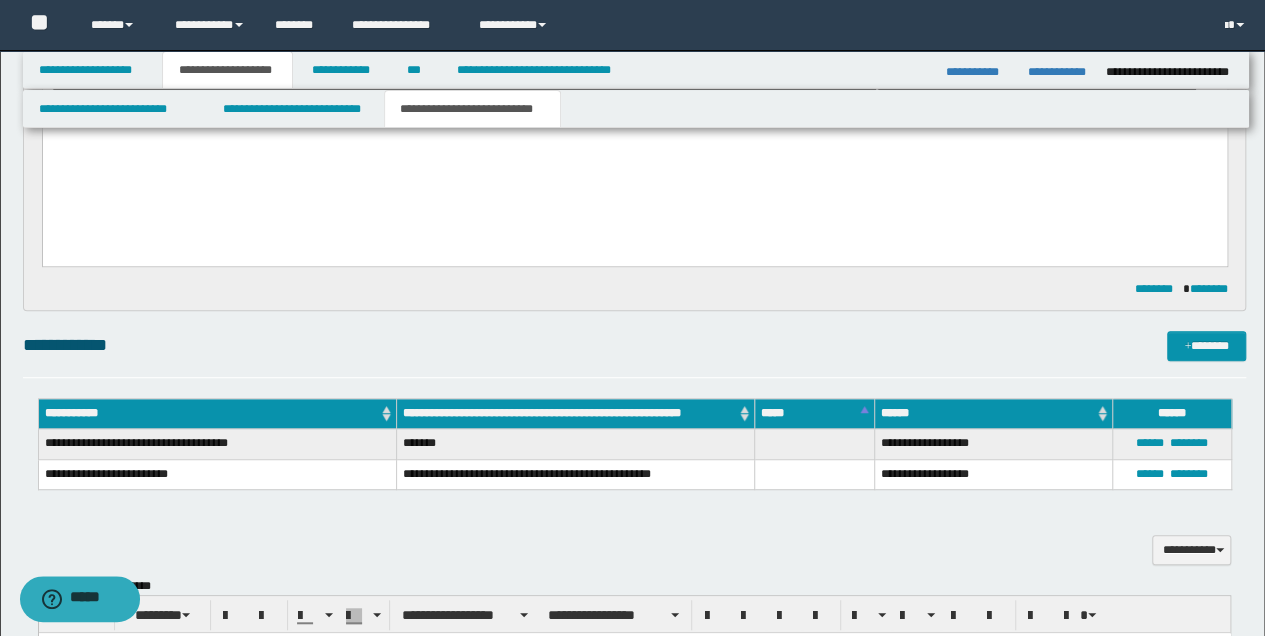 scroll, scrollTop: 466, scrollLeft: 0, axis: vertical 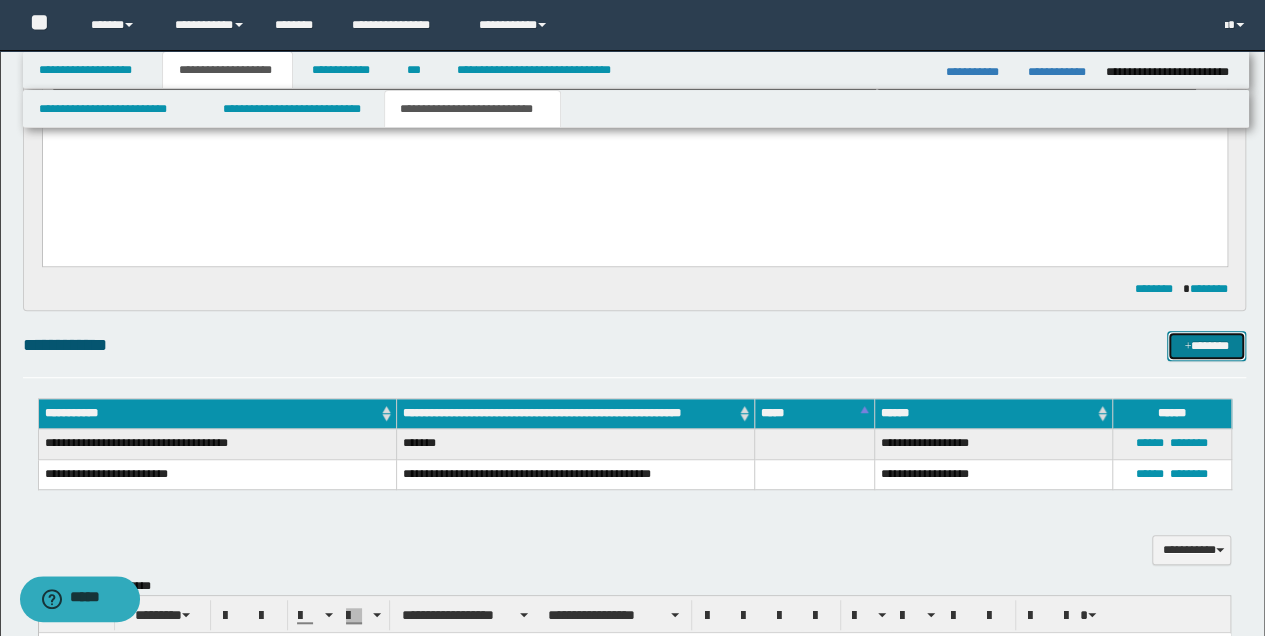 click on "*******" at bounding box center (1206, 345) 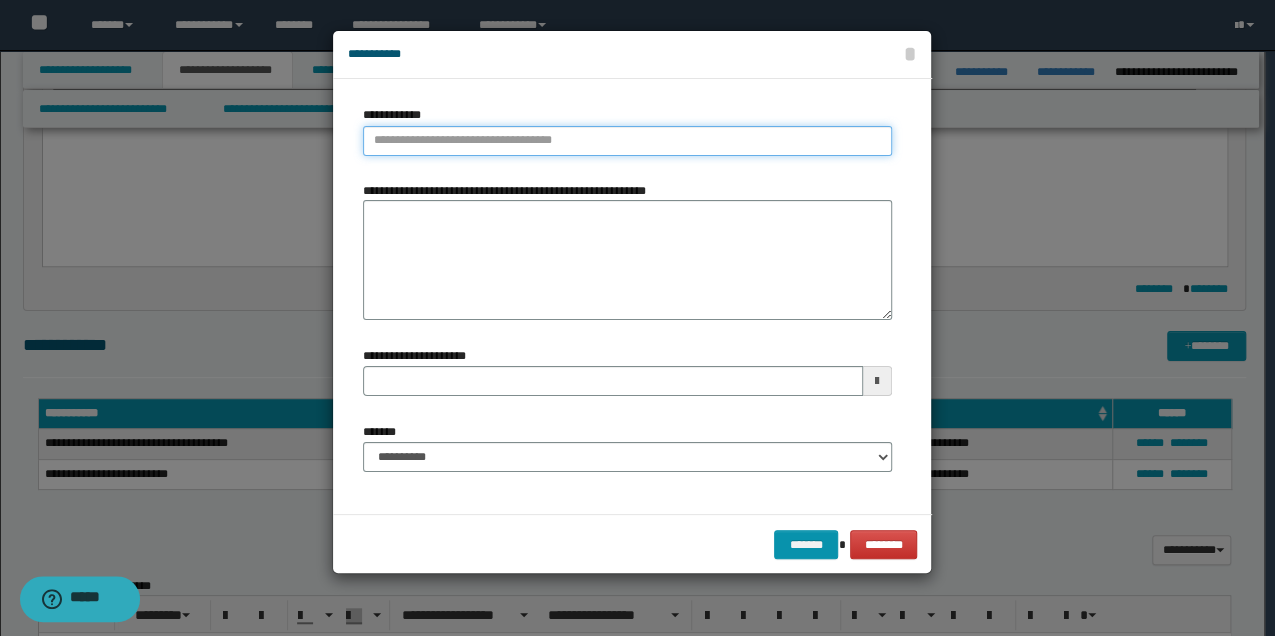 type on "**********" 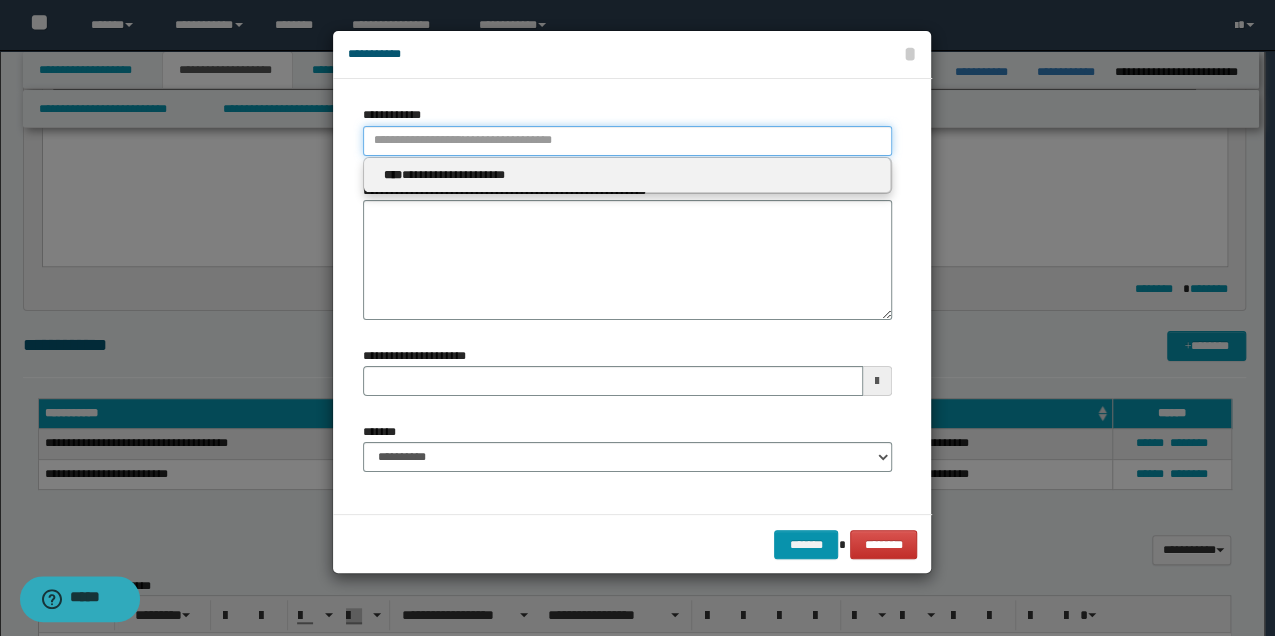 click on "**********" at bounding box center (627, 141) 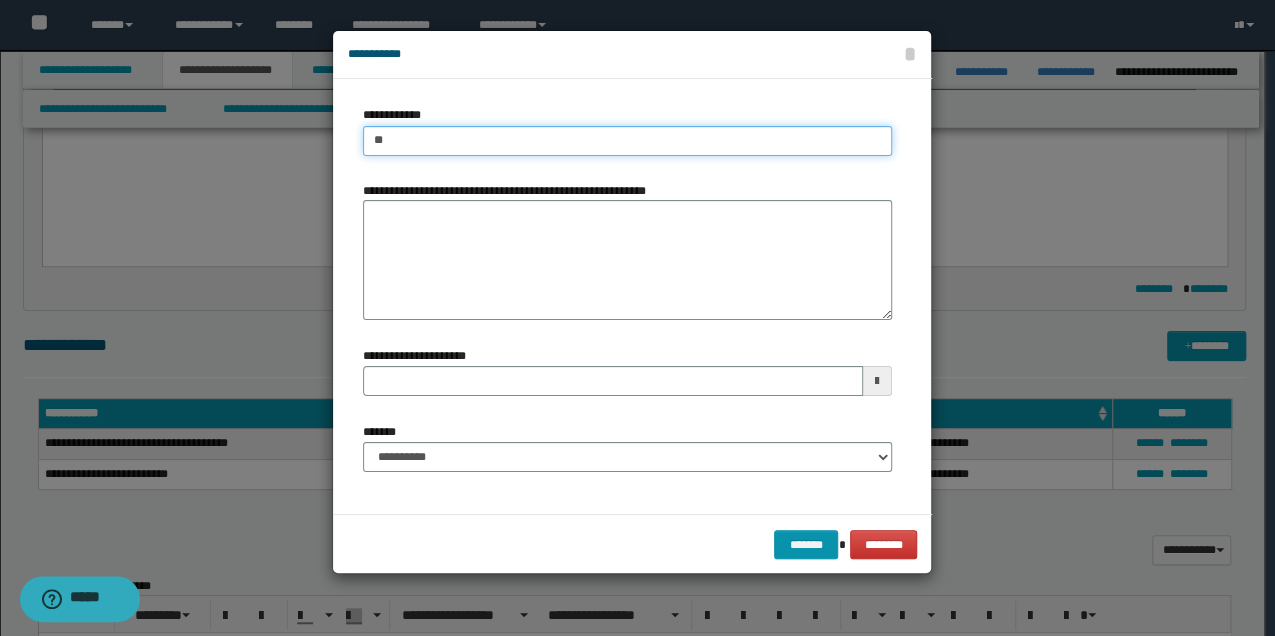 type on "***" 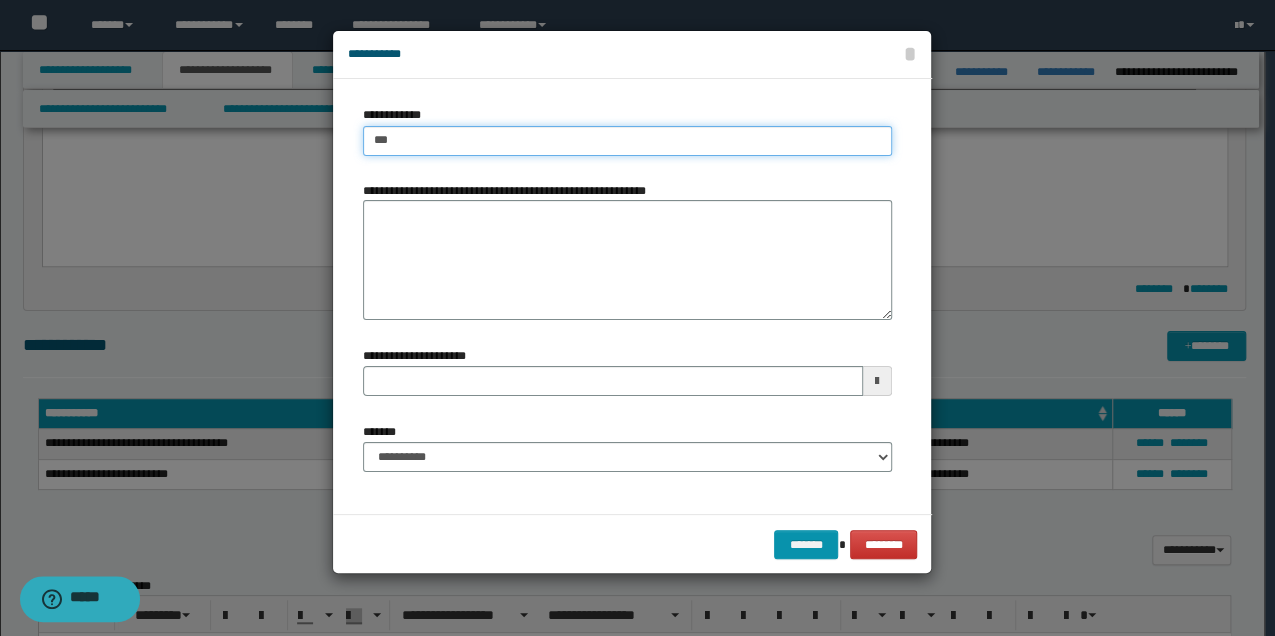 type on "***" 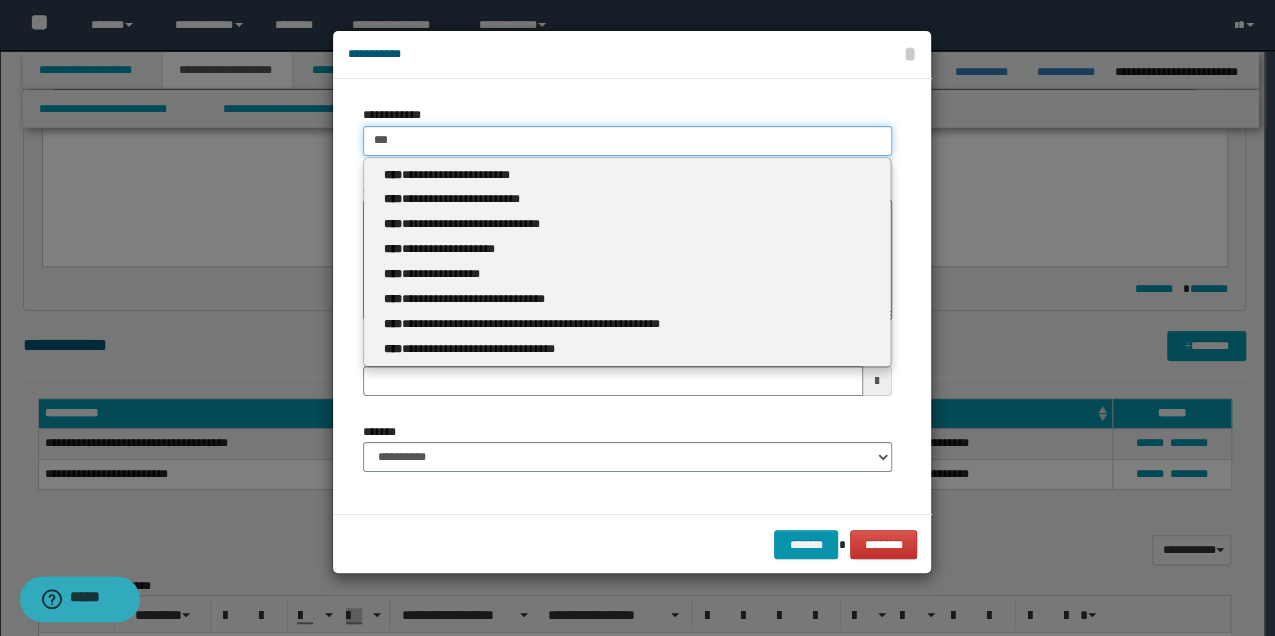 type 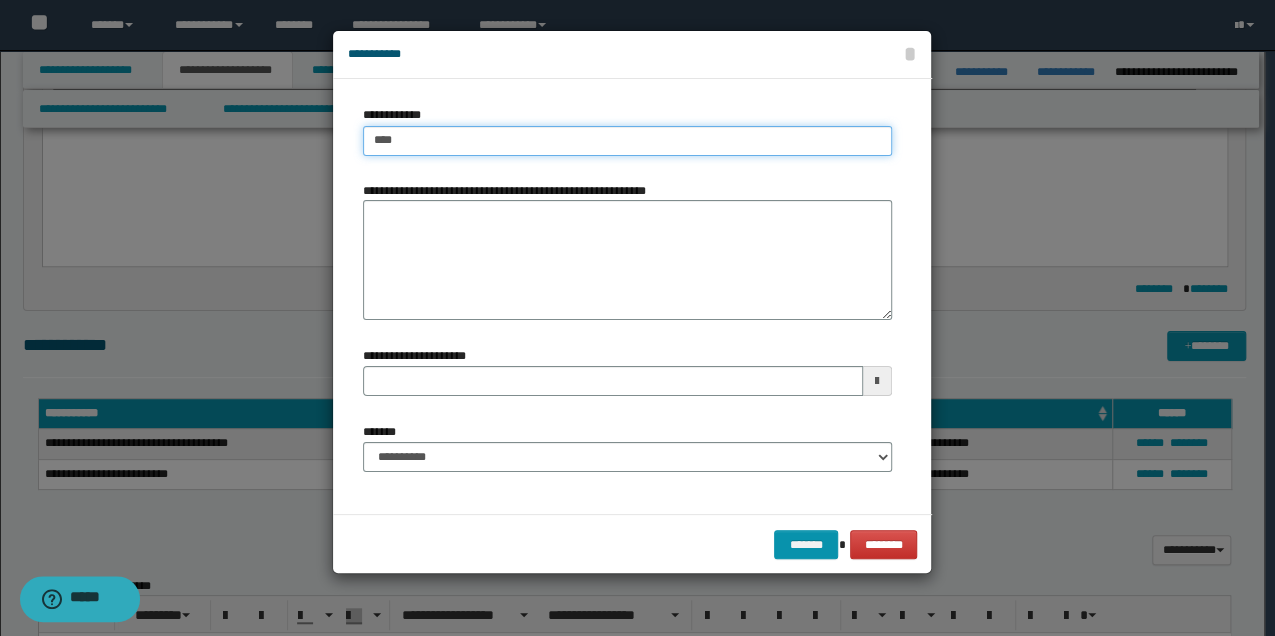 type on "****" 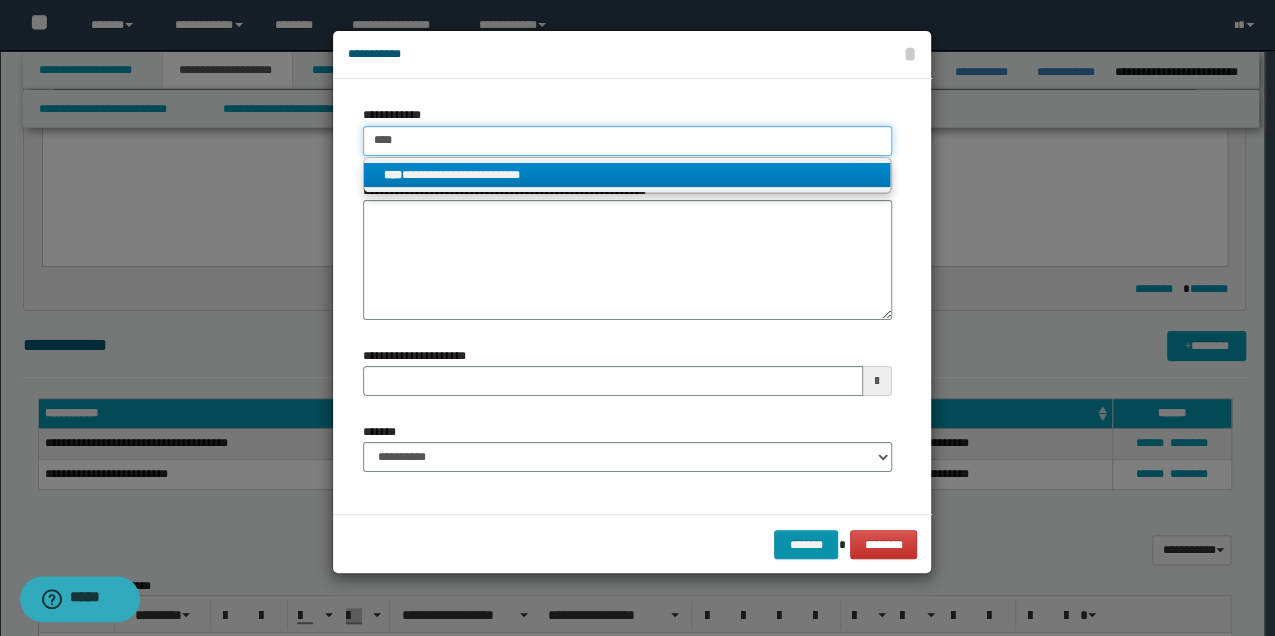 type on "****" 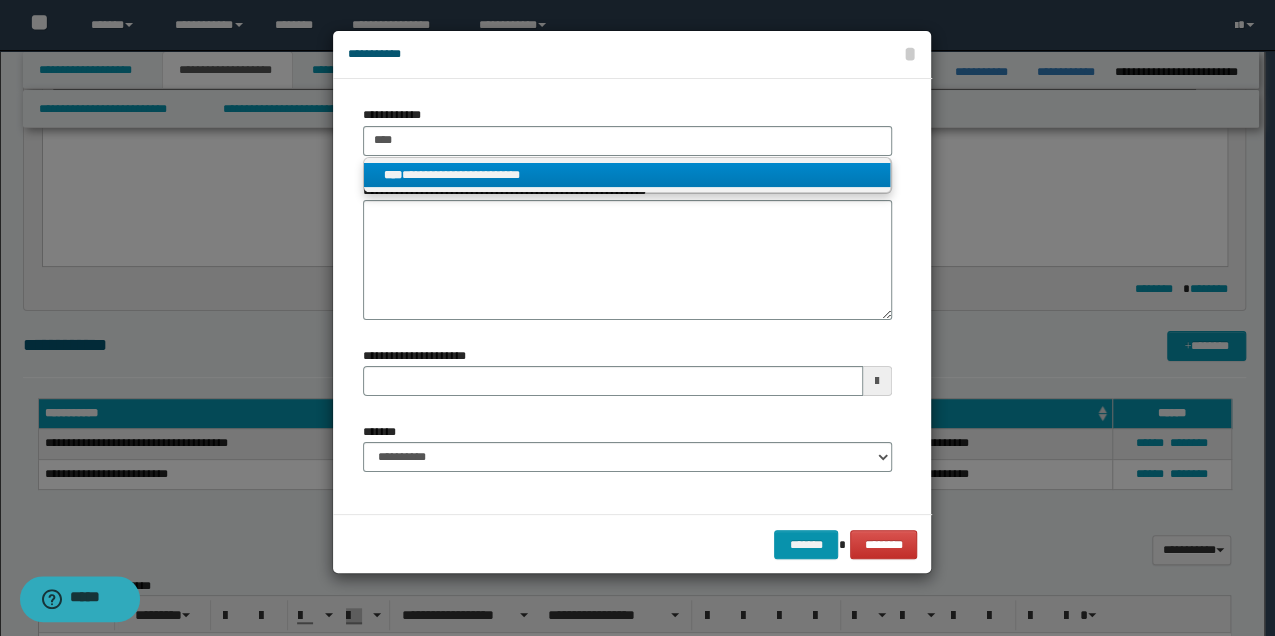 click on "**********" at bounding box center [627, 175] 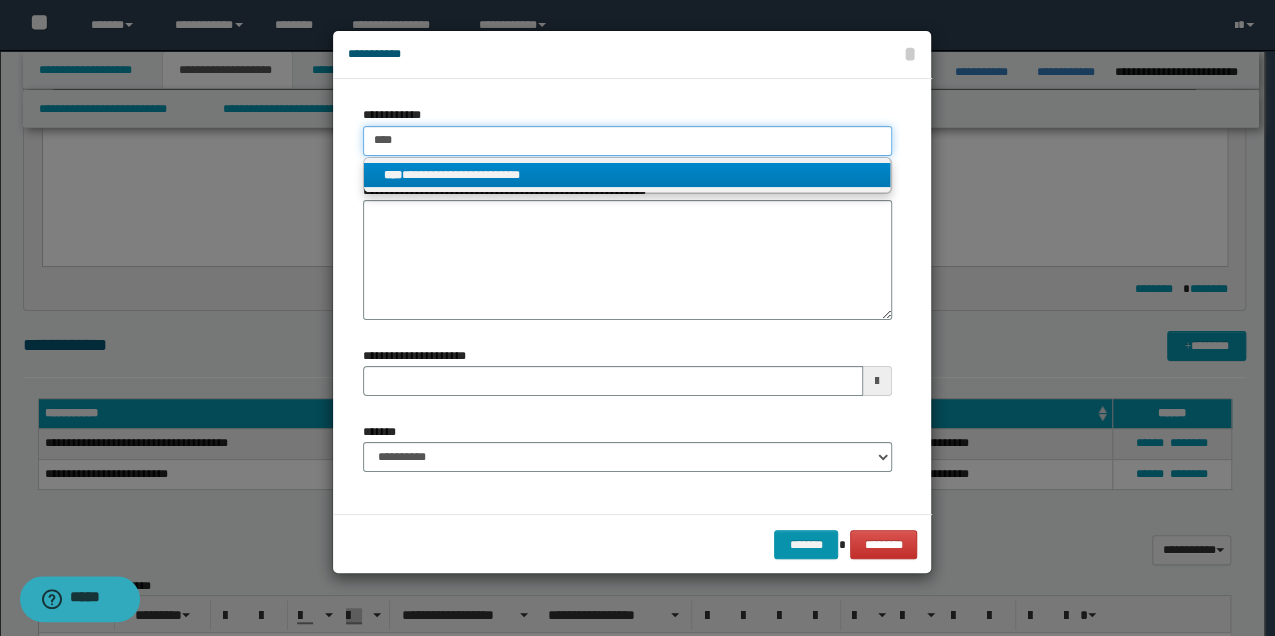 type 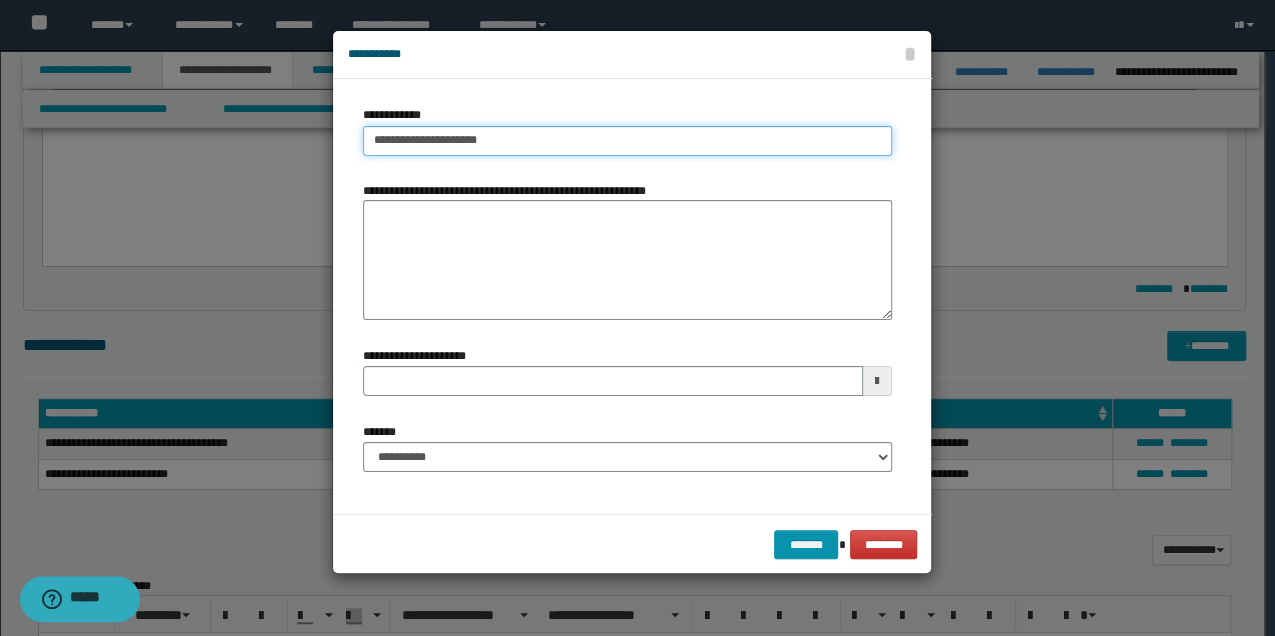 type 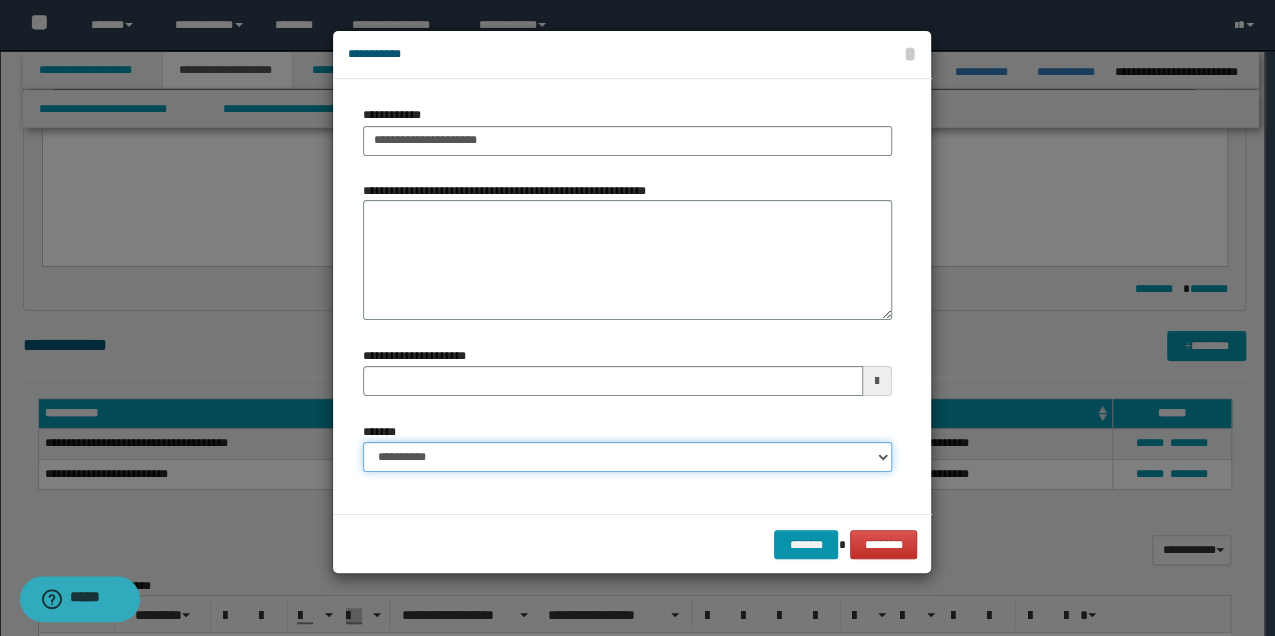 click on "**********" at bounding box center [627, 457] 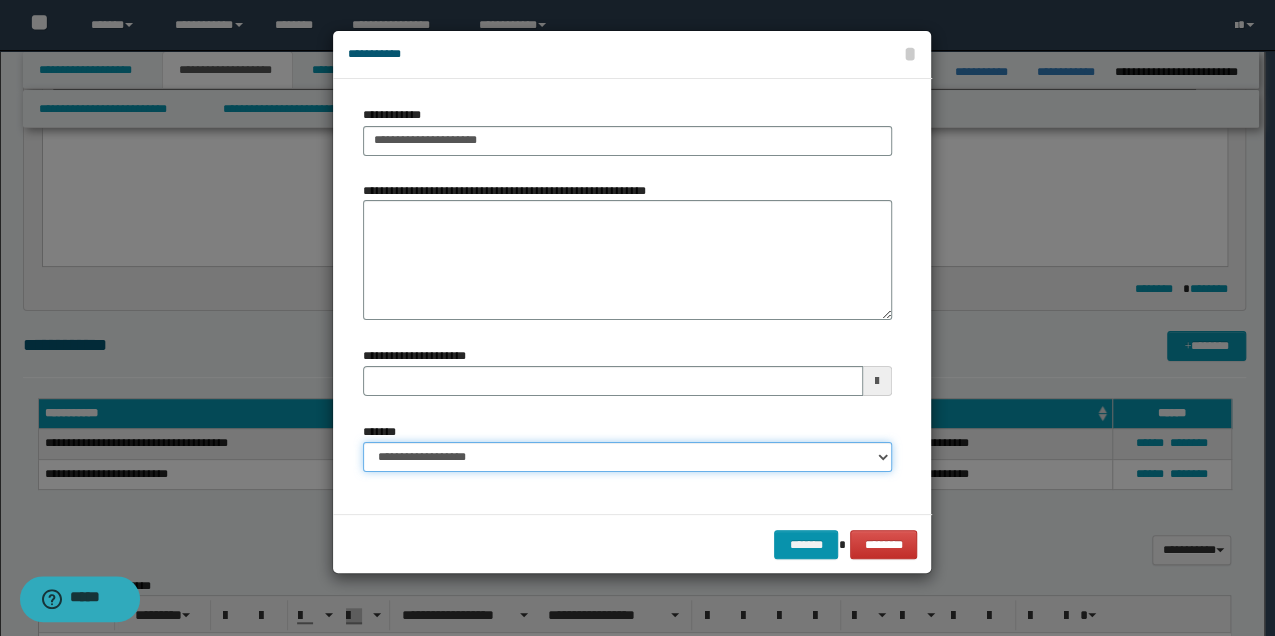 click on "**********" at bounding box center [627, 457] 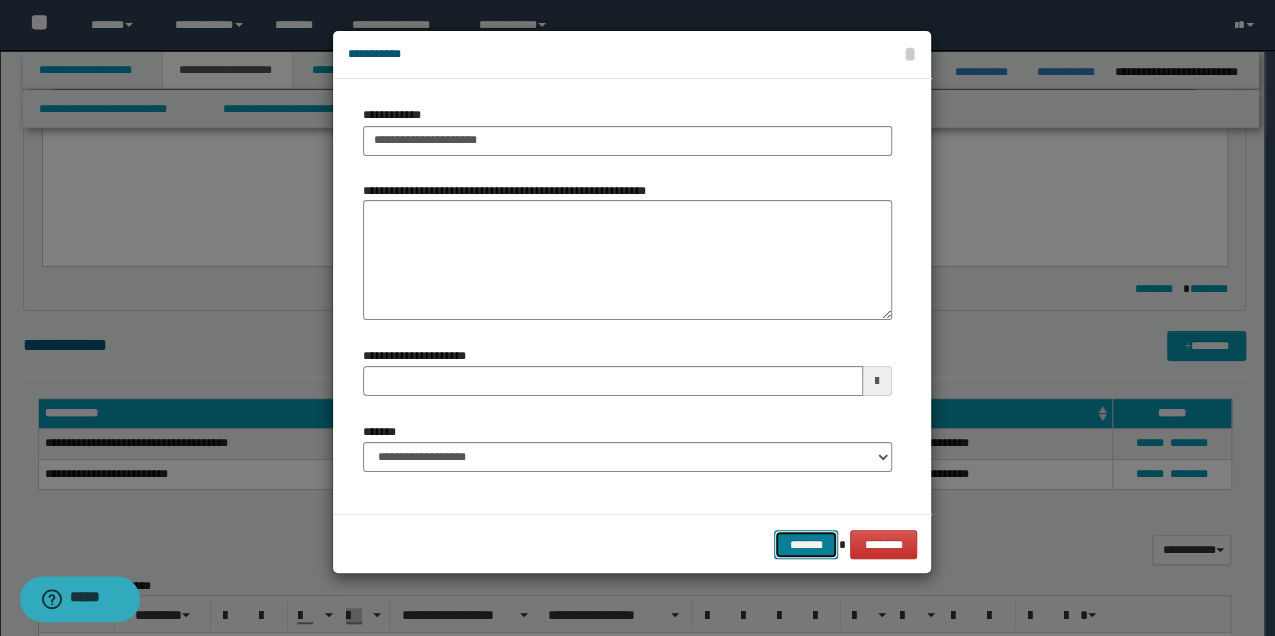 click on "*******" at bounding box center [806, 544] 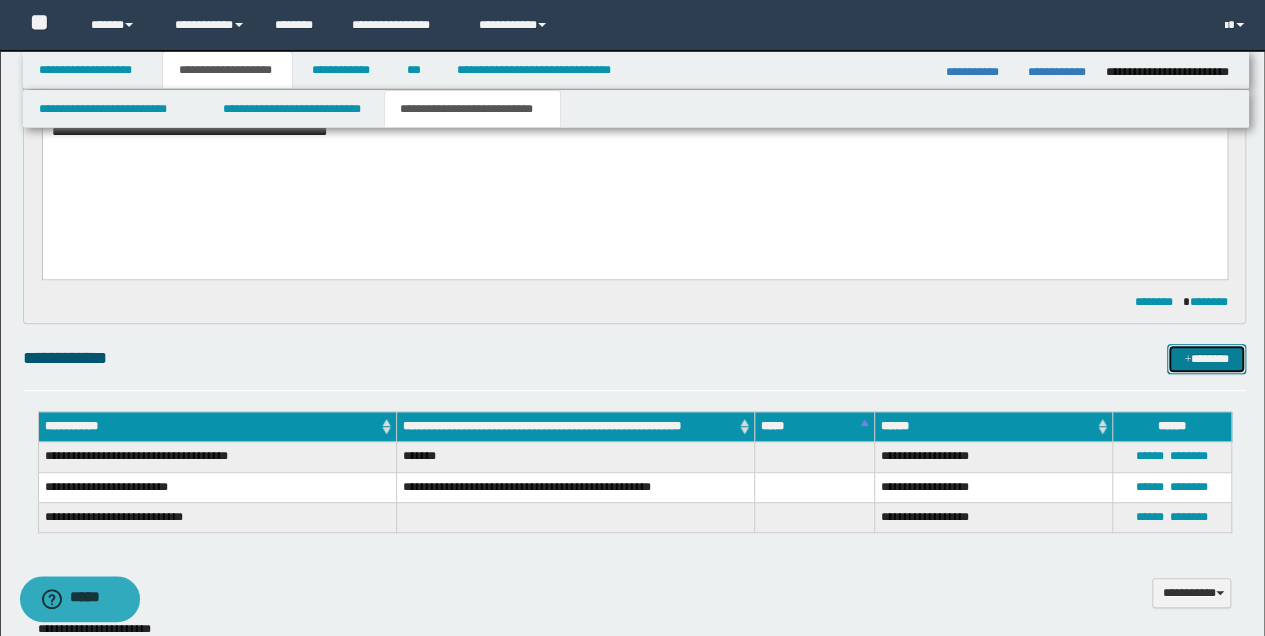 scroll, scrollTop: 466, scrollLeft: 0, axis: vertical 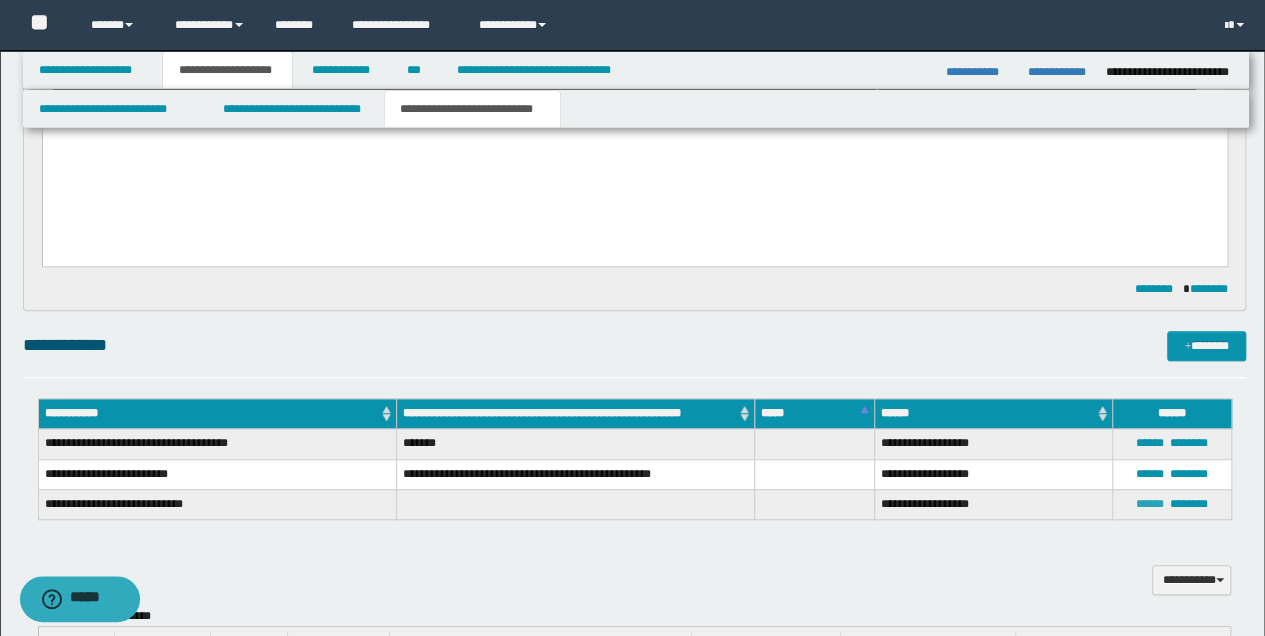 click on "******" at bounding box center (1150, 504) 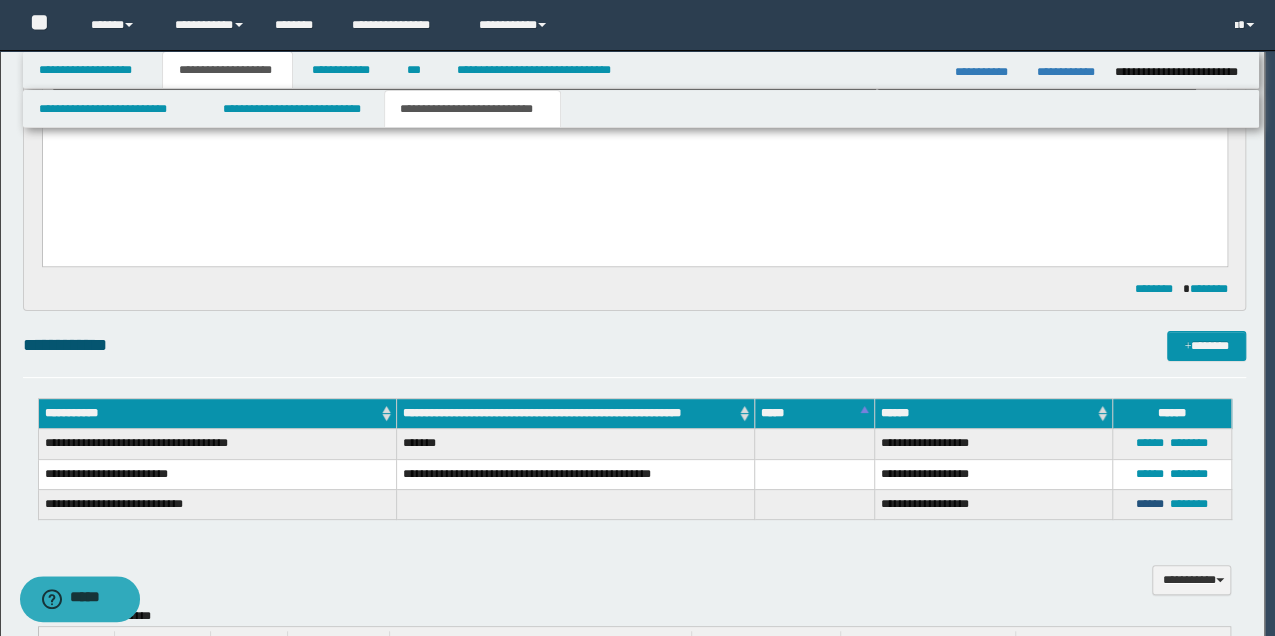 type 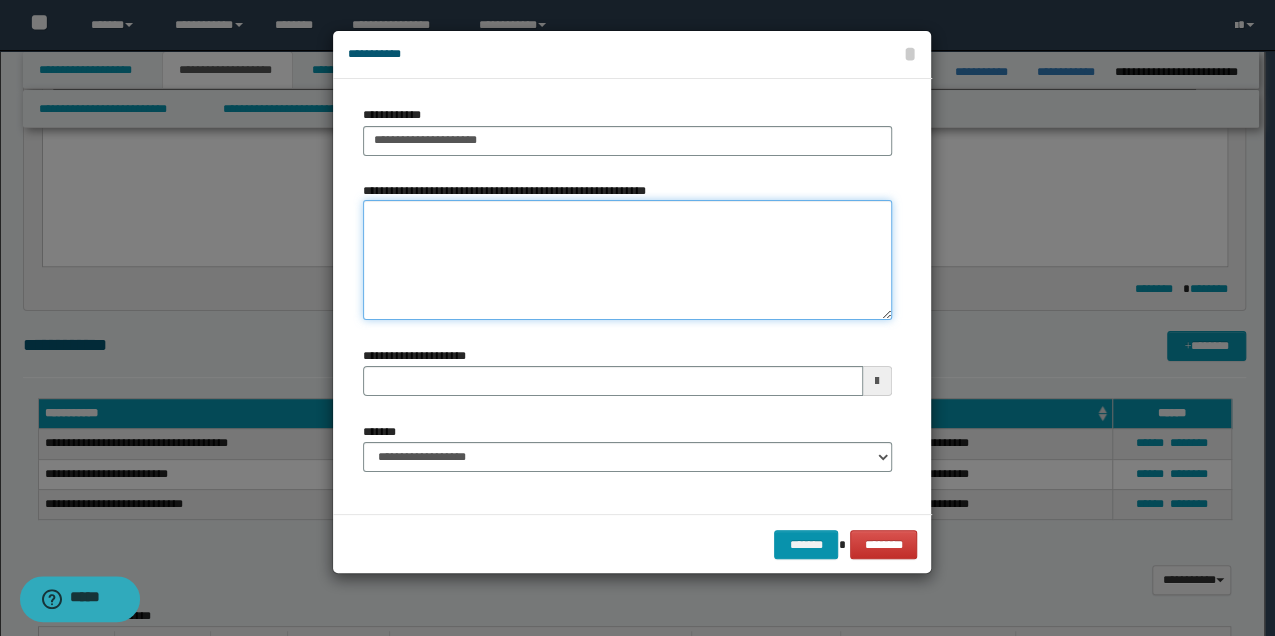click on "**********" at bounding box center [627, 260] 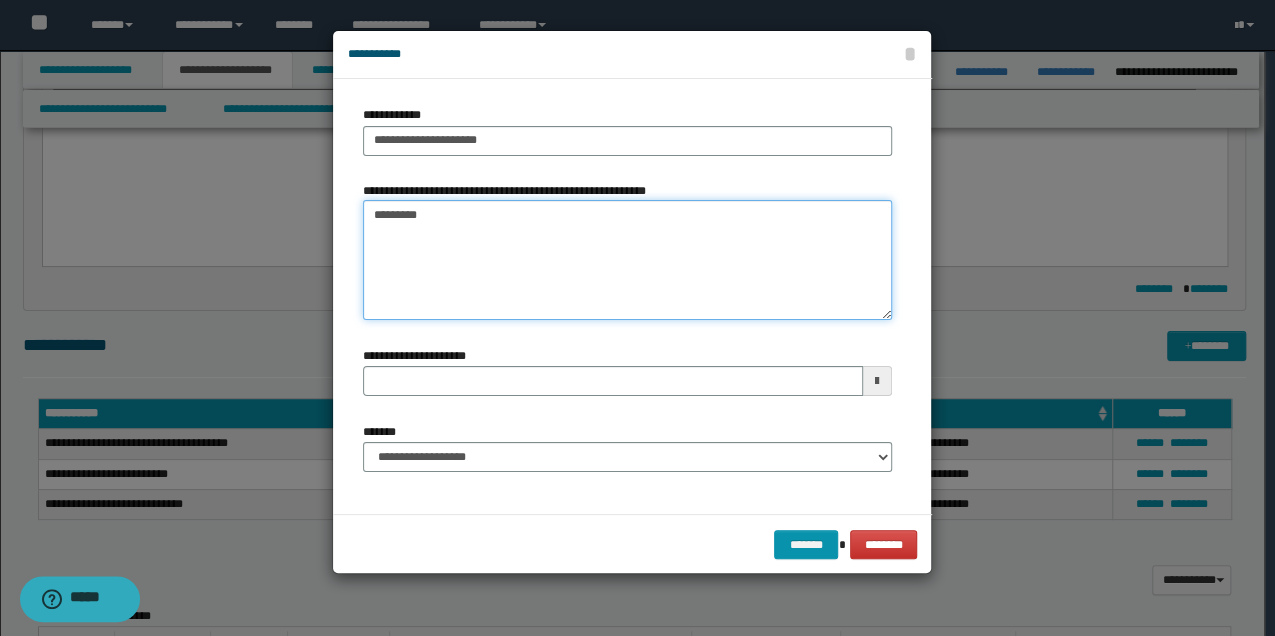 type on "*********" 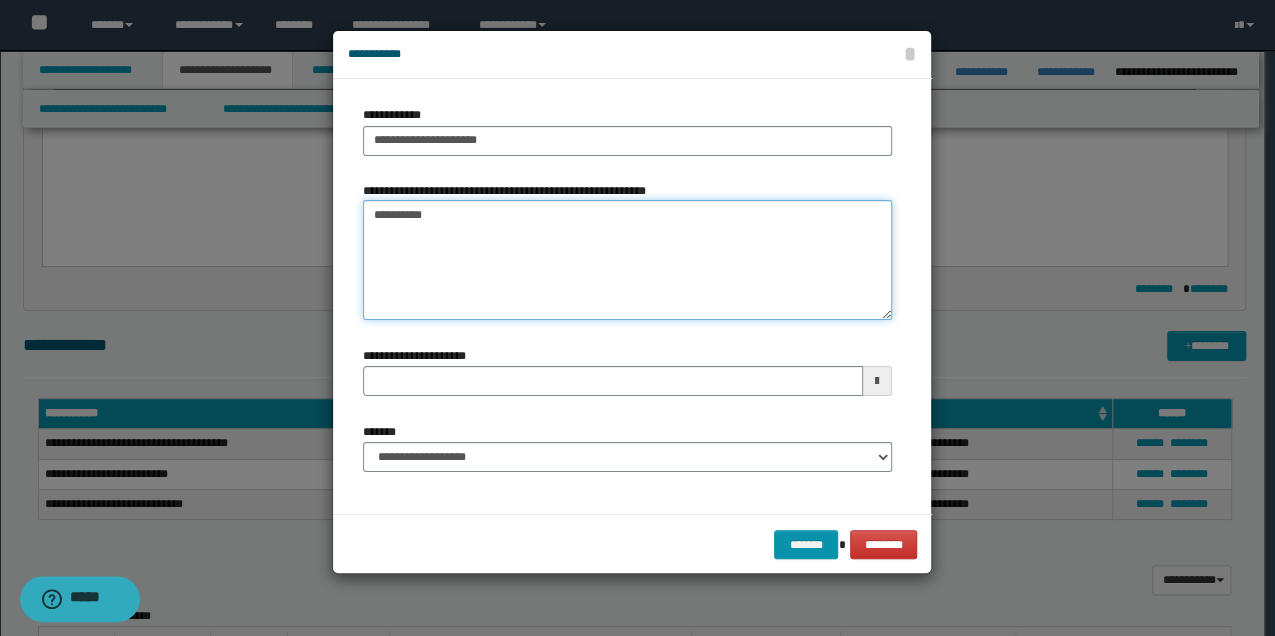 type 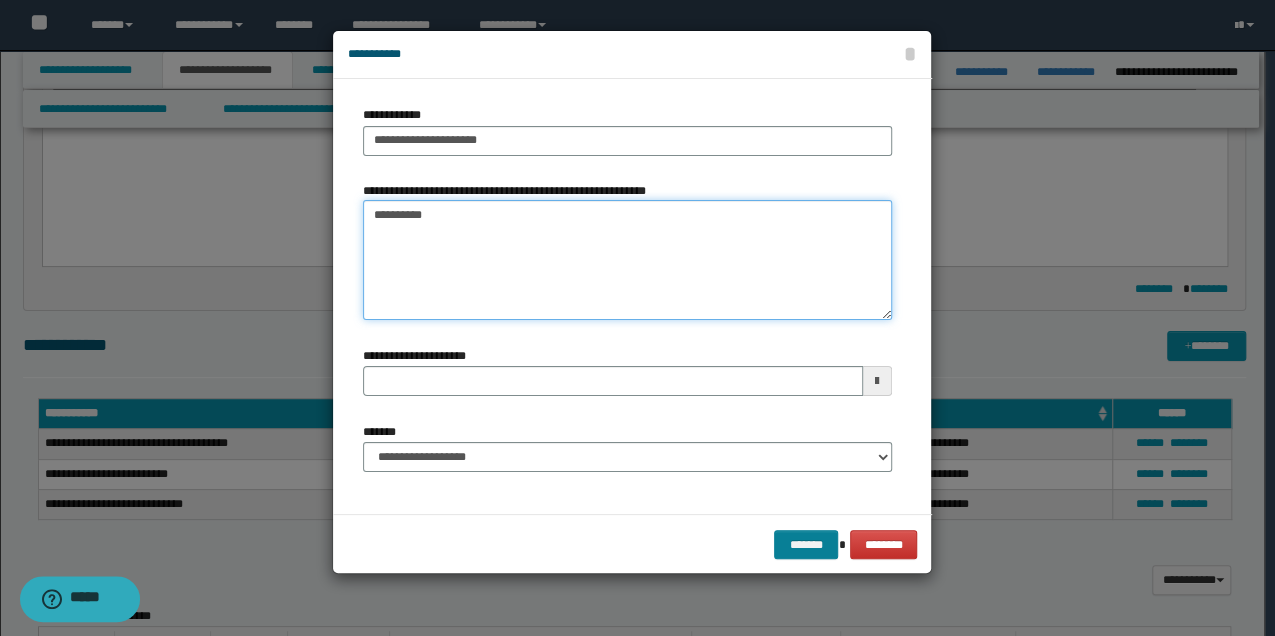 type on "*********" 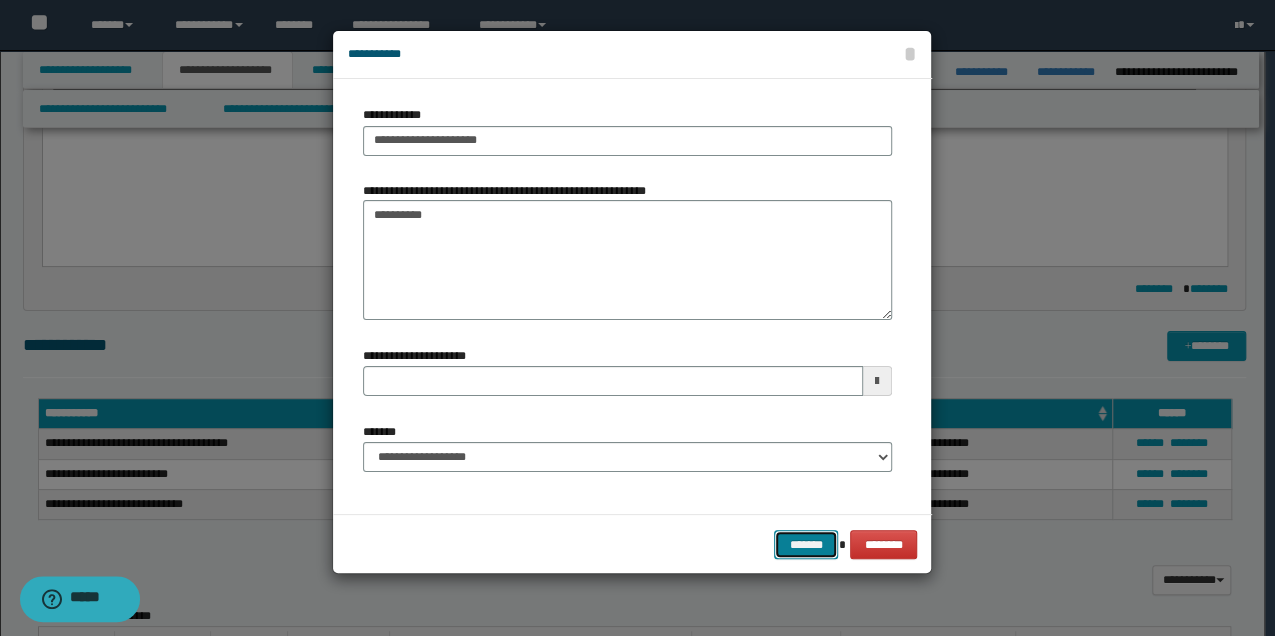click on "*******" at bounding box center [806, 544] 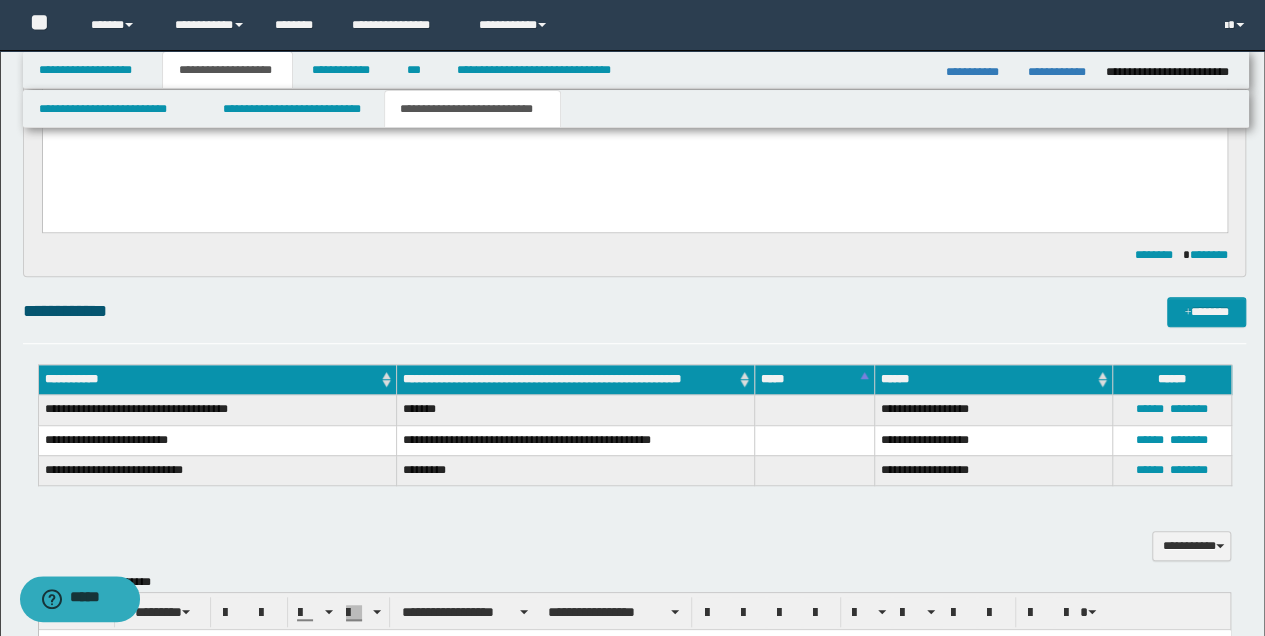 scroll, scrollTop: 533, scrollLeft: 0, axis: vertical 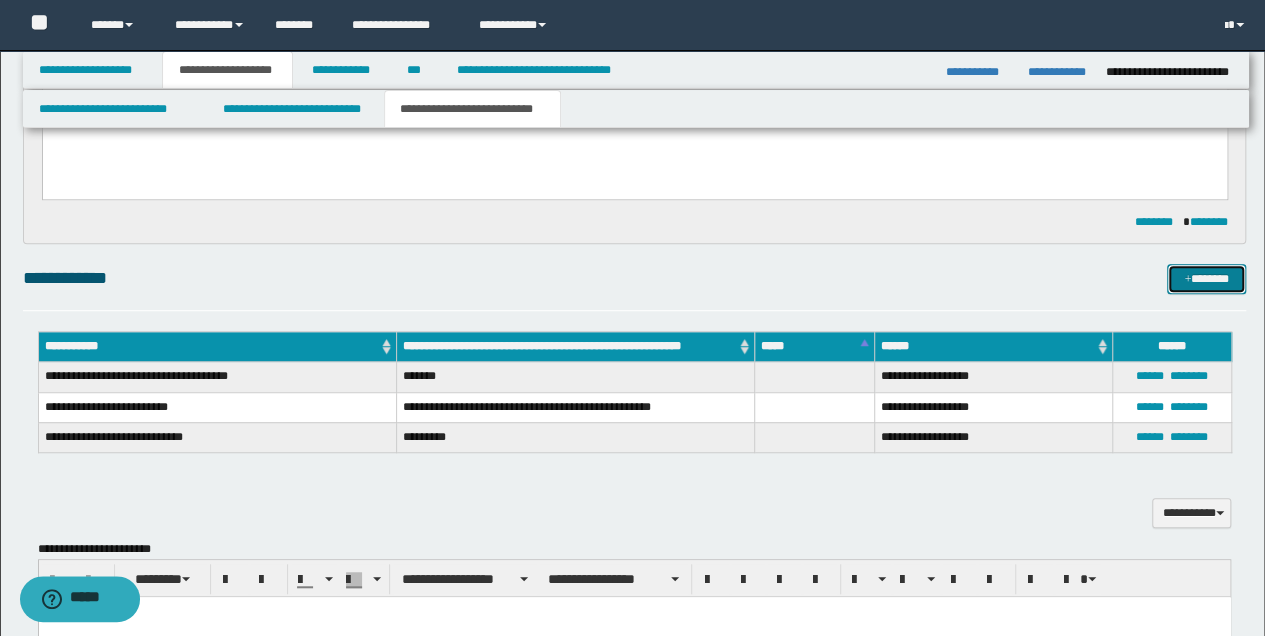 click on "*******" at bounding box center [1206, 278] 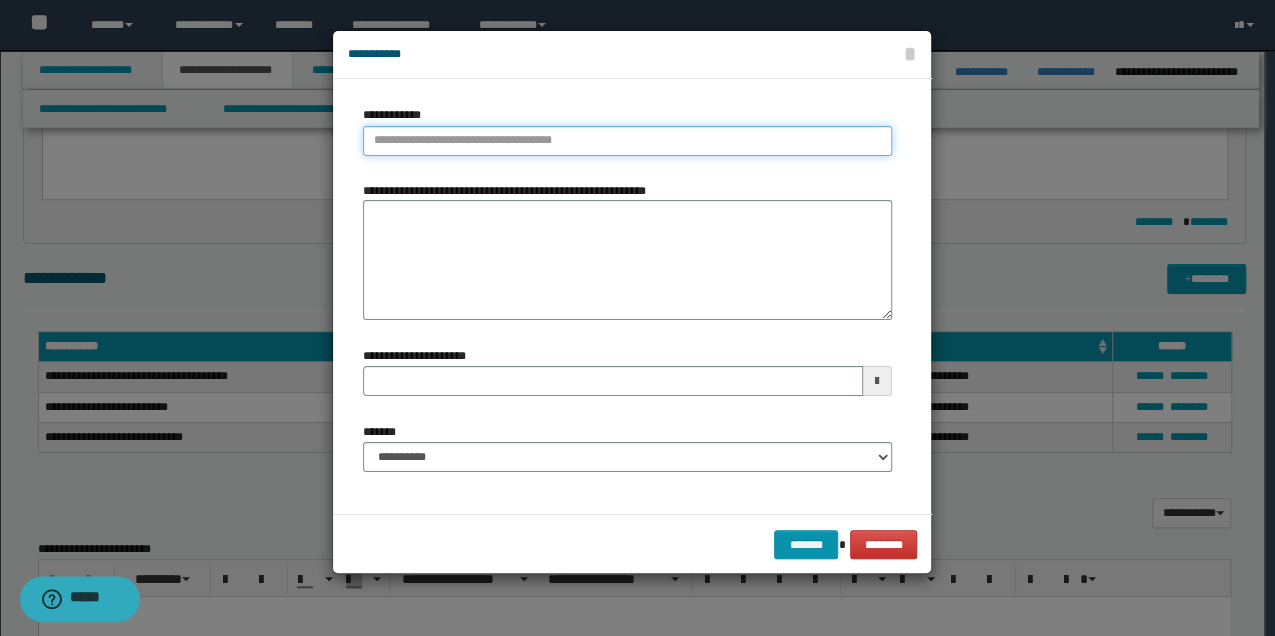 type on "**********" 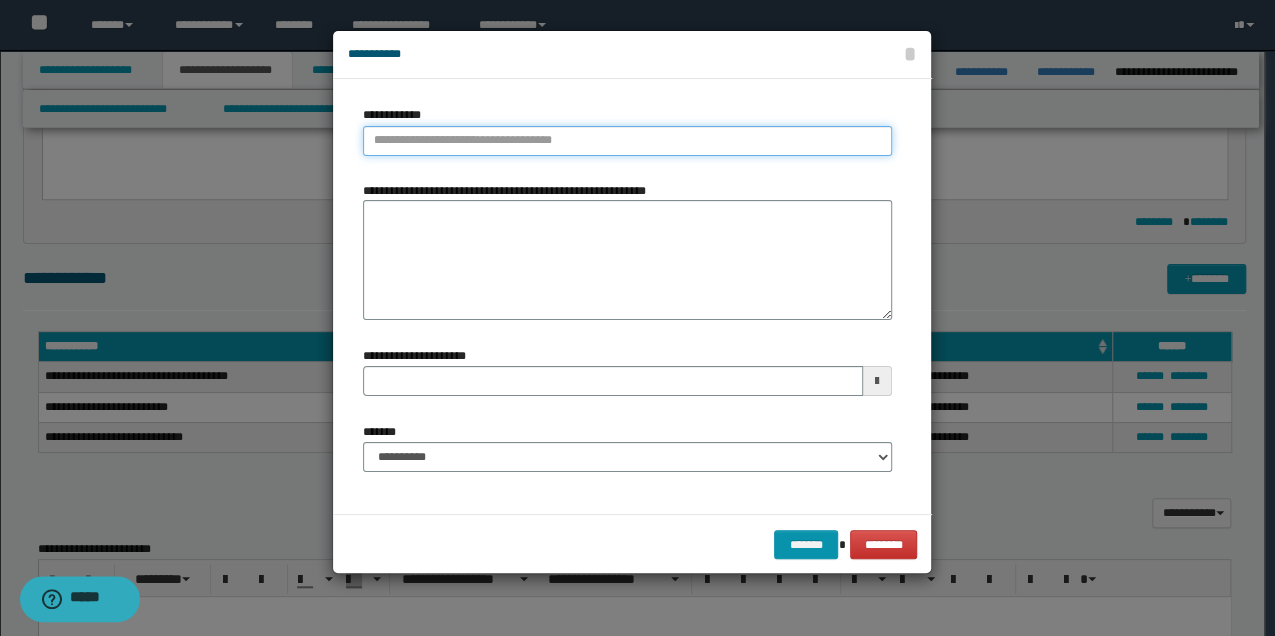 click on "**********" at bounding box center (627, 141) 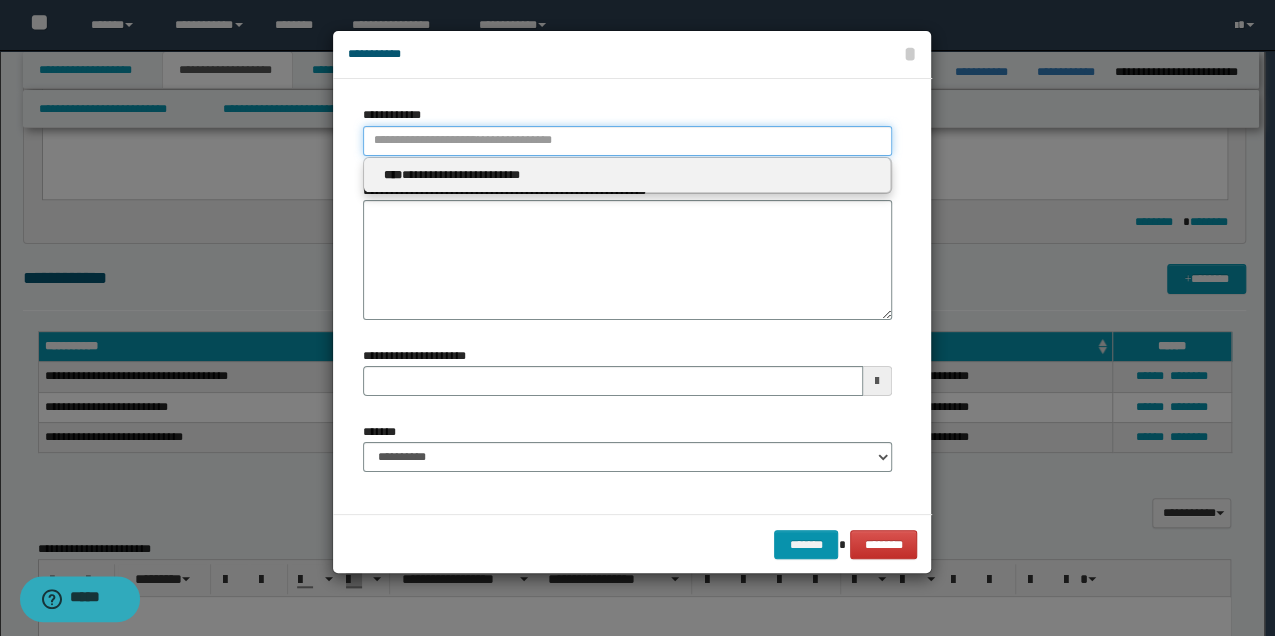 type 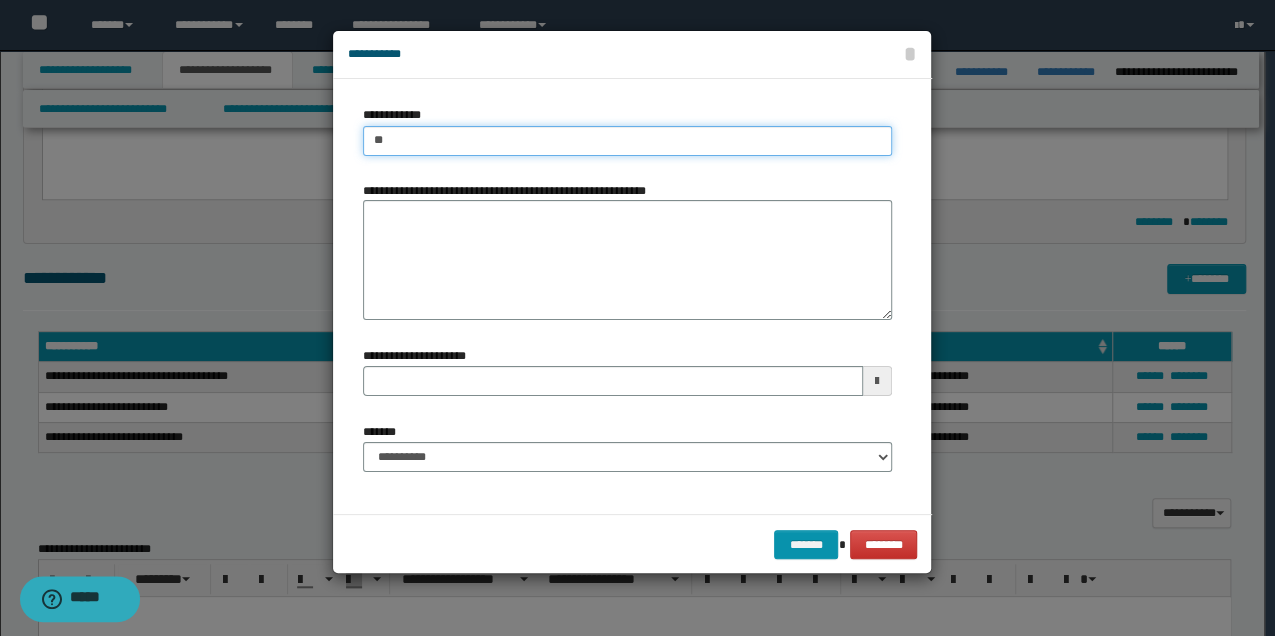type on "***" 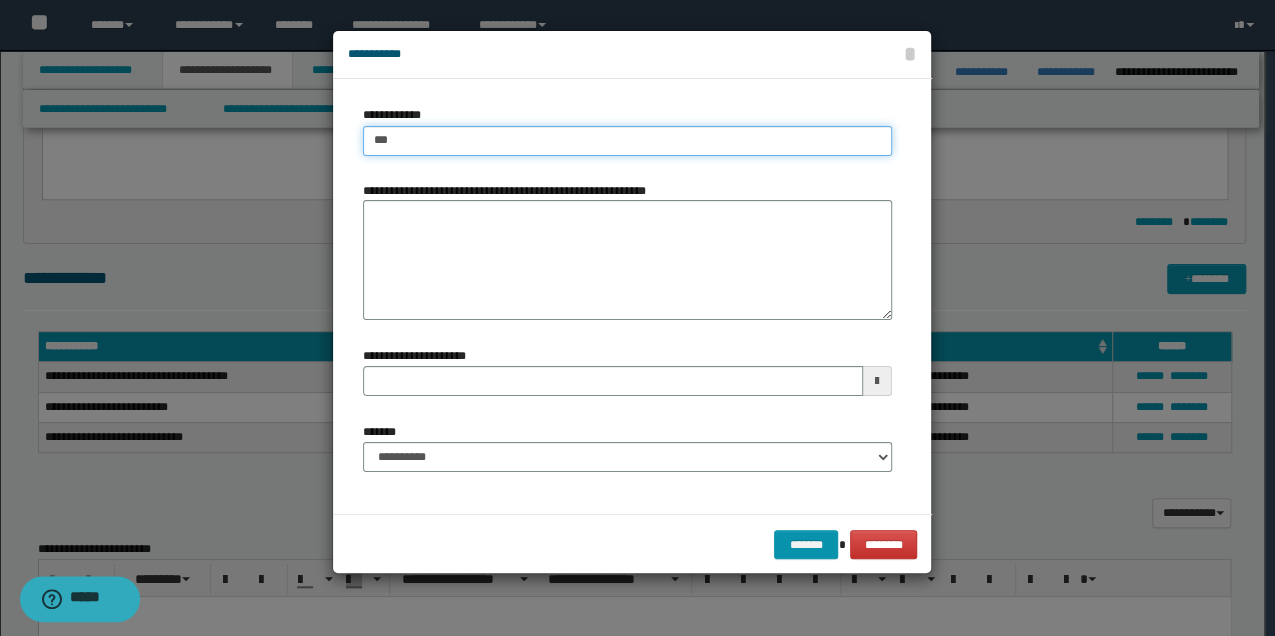 type on "***" 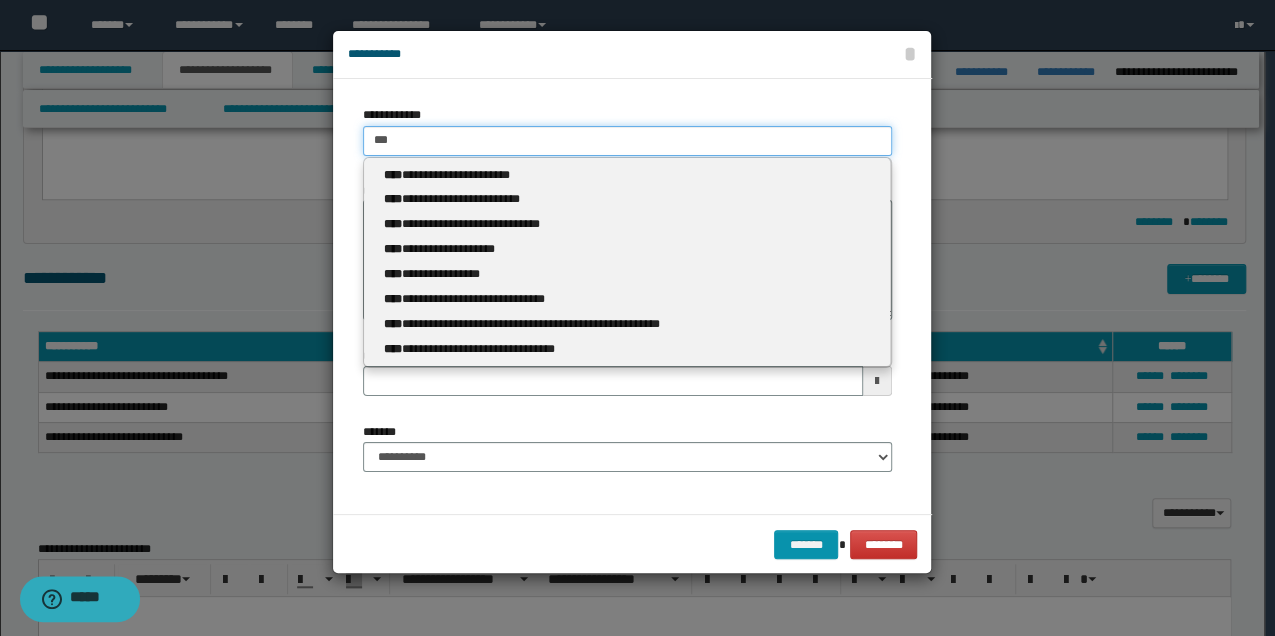 type 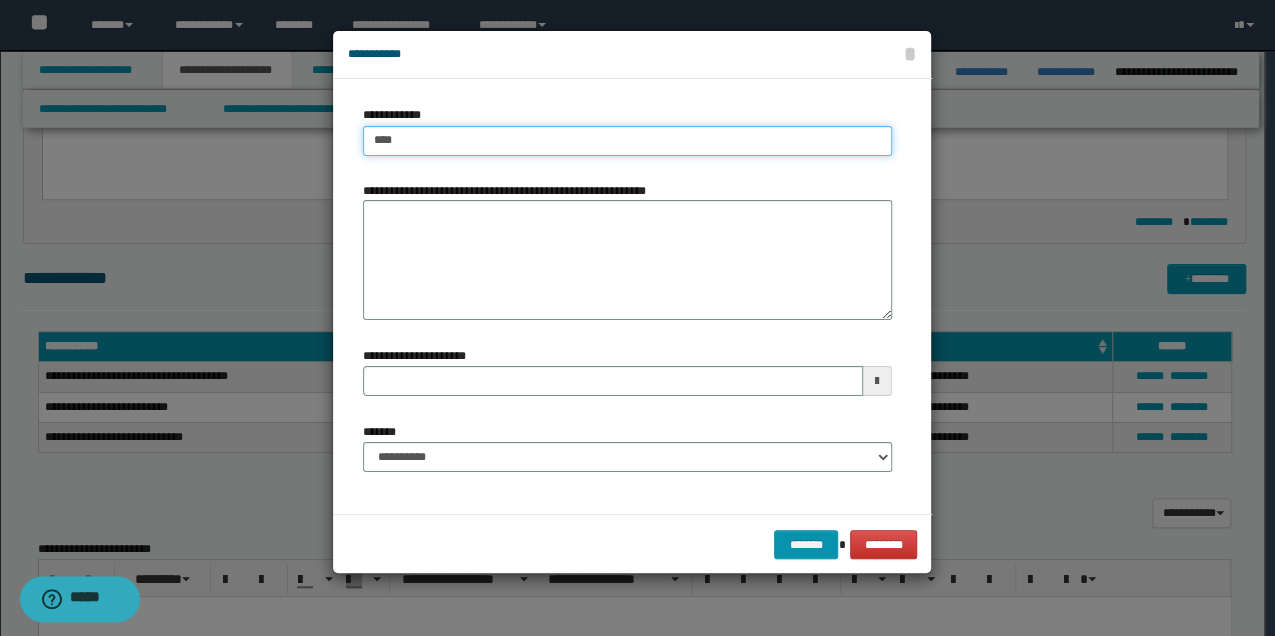 type on "****" 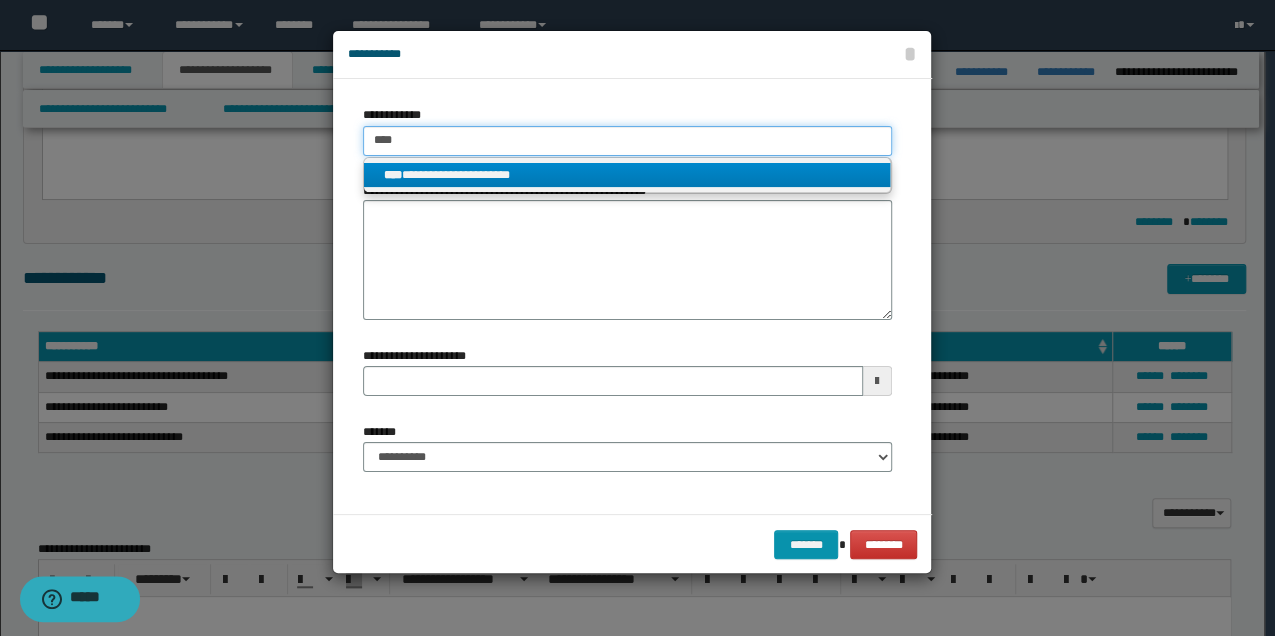 type on "****" 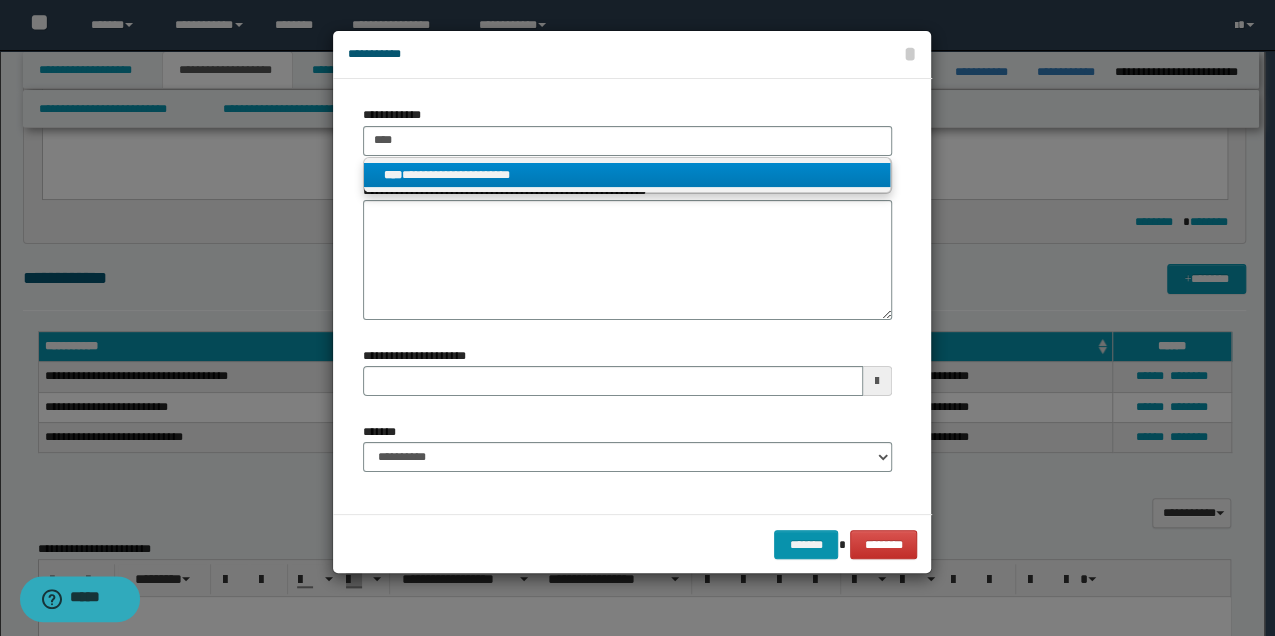 click on "**********" at bounding box center (627, 175) 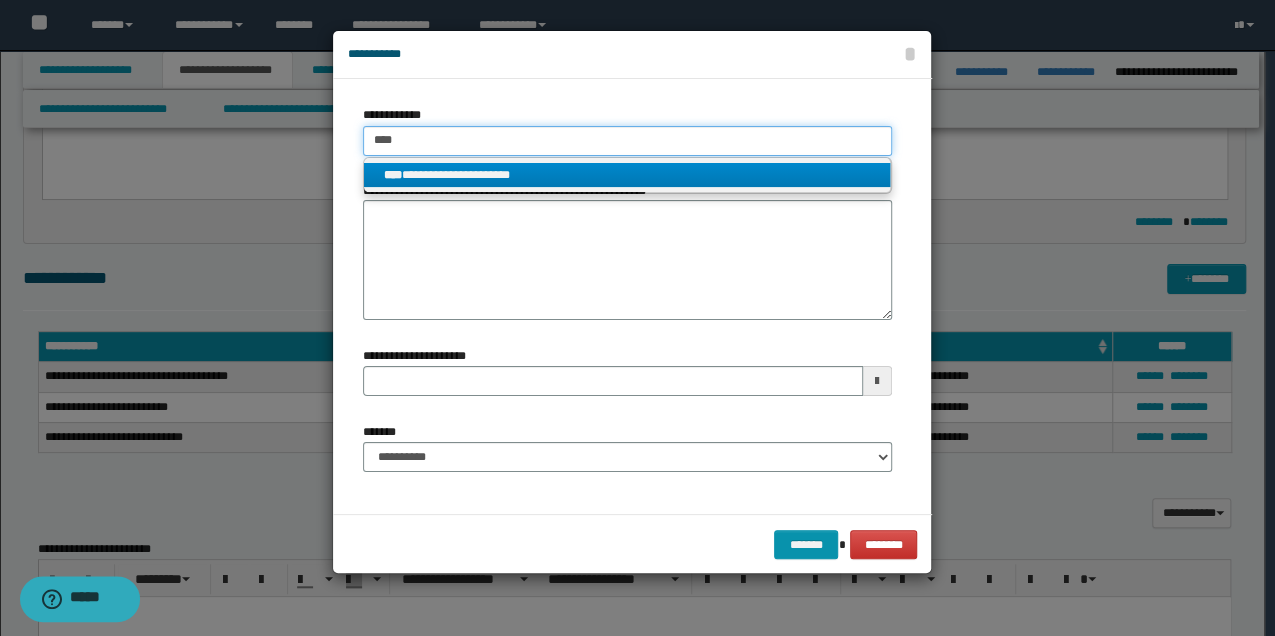 type 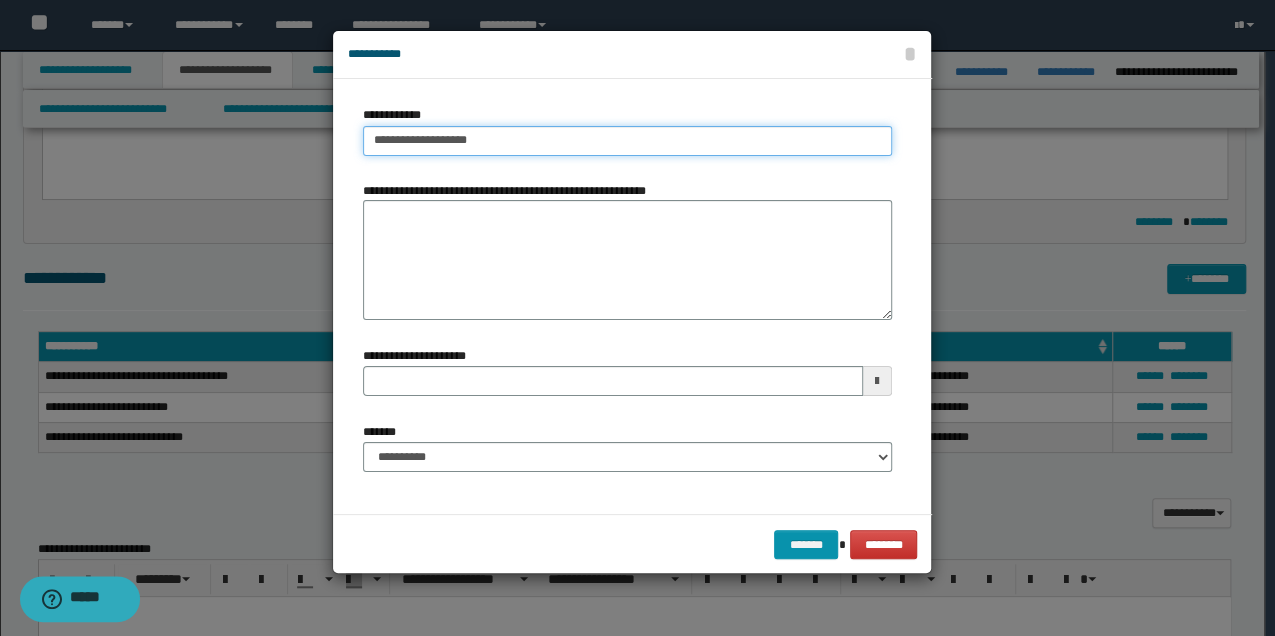 type 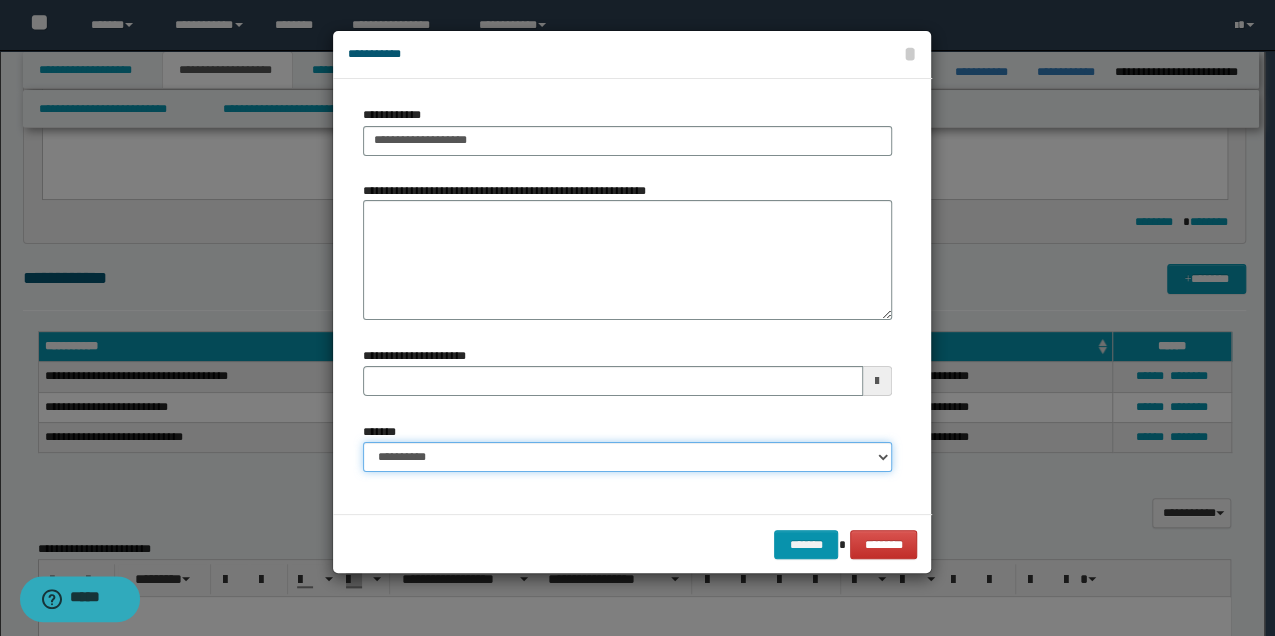 click on "**********" at bounding box center (627, 457) 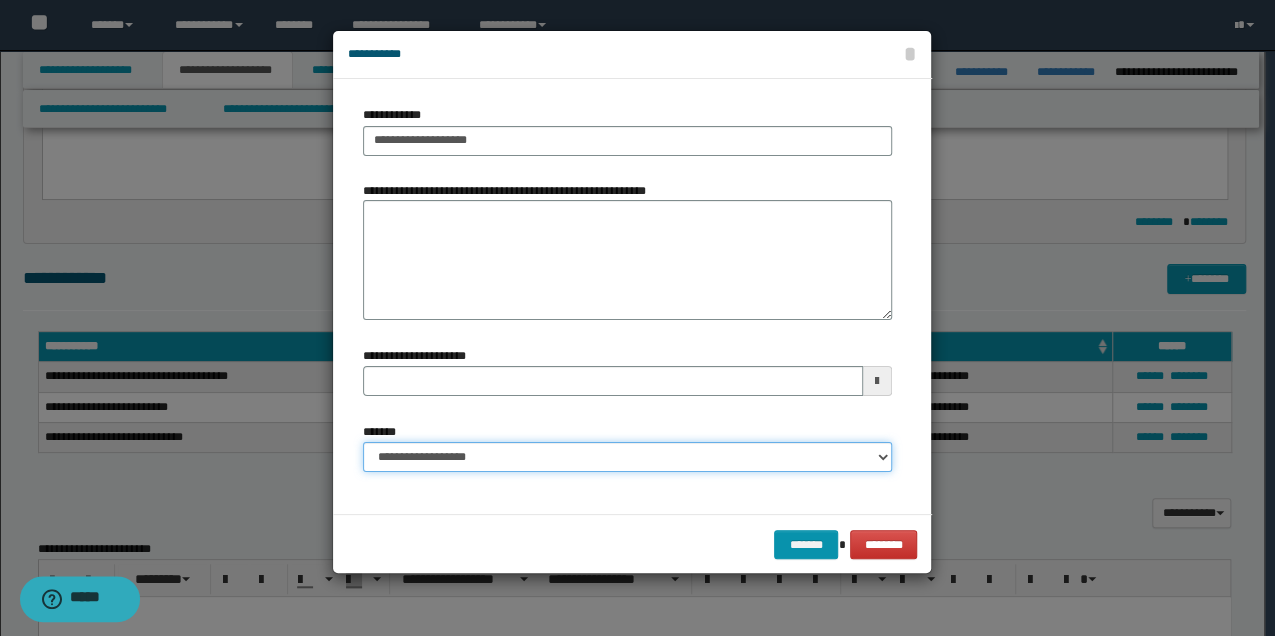 click on "**********" at bounding box center (627, 457) 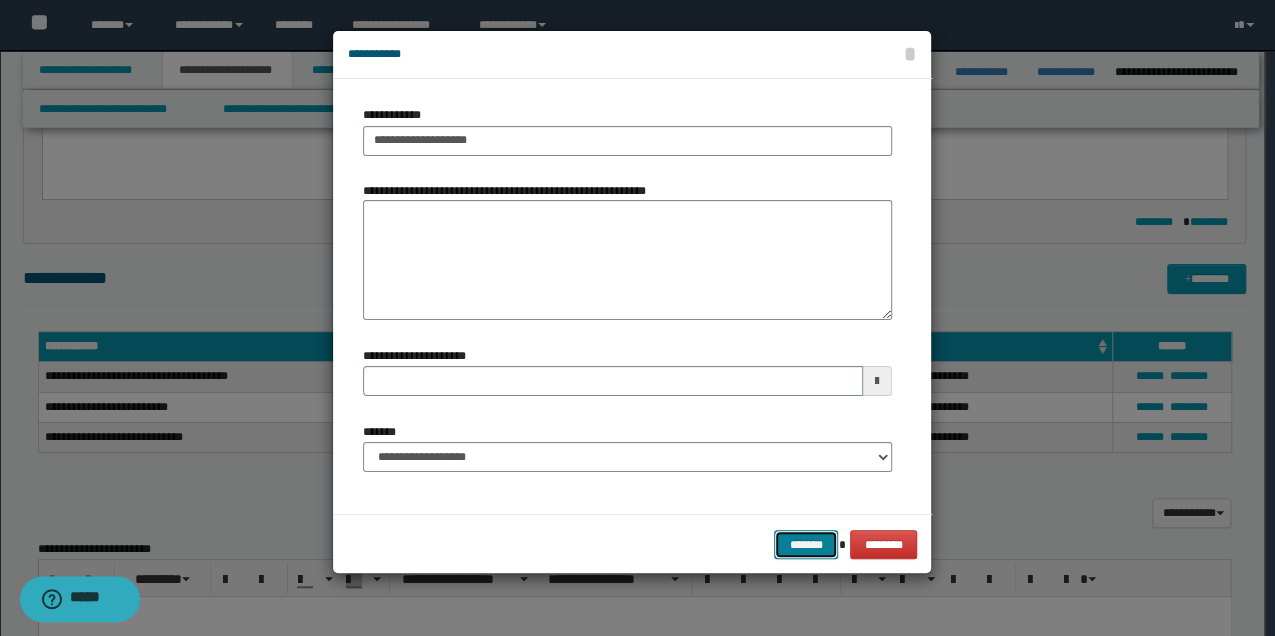 click on "*******" at bounding box center (806, 544) 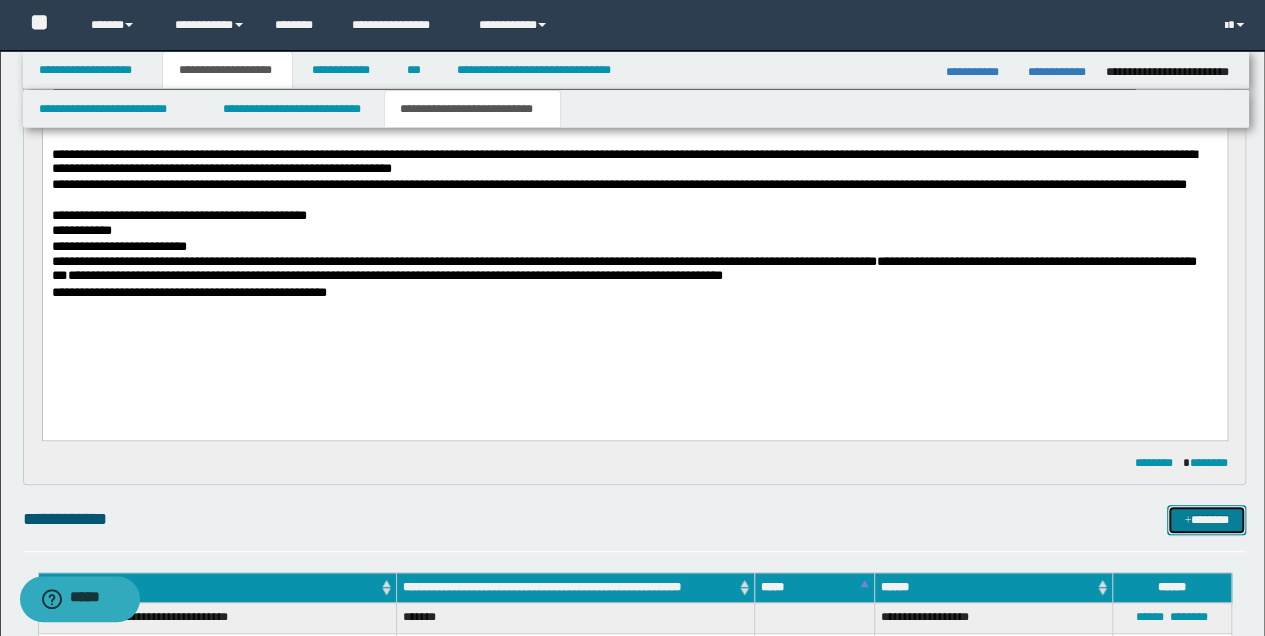 scroll, scrollTop: 466, scrollLeft: 0, axis: vertical 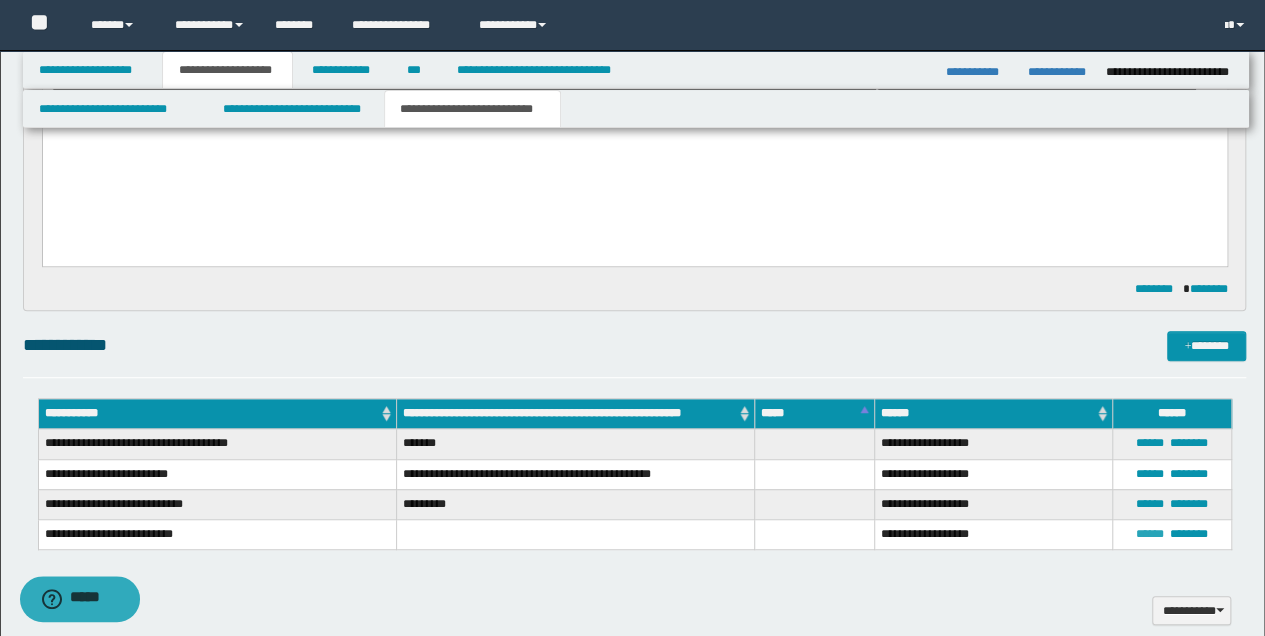 click on "******" at bounding box center (1150, 534) 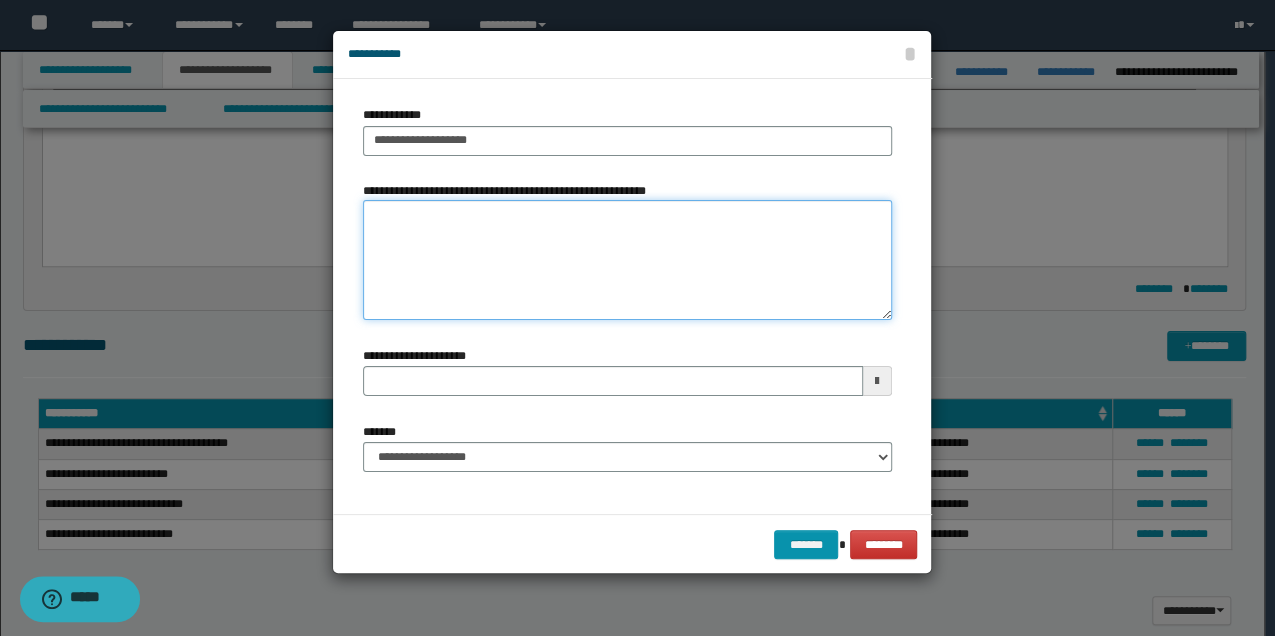 click on "**********" at bounding box center [627, 260] 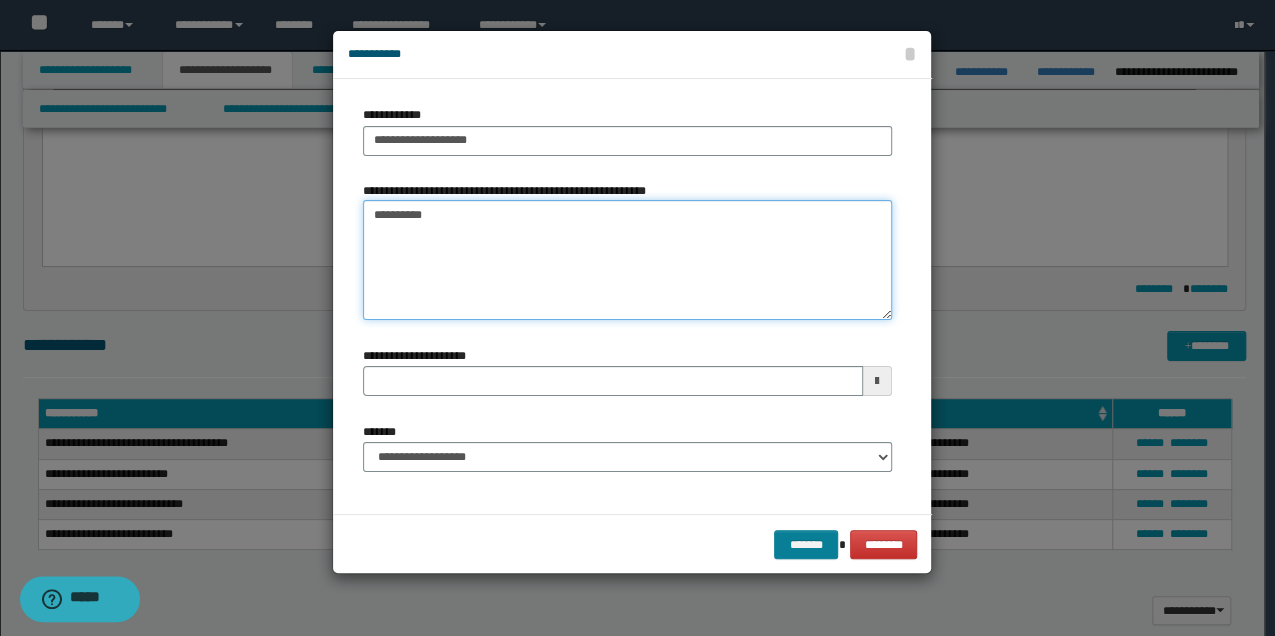 type on "*********" 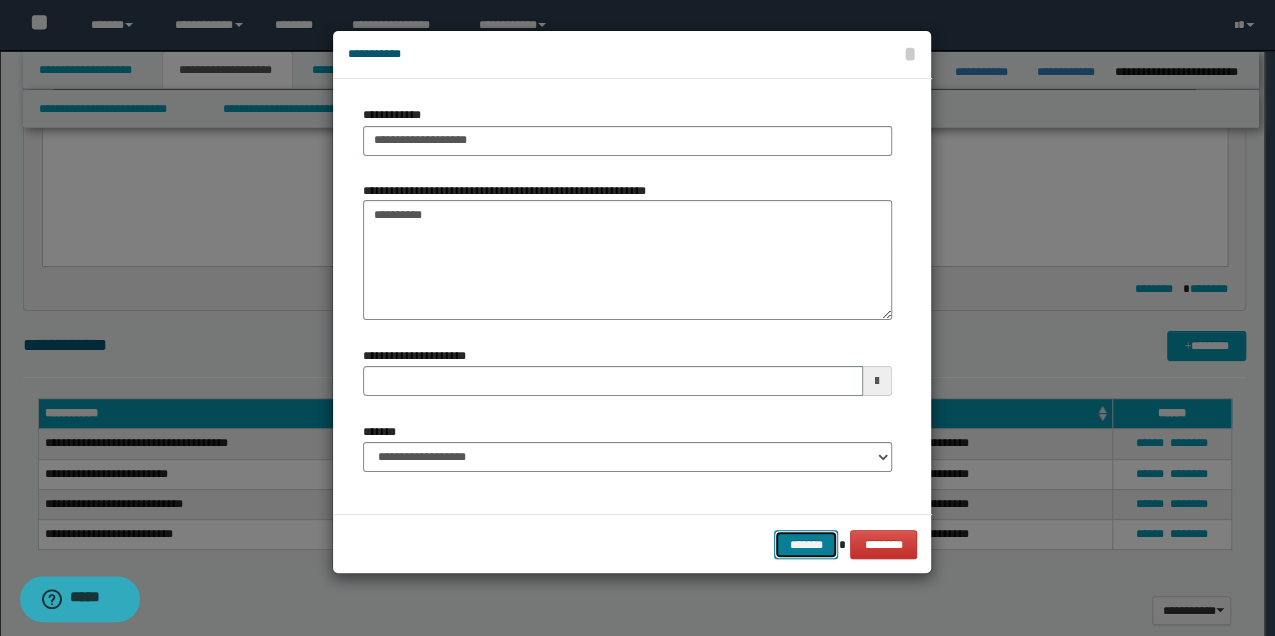 click on "*******" at bounding box center [806, 544] 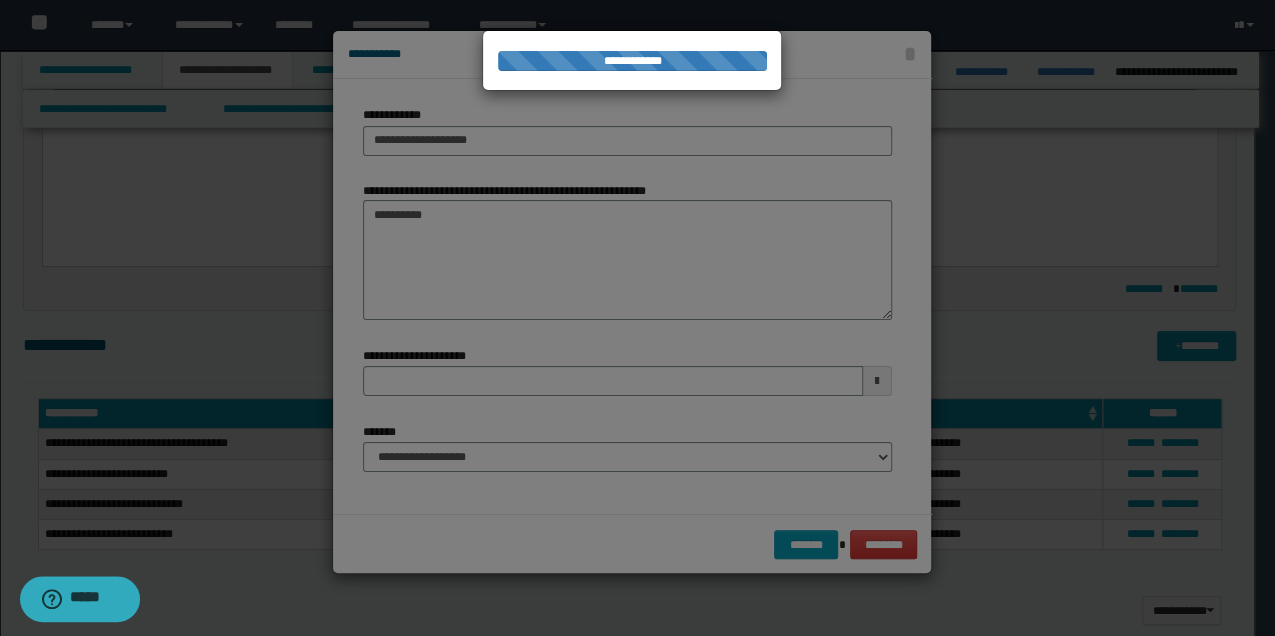 click at bounding box center (637, 318) 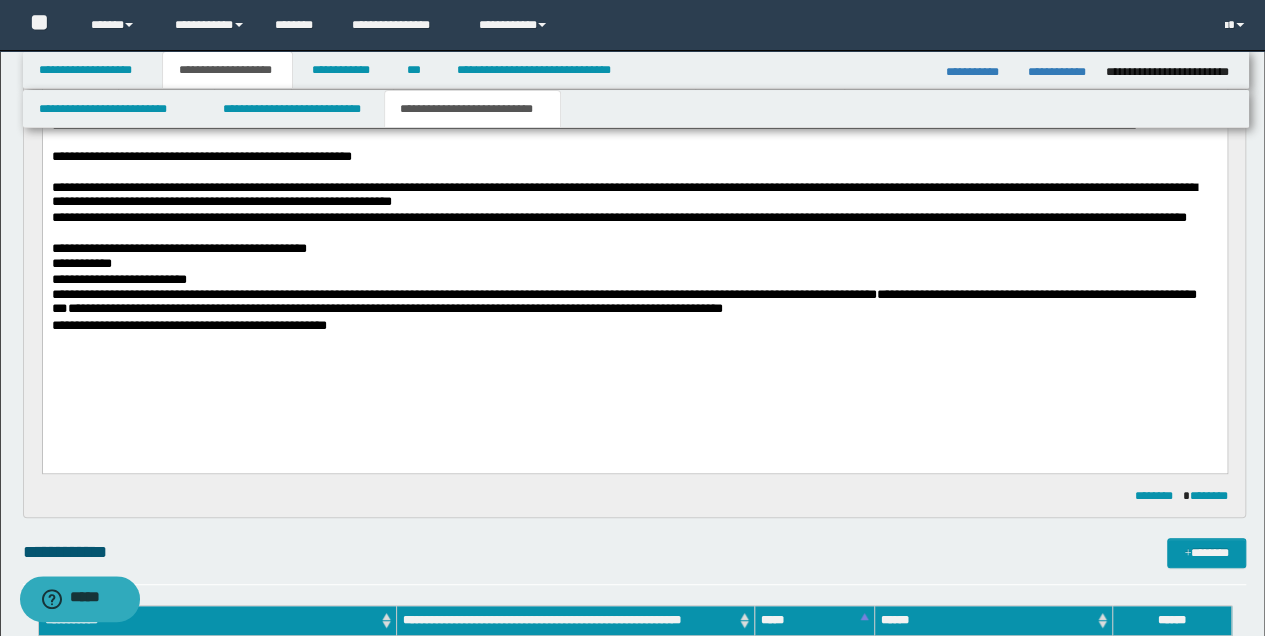 scroll, scrollTop: 266, scrollLeft: 0, axis: vertical 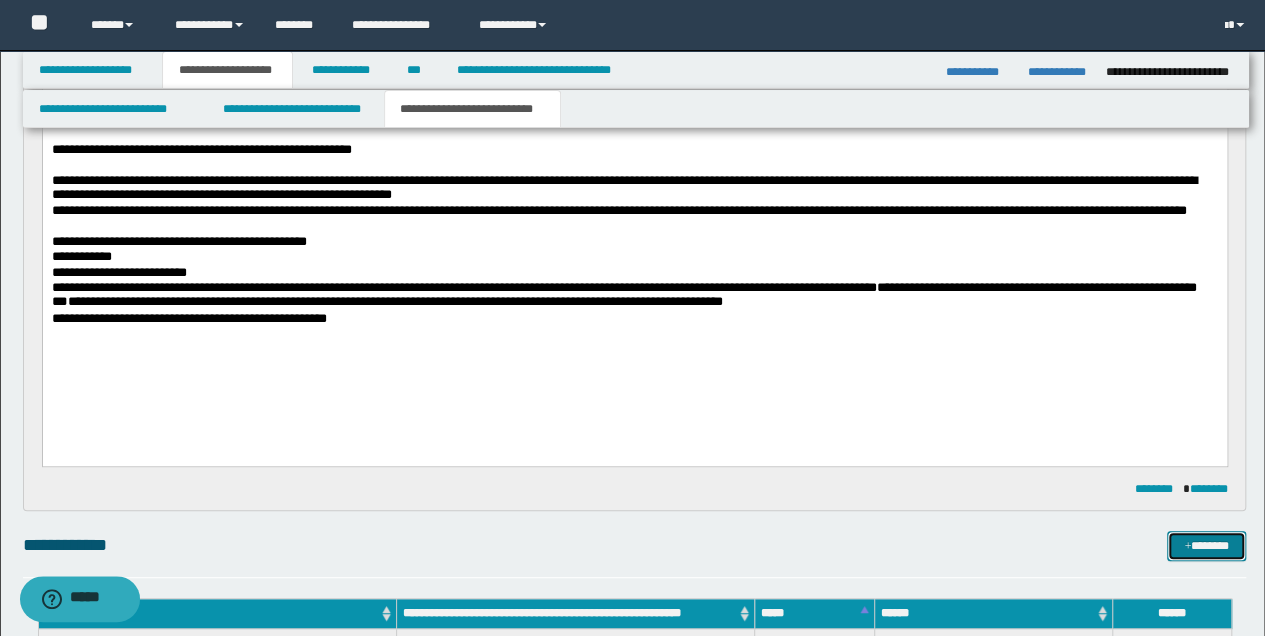 click on "*******" at bounding box center (1206, 545) 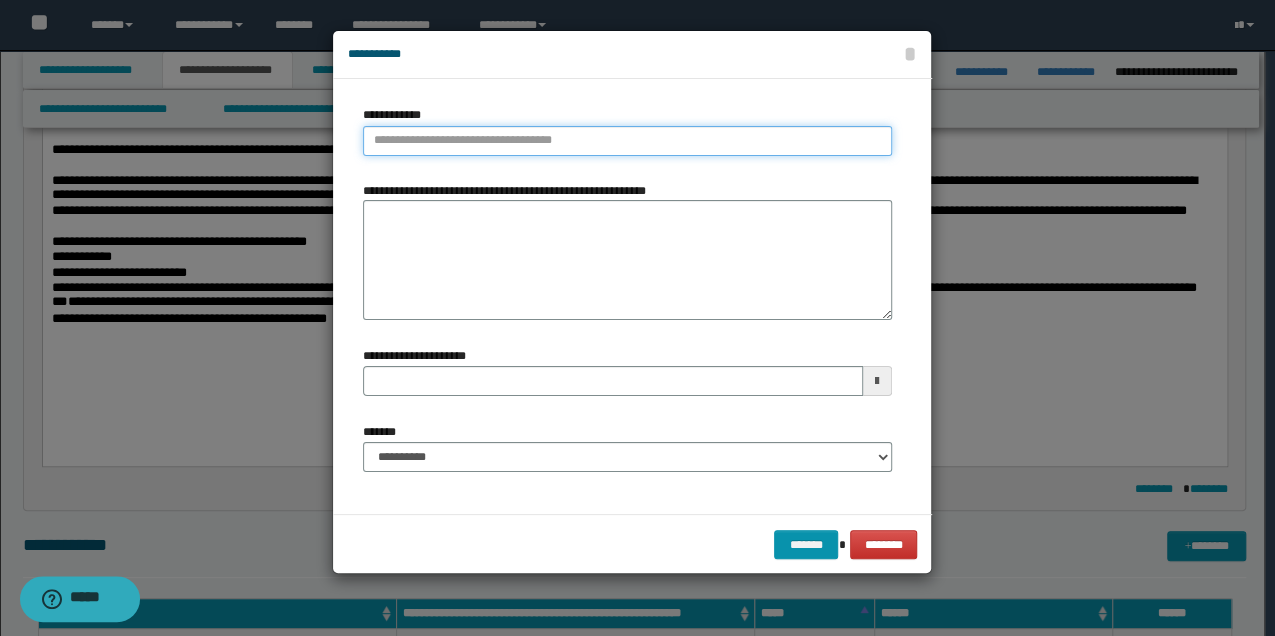type on "**********" 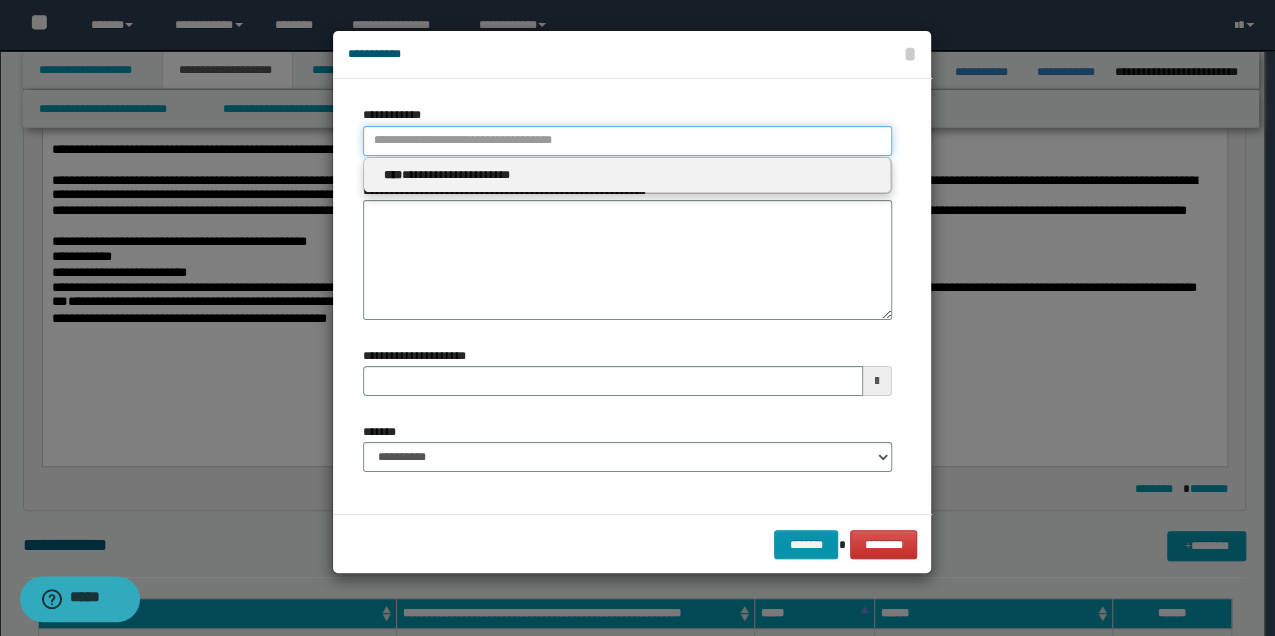 click on "**********" at bounding box center [627, 141] 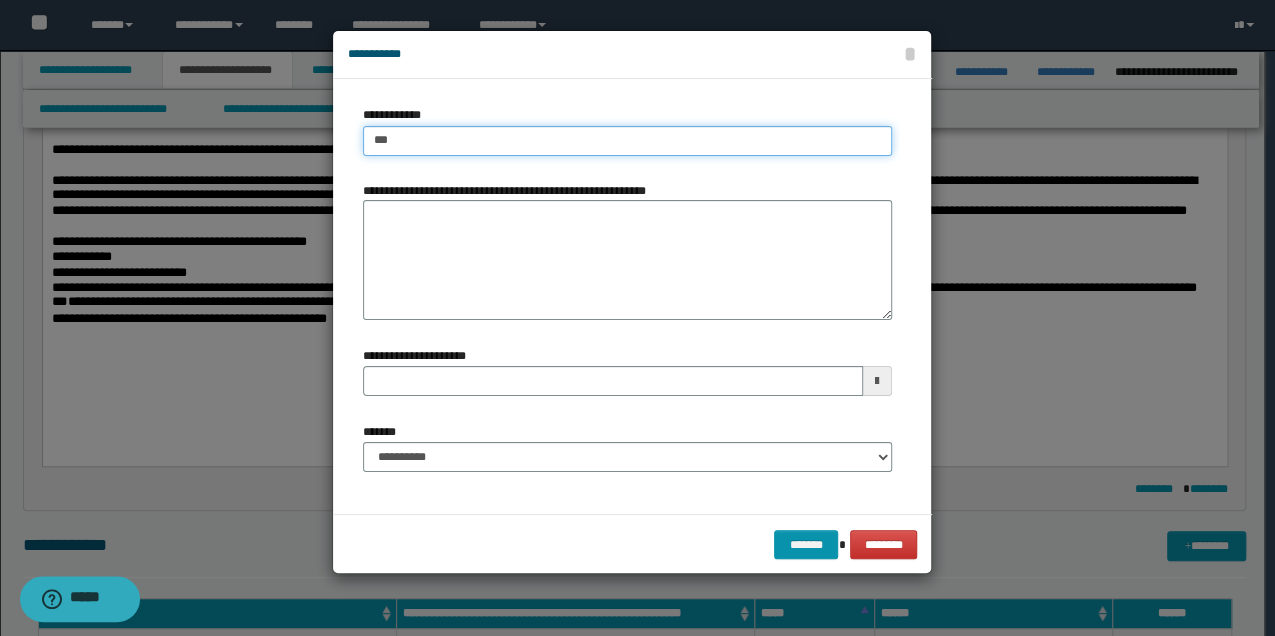 type on "****" 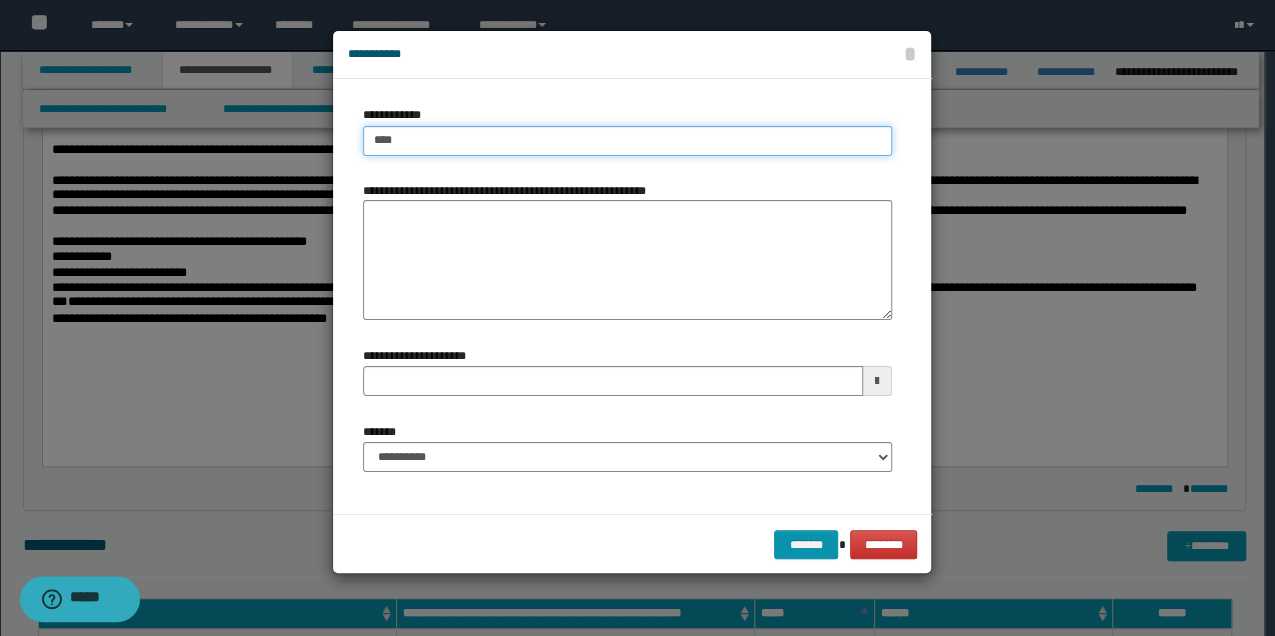 type on "****" 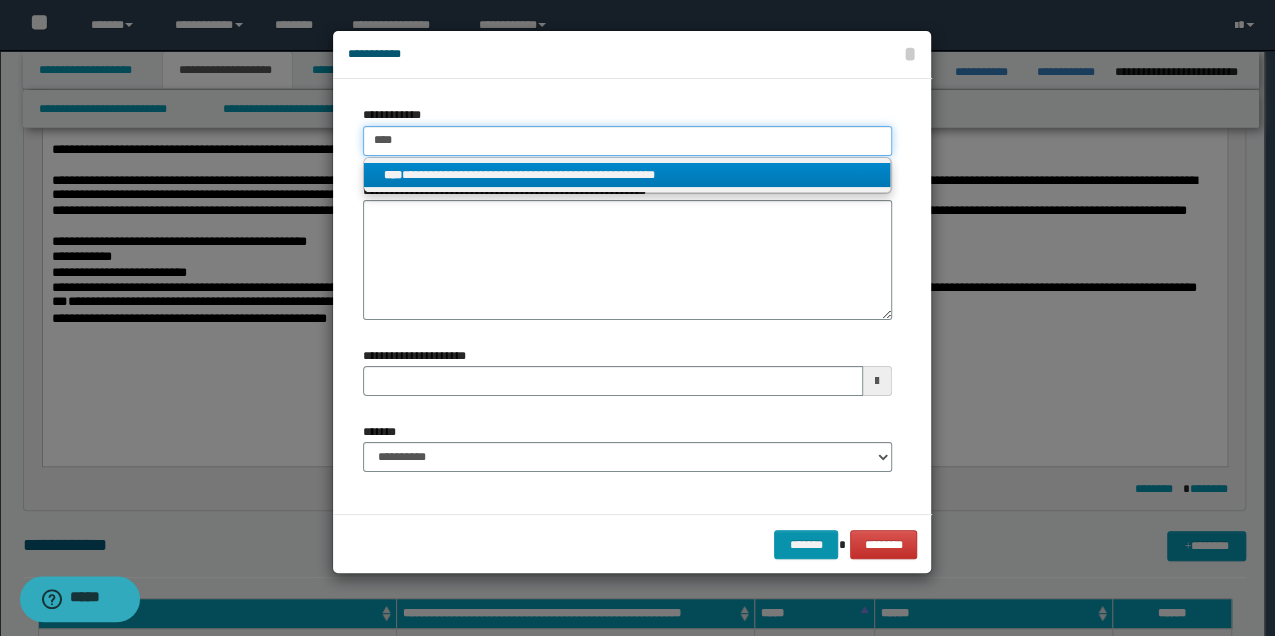 type on "****" 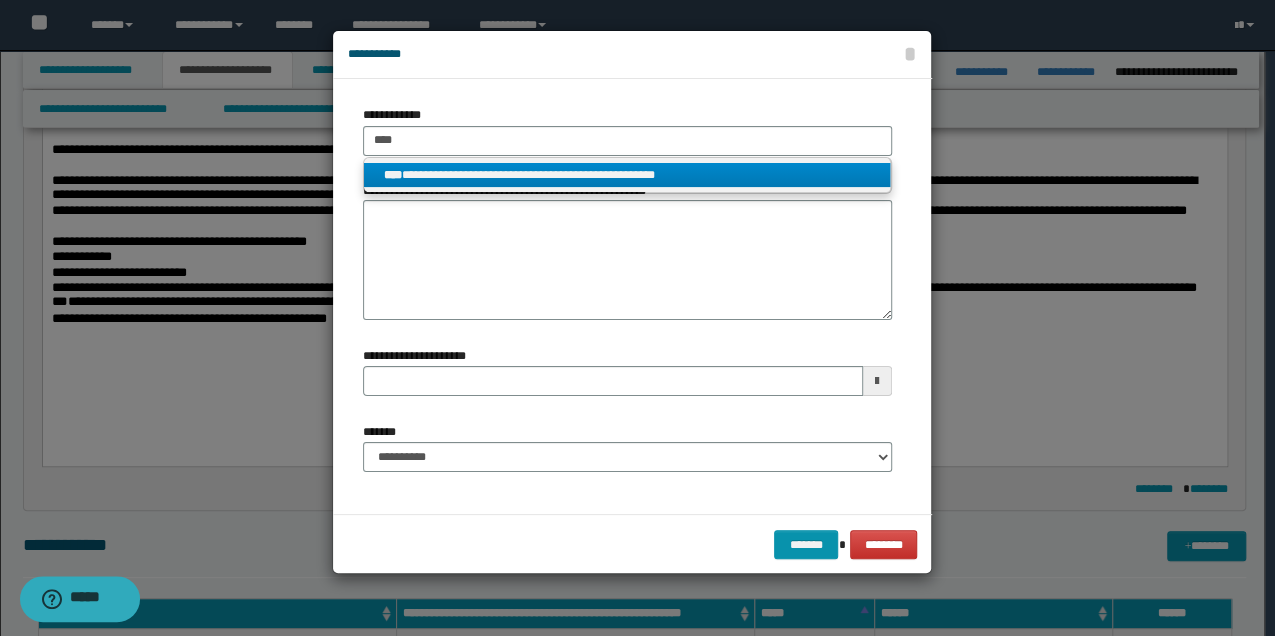 click on "**********" at bounding box center (627, 175) 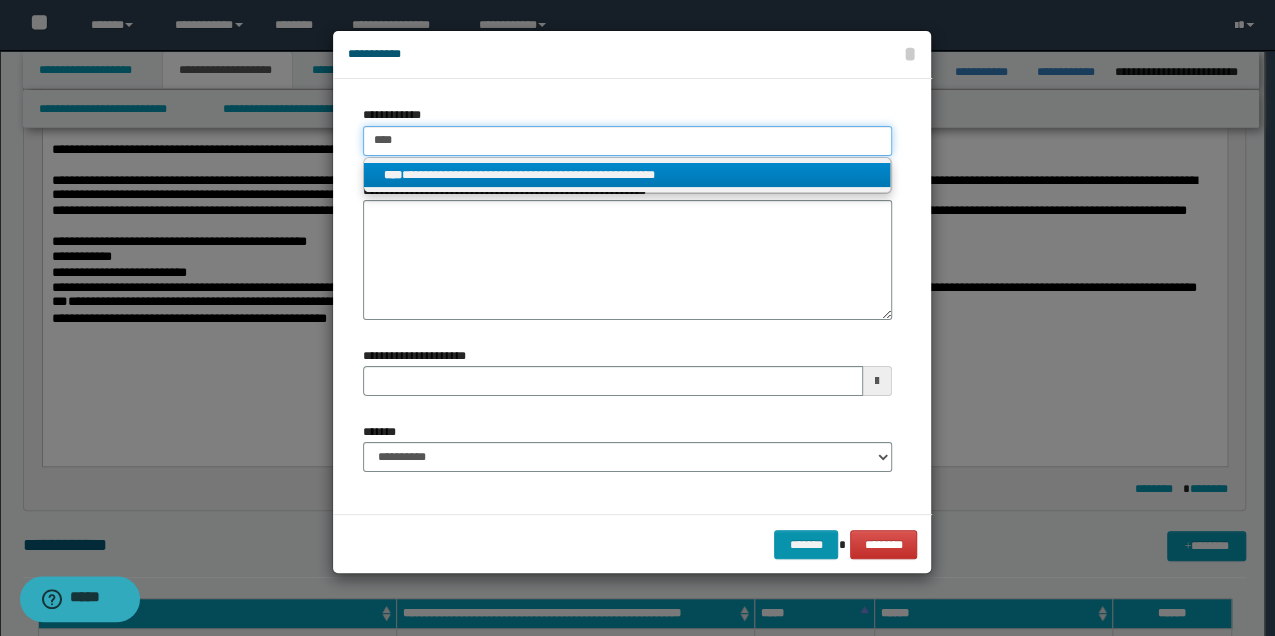 type 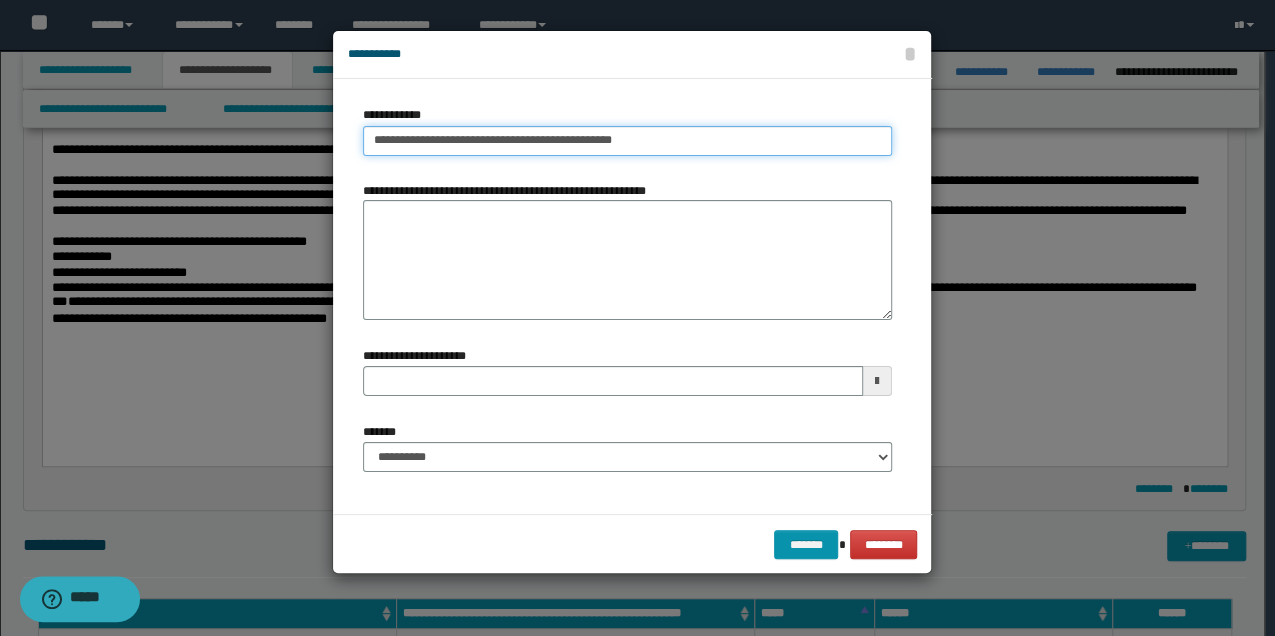 type 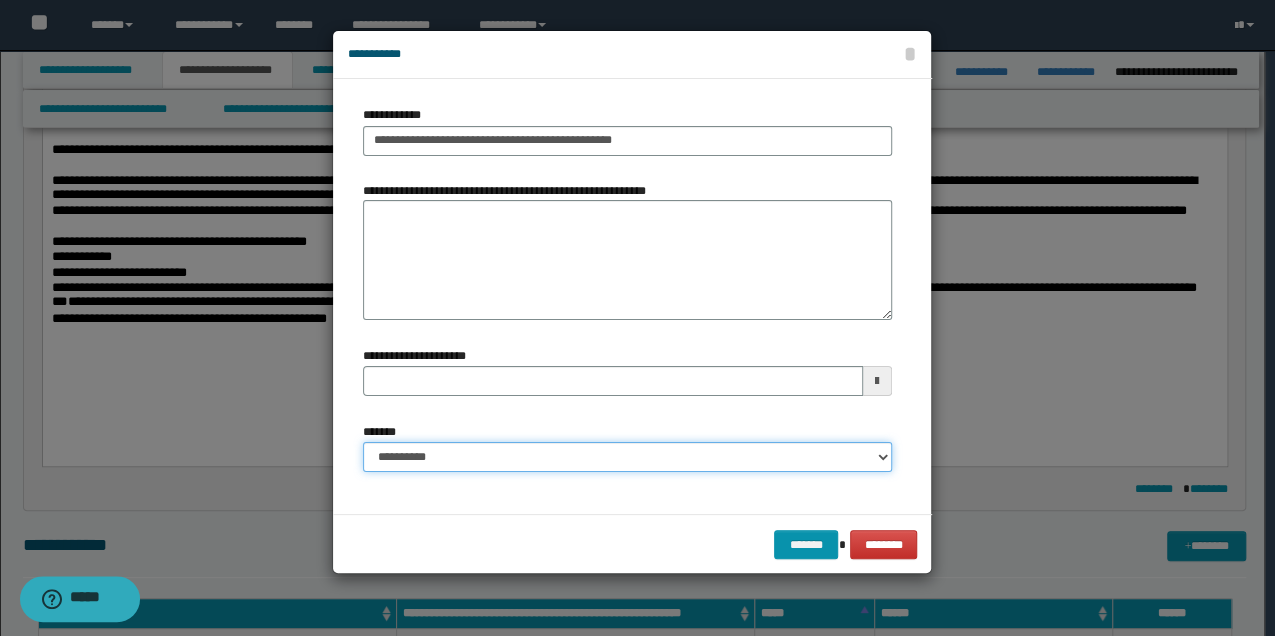 click on "**********" at bounding box center (627, 457) 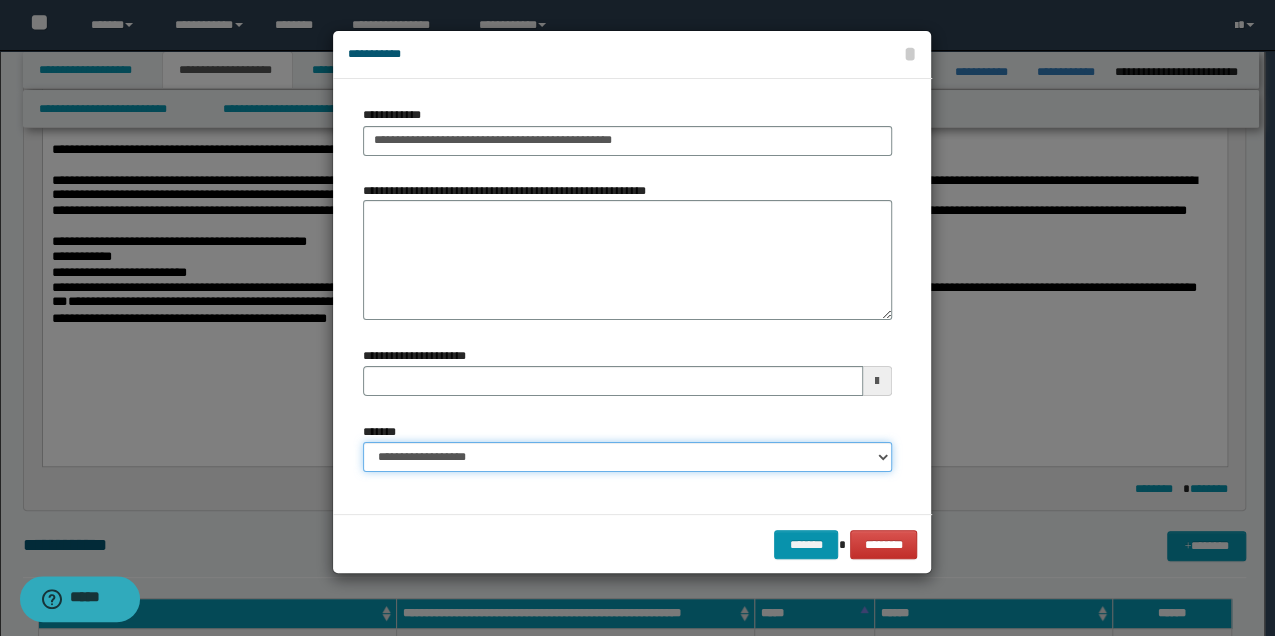 click on "**********" at bounding box center (627, 457) 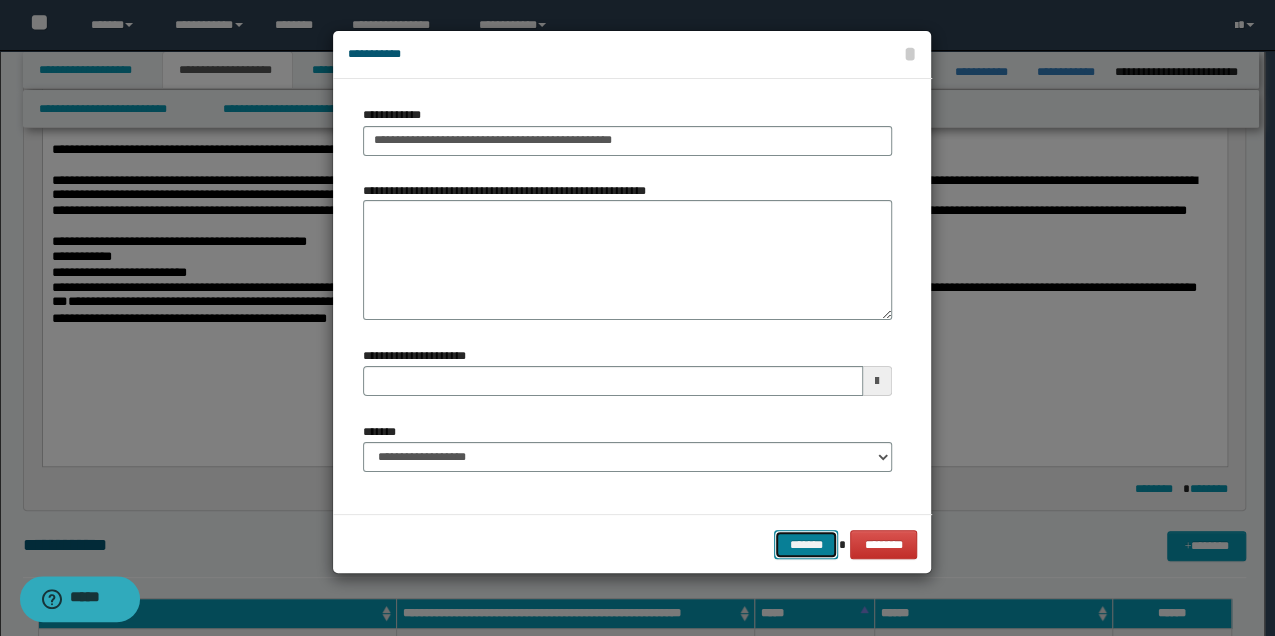 click on "*******" at bounding box center [806, 544] 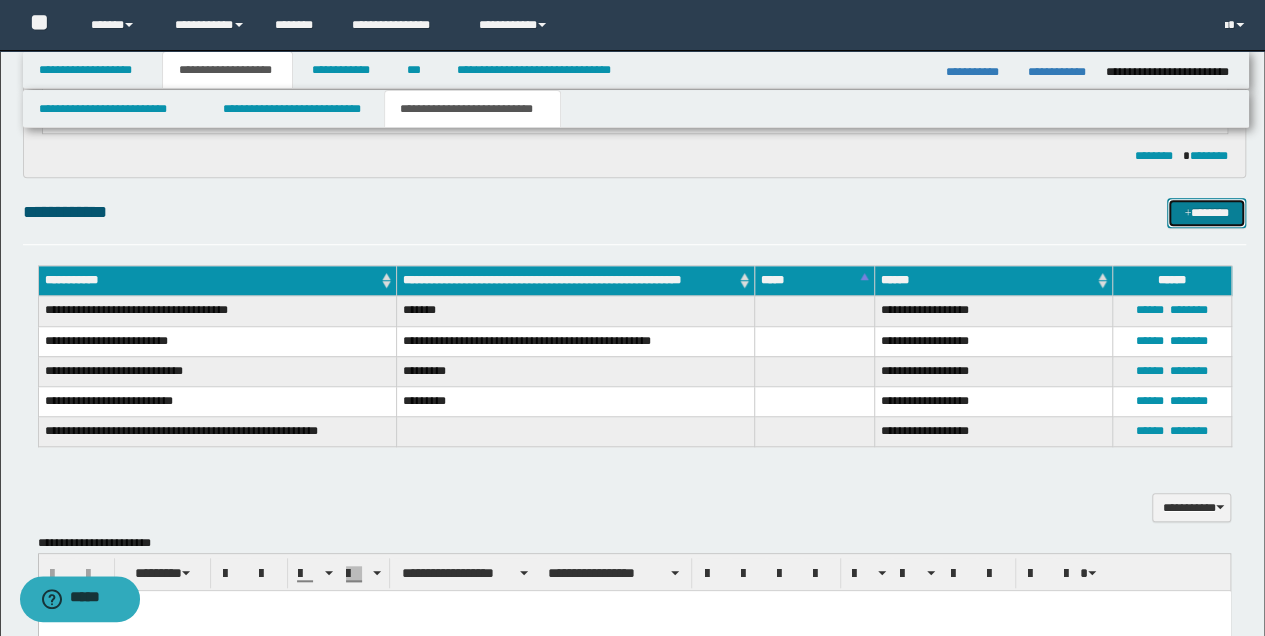 scroll, scrollTop: 600, scrollLeft: 0, axis: vertical 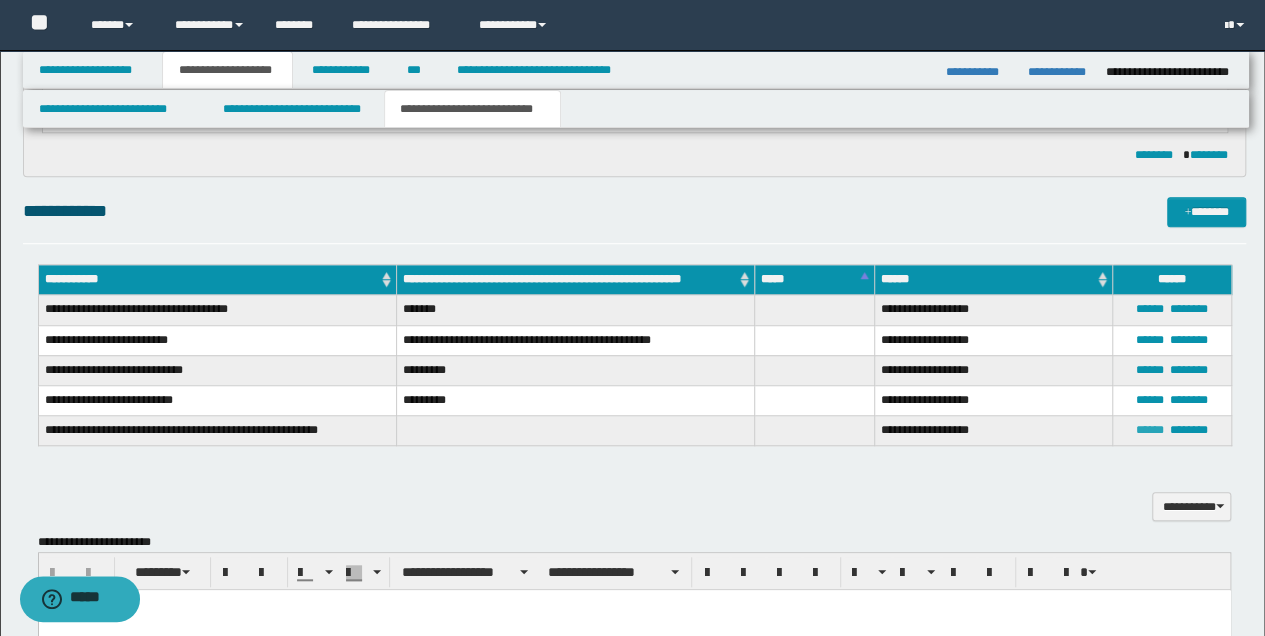 click on "******" at bounding box center (1150, 430) 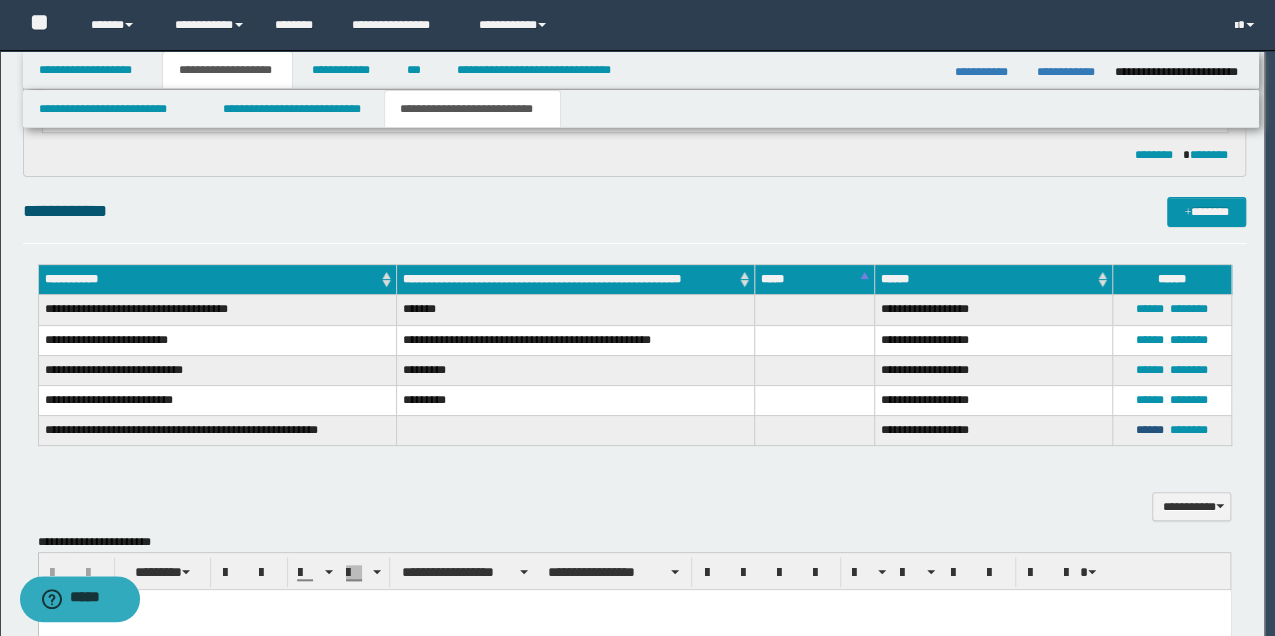 type 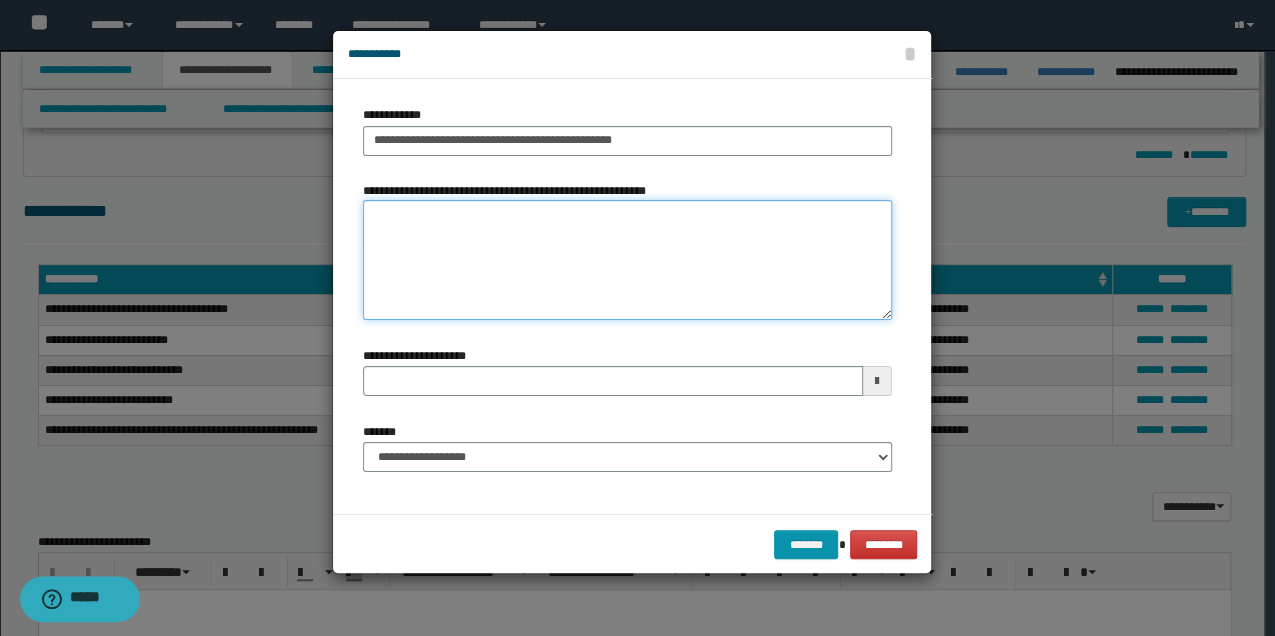 click on "**********" at bounding box center (627, 260) 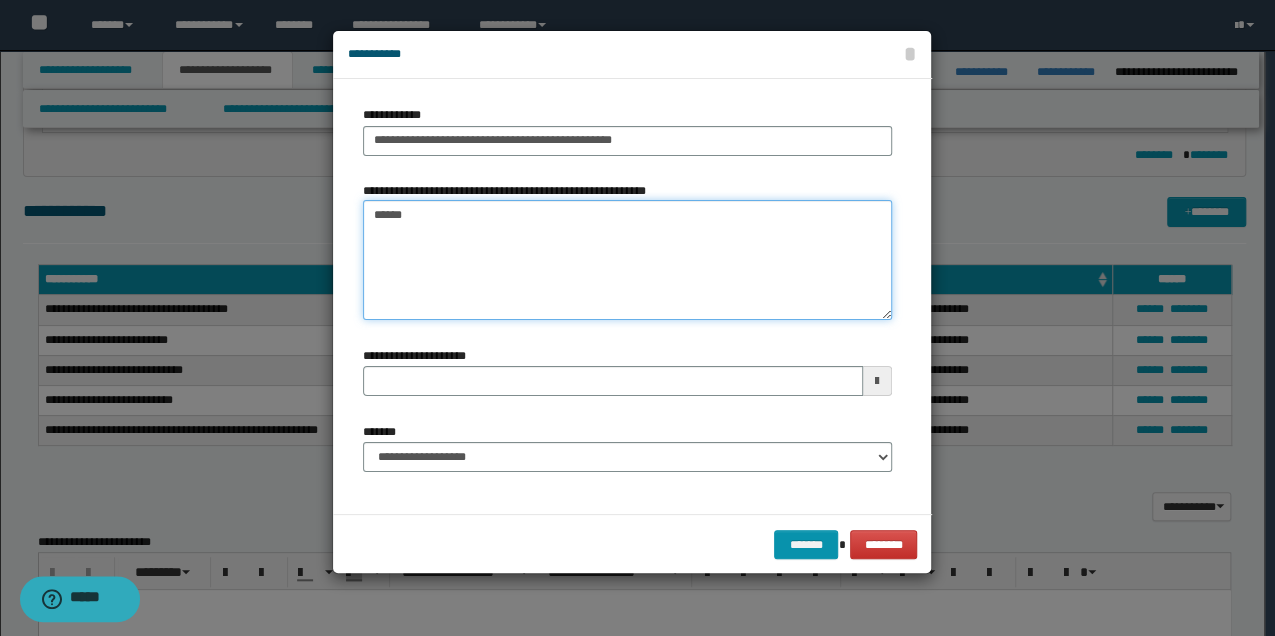 type on "*******" 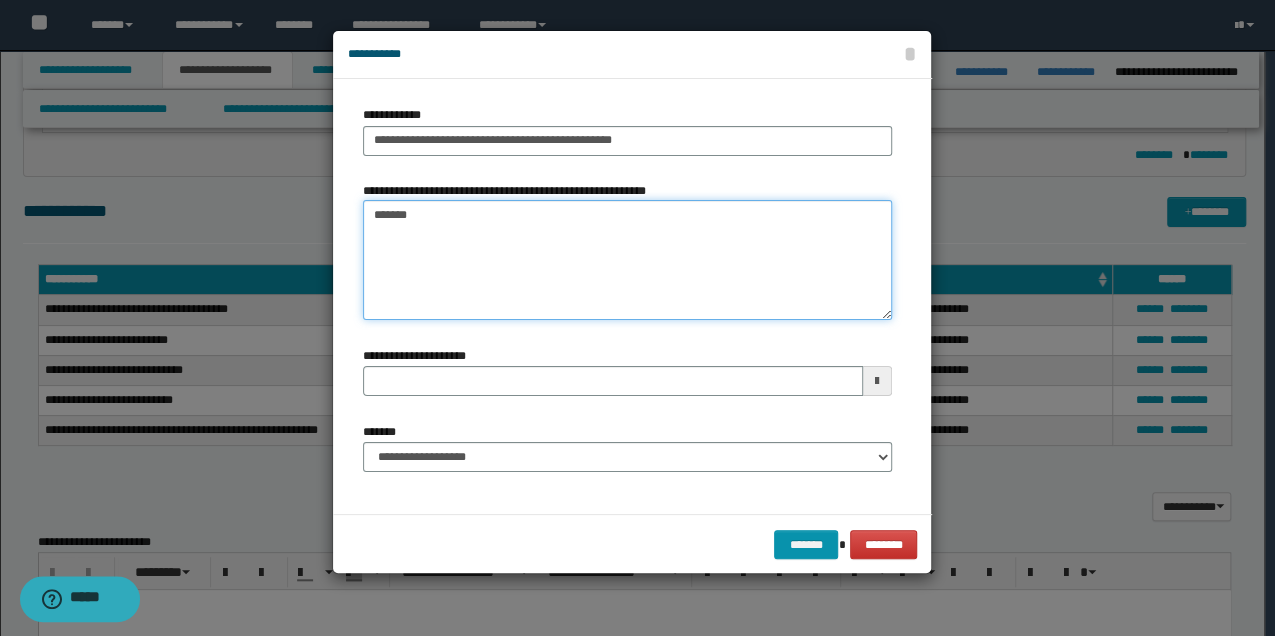 type 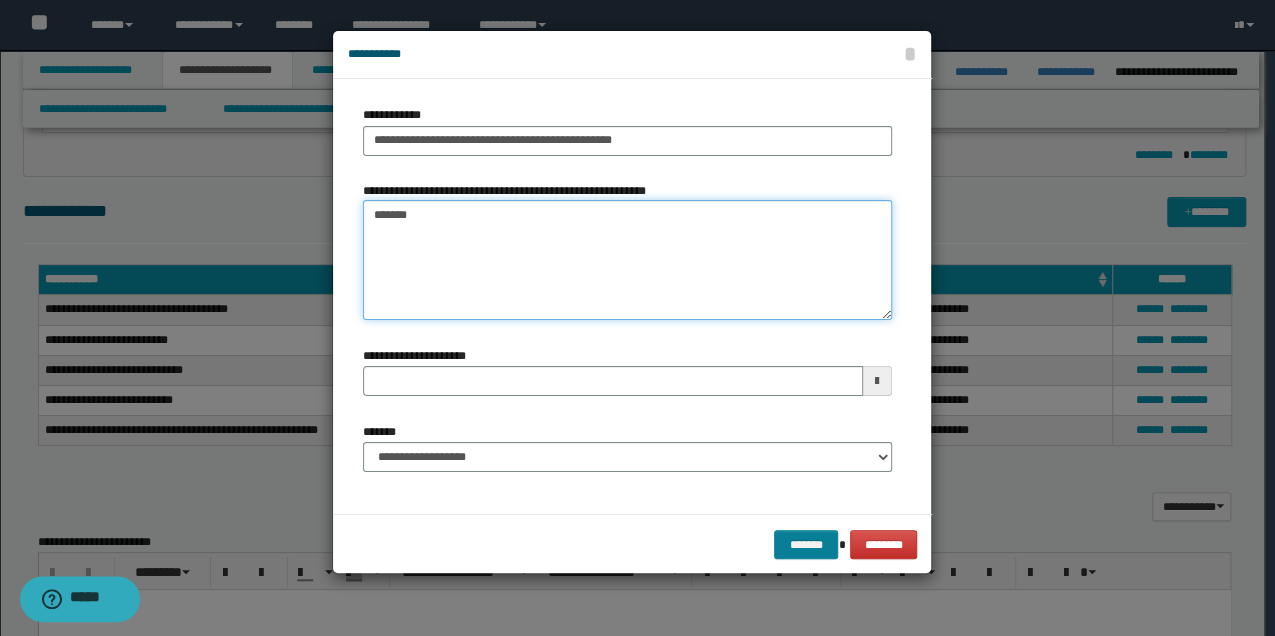 type on "*******" 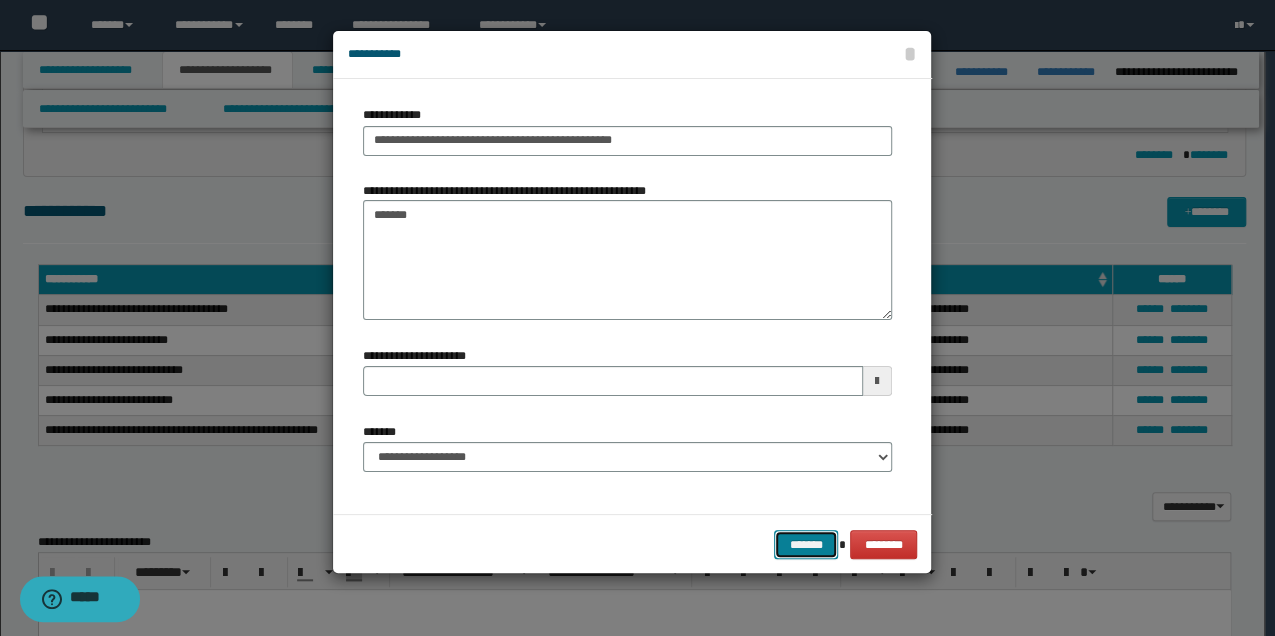 click on "*******" at bounding box center (806, 544) 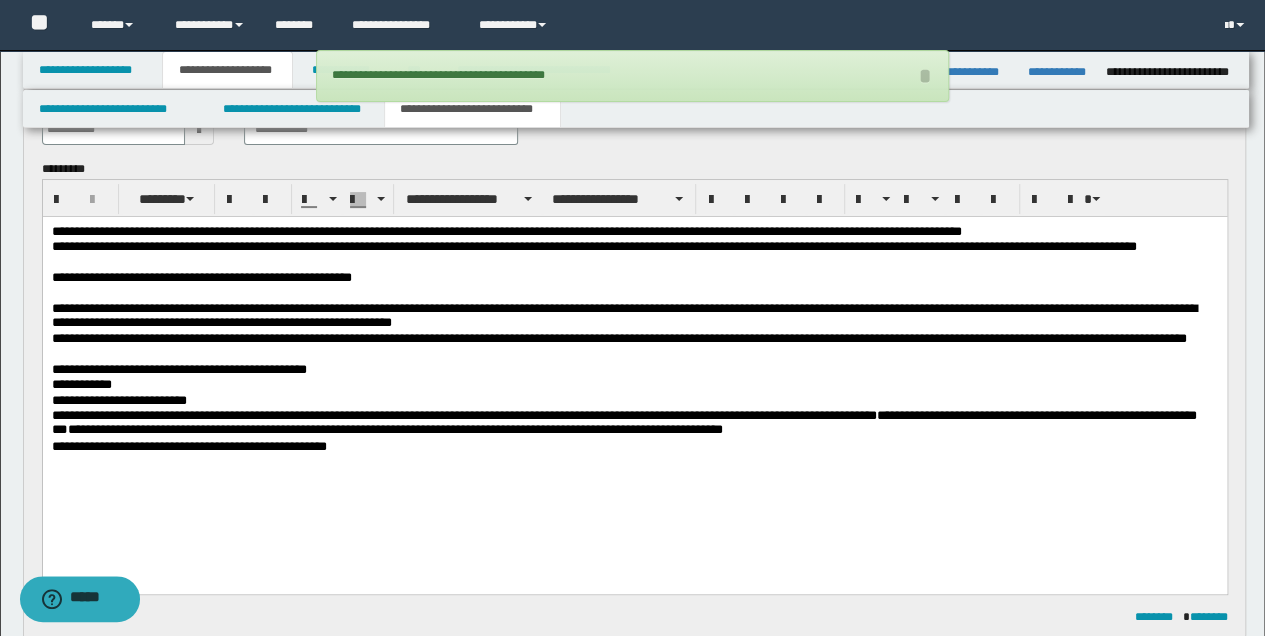scroll, scrollTop: 133, scrollLeft: 0, axis: vertical 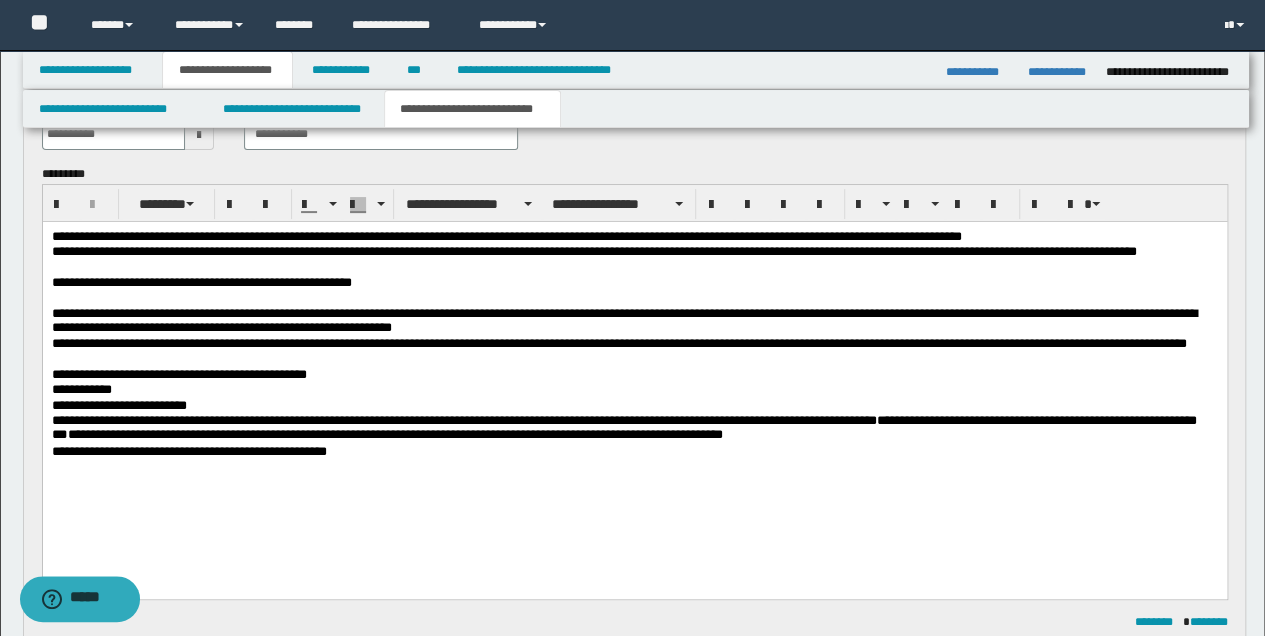 drag, startPoint x: 929, startPoint y: 252, endPoint x: 989, endPoint y: 277, distance: 65 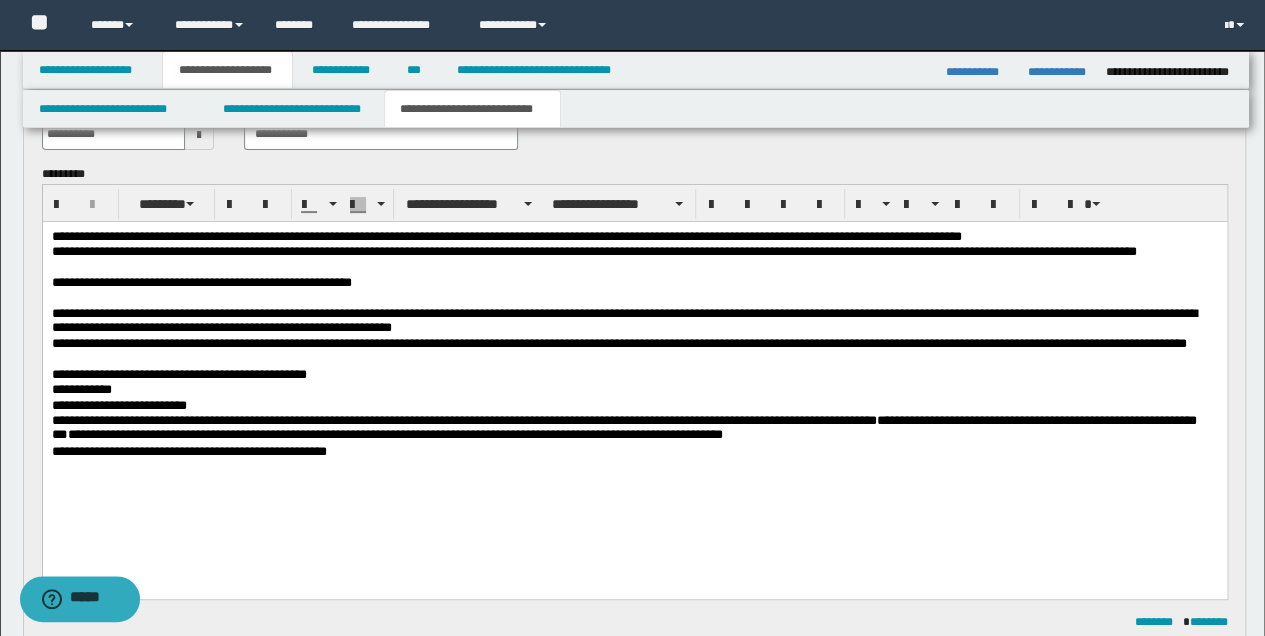 type 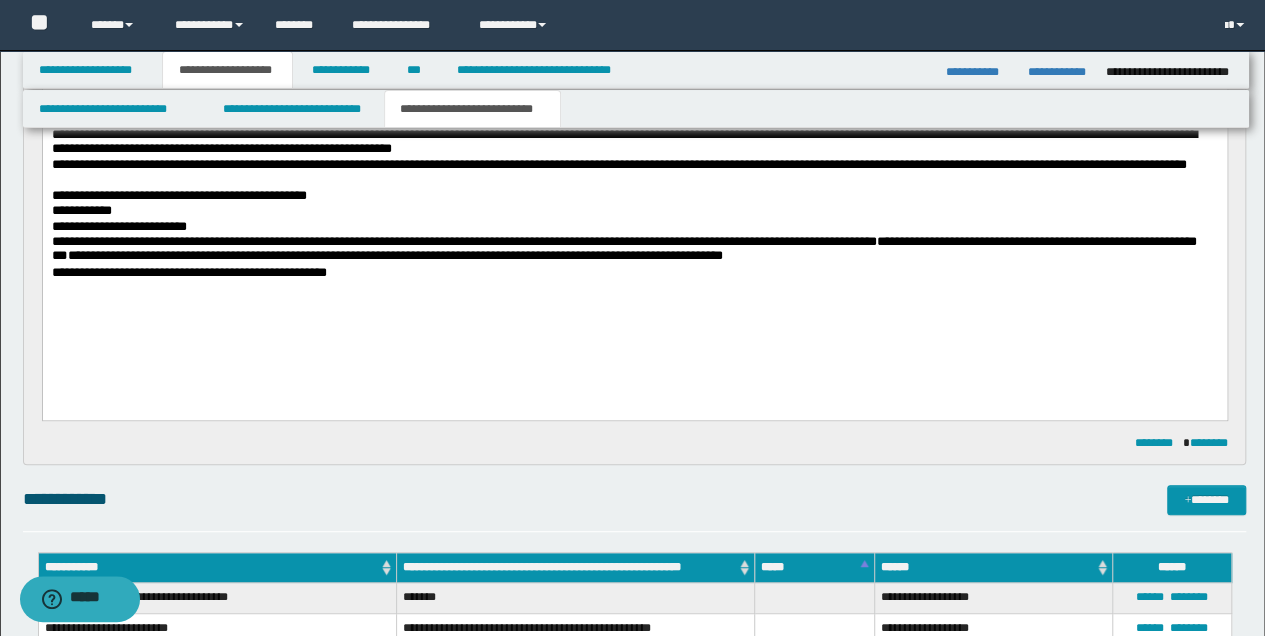 scroll, scrollTop: 466, scrollLeft: 0, axis: vertical 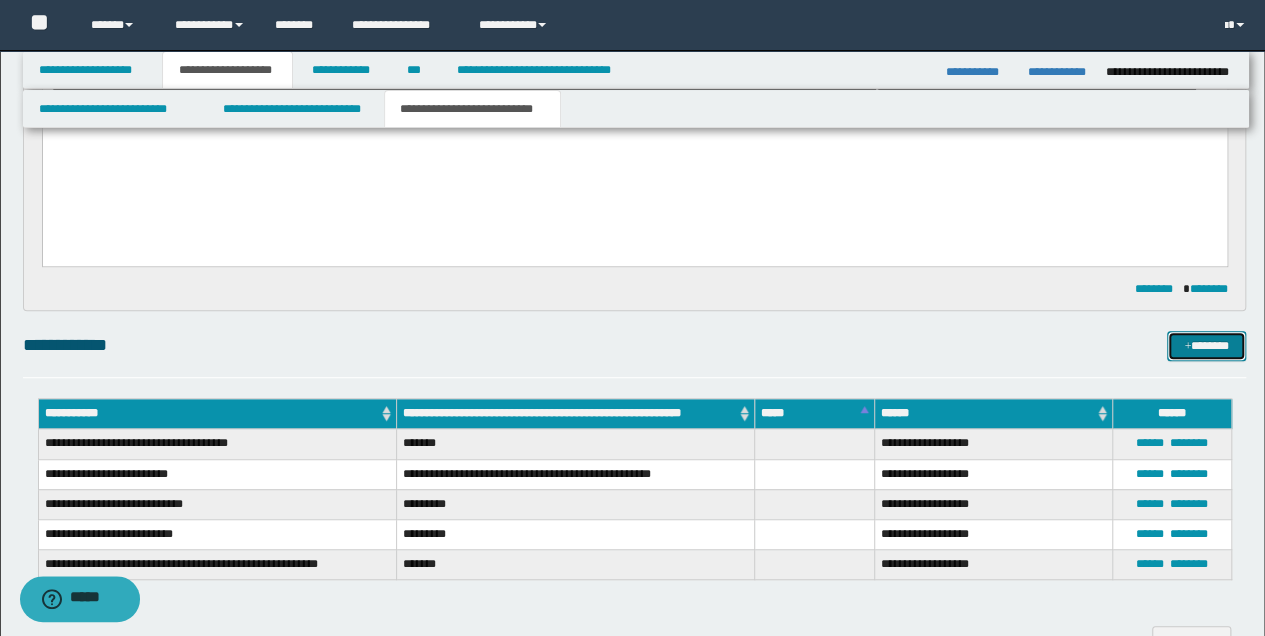click on "*******" at bounding box center (1206, 345) 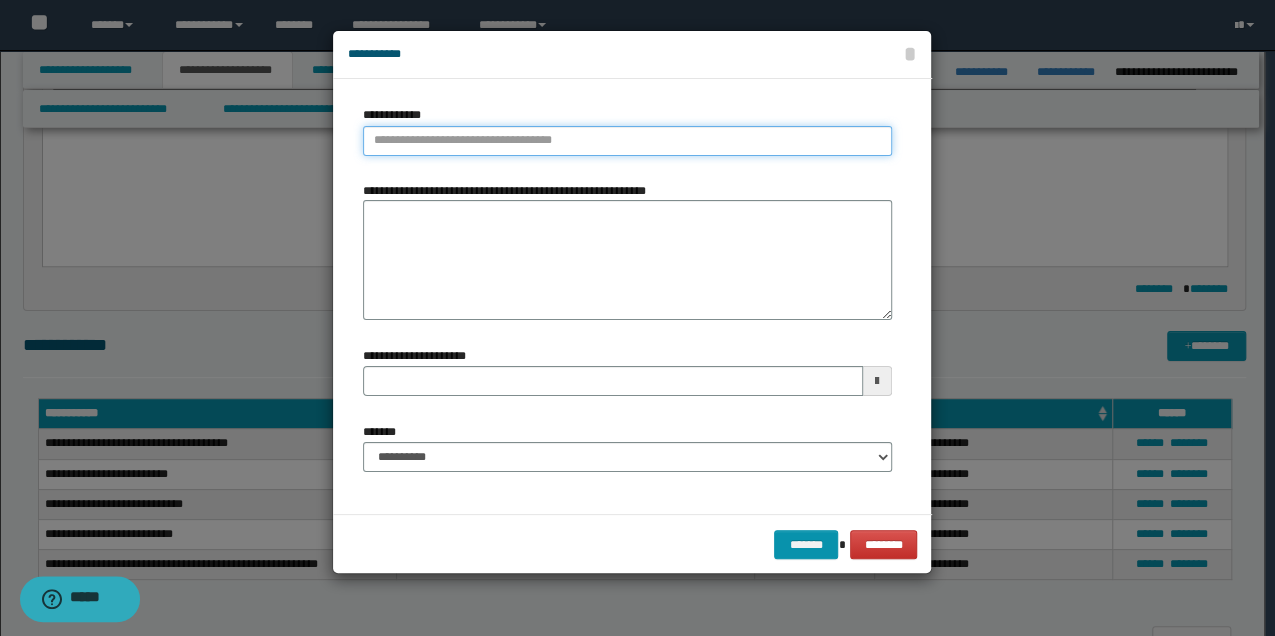 type on "**********" 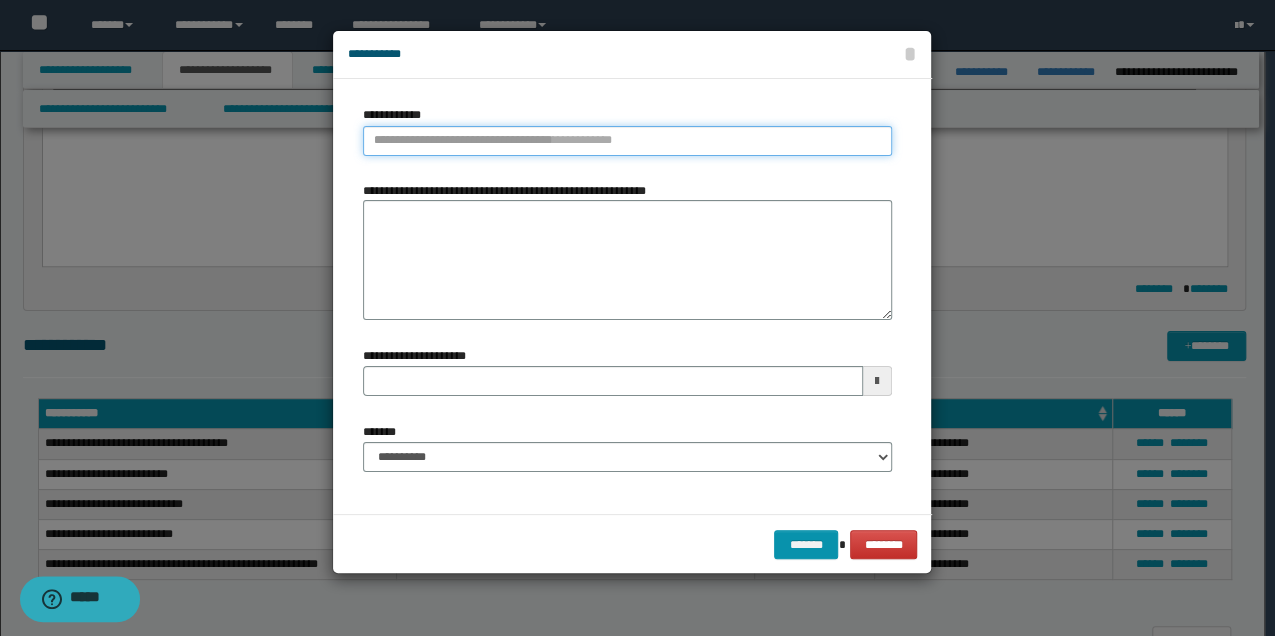 click on "**********" at bounding box center (627, 141) 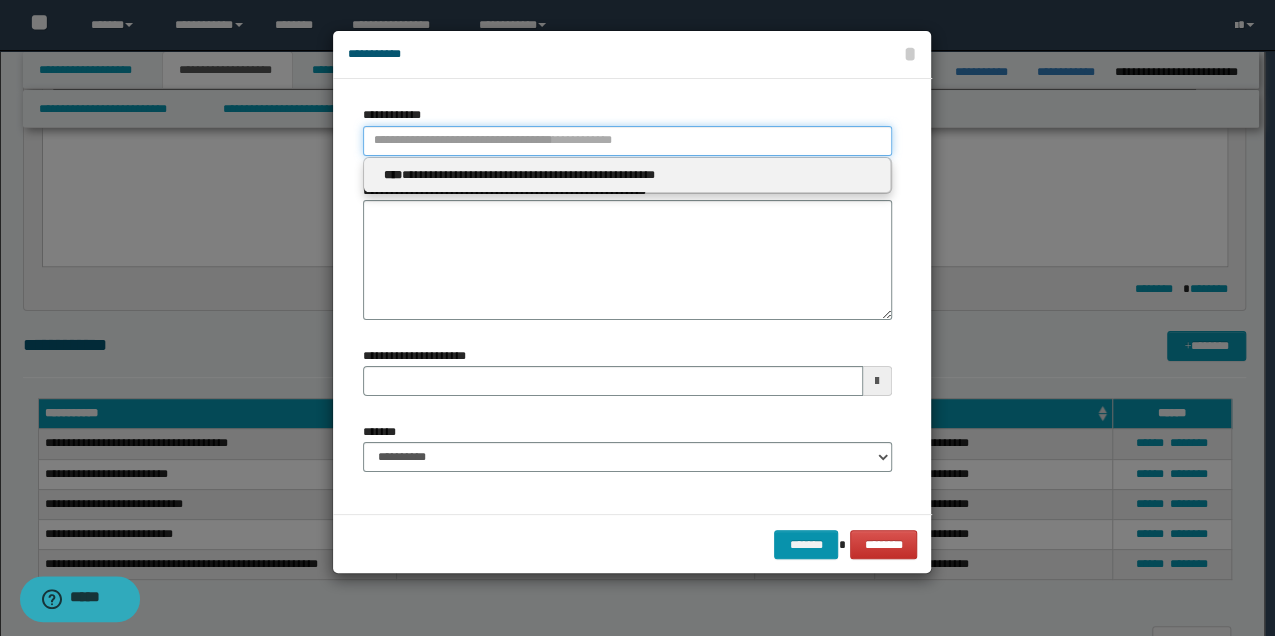 type 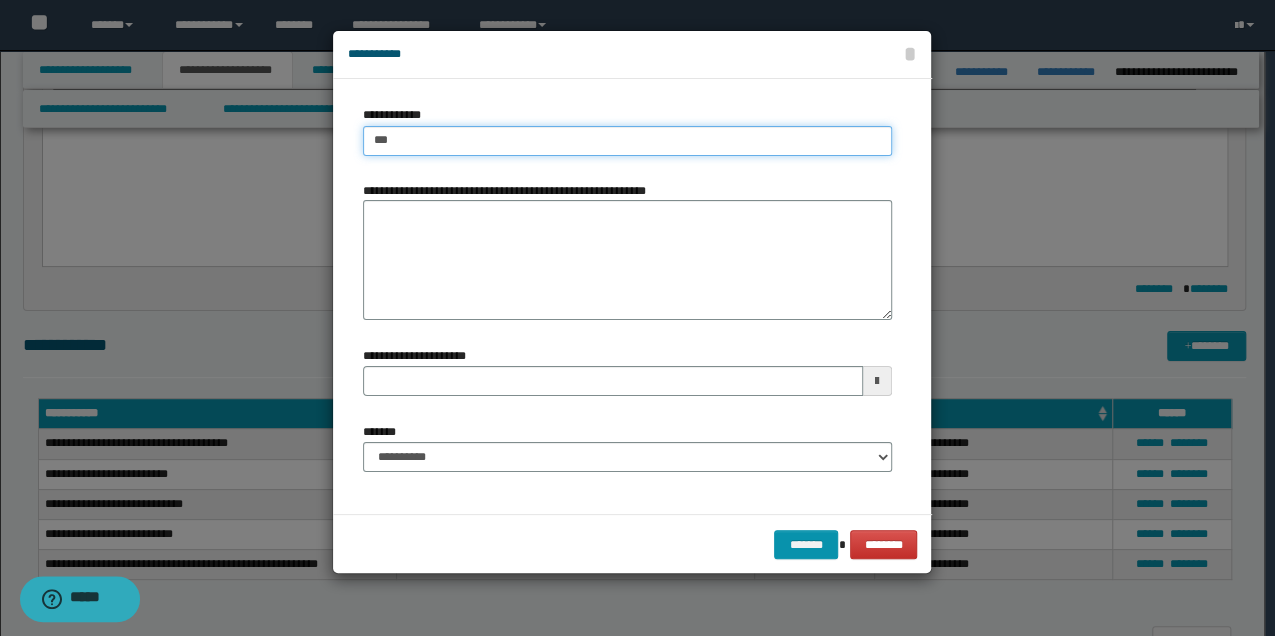 type on "****" 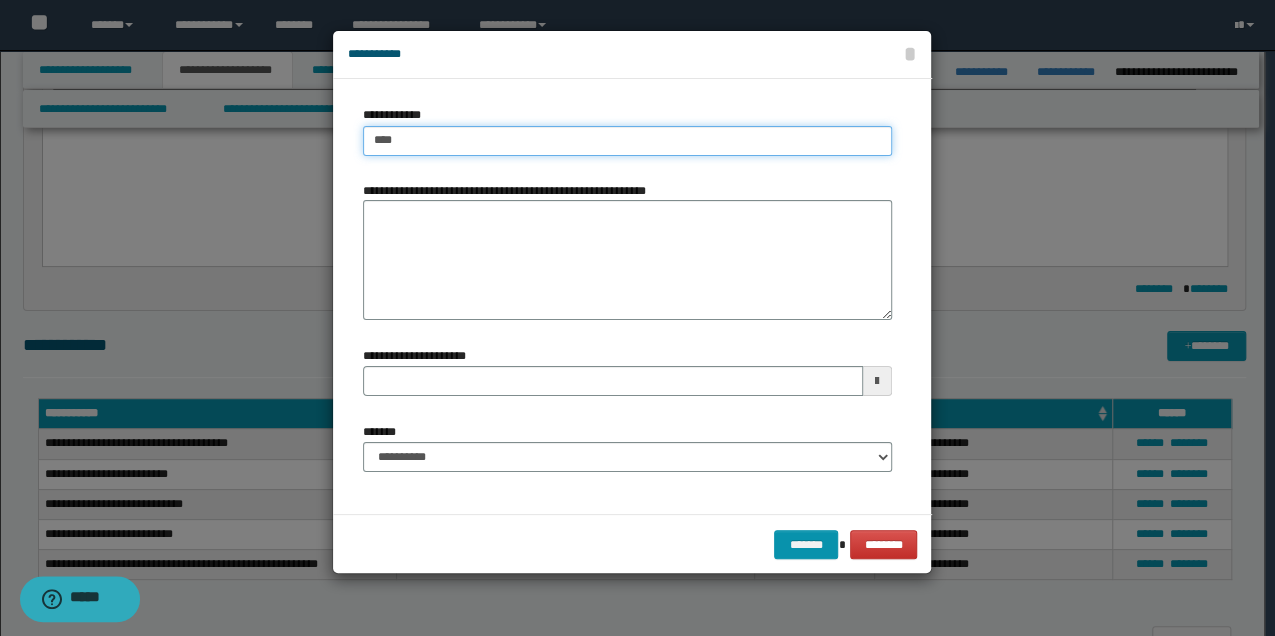 type on "****" 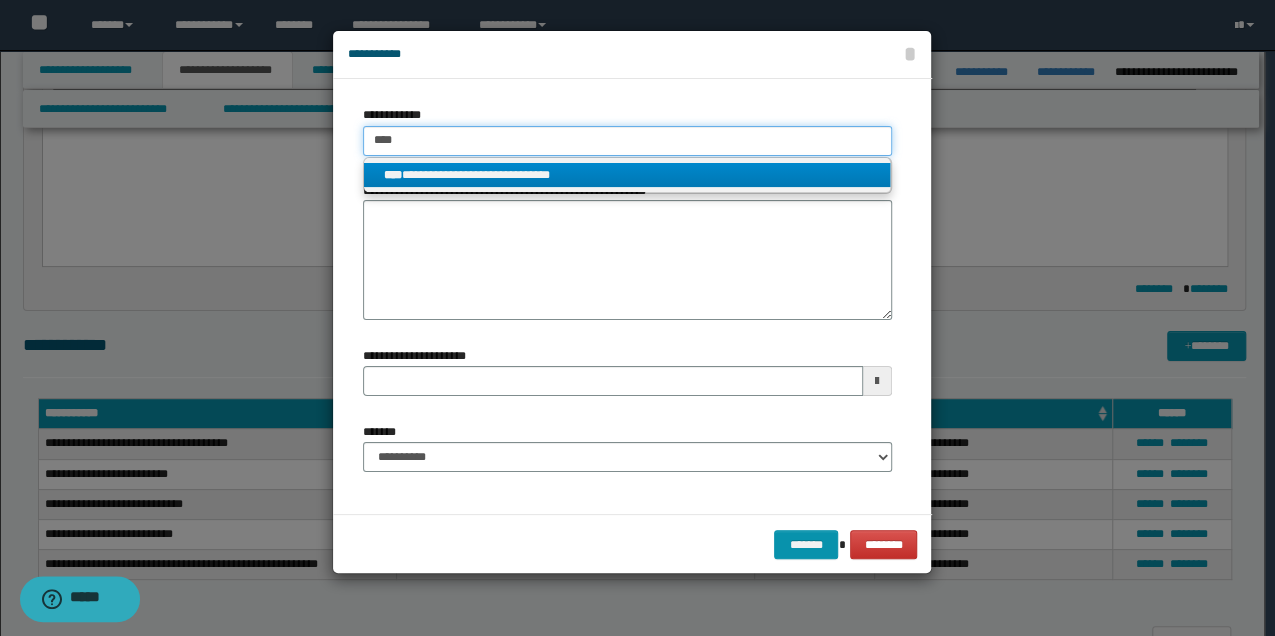 type on "****" 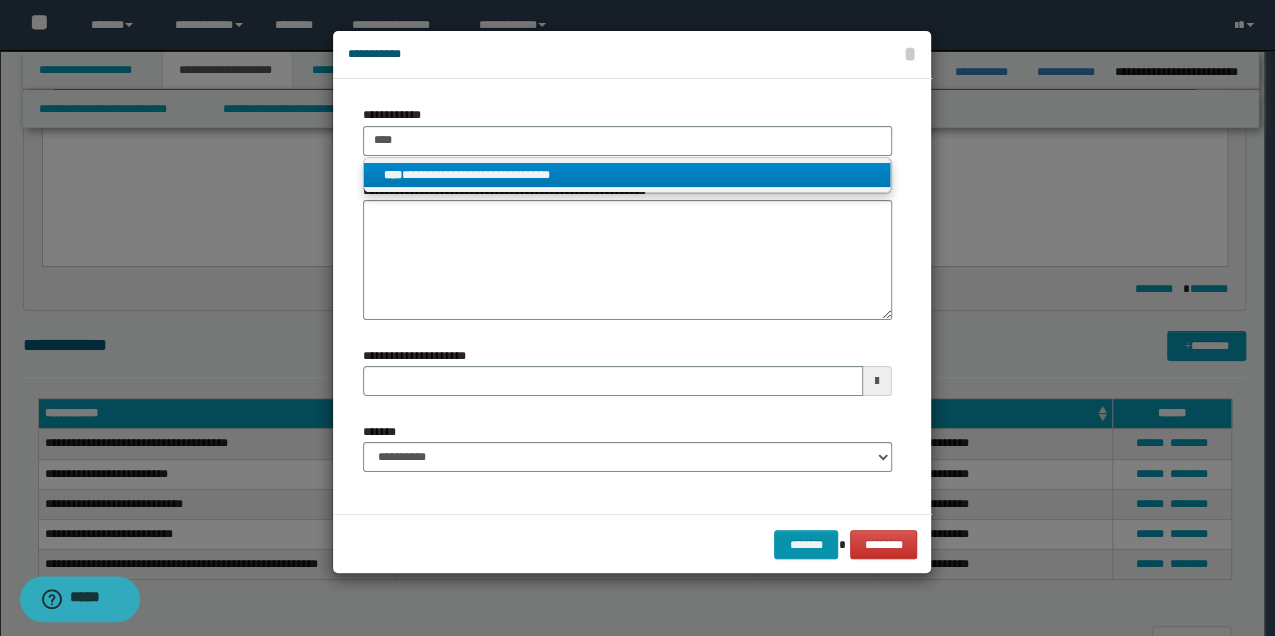 click on "**********" at bounding box center (627, 175) 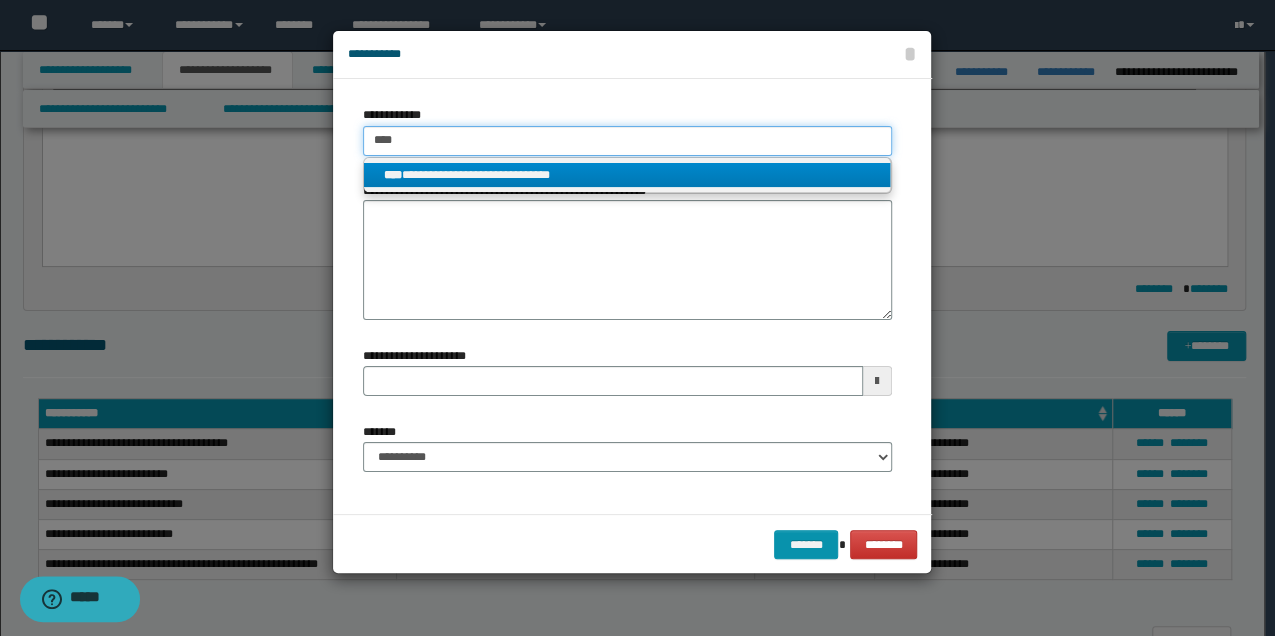 type 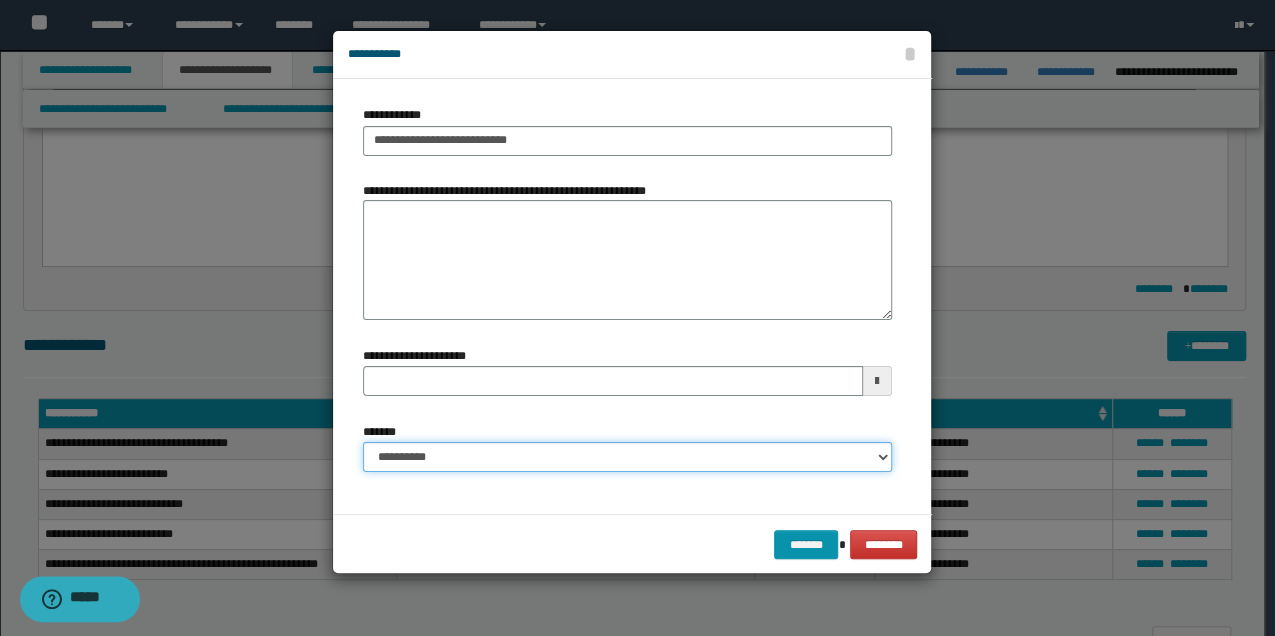 click on "**********" at bounding box center (627, 457) 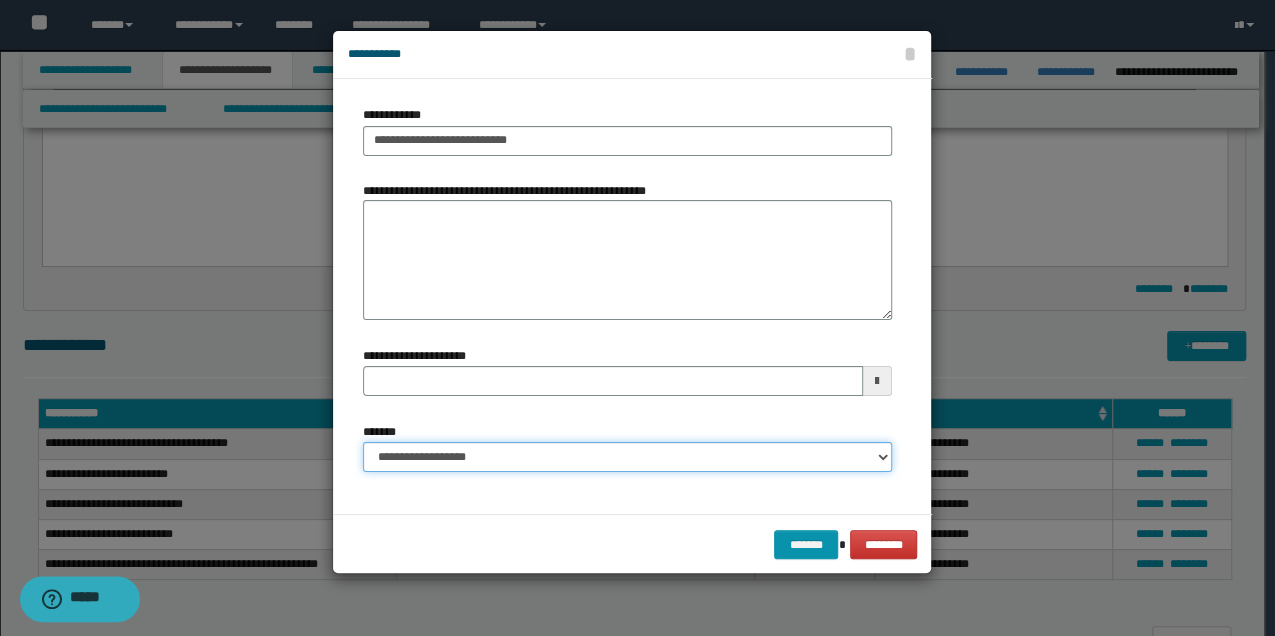 type 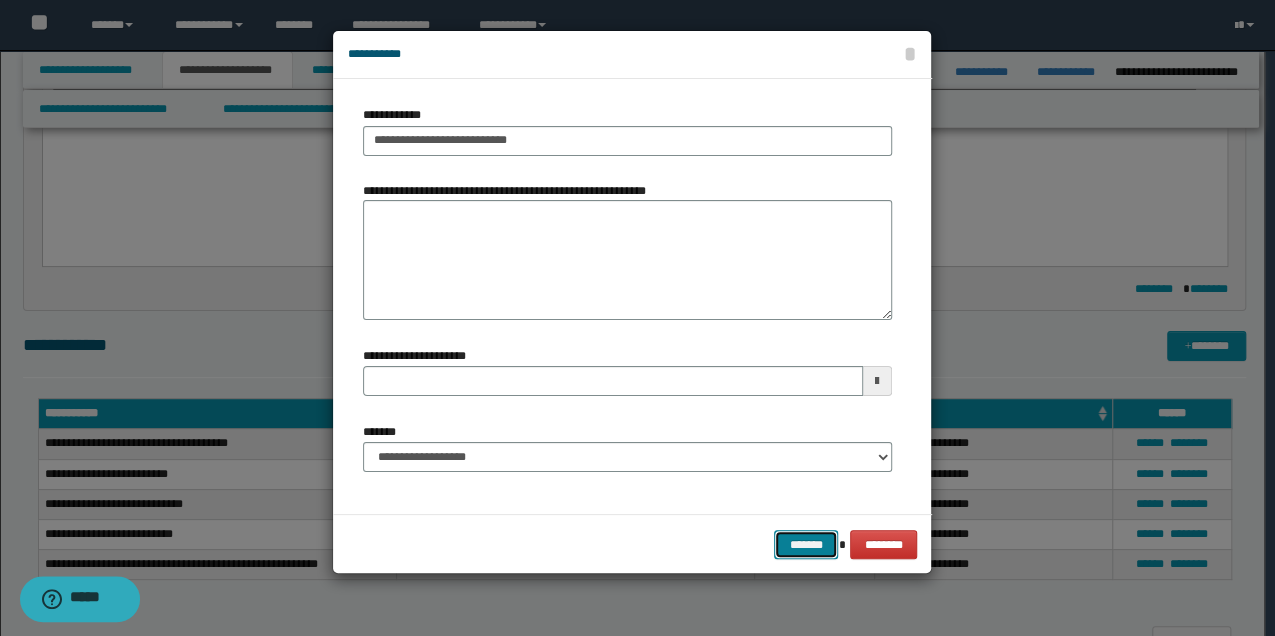 click on "*******" at bounding box center [806, 544] 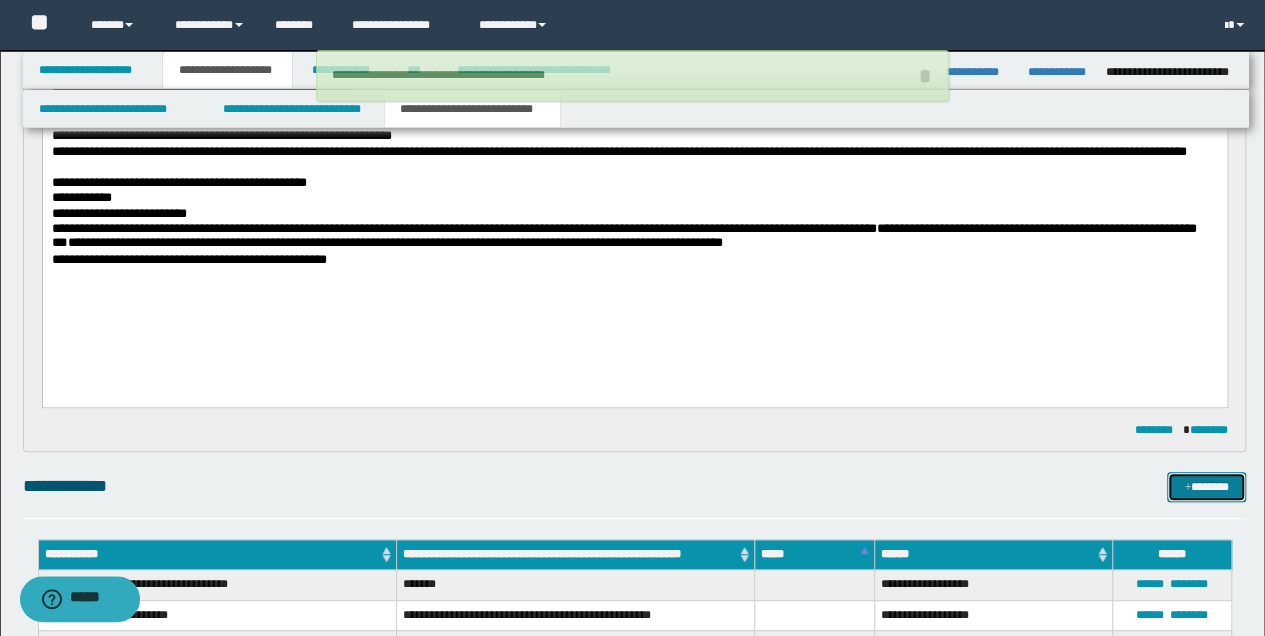 scroll, scrollTop: 466, scrollLeft: 0, axis: vertical 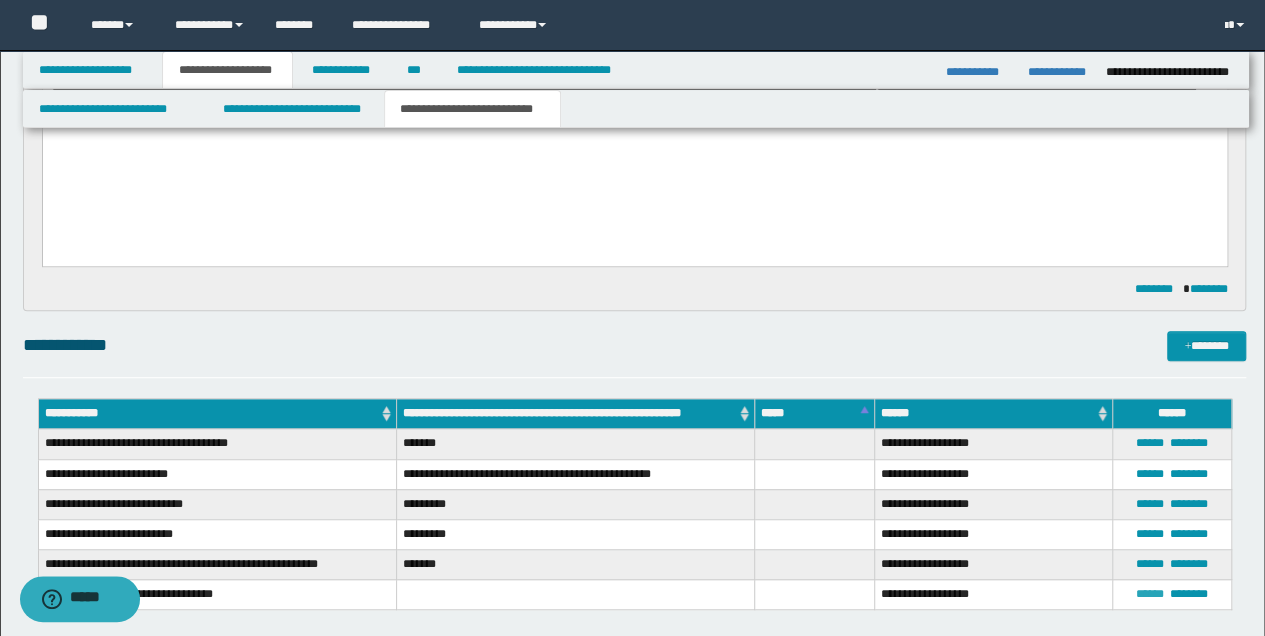 click on "******" at bounding box center [1150, 594] 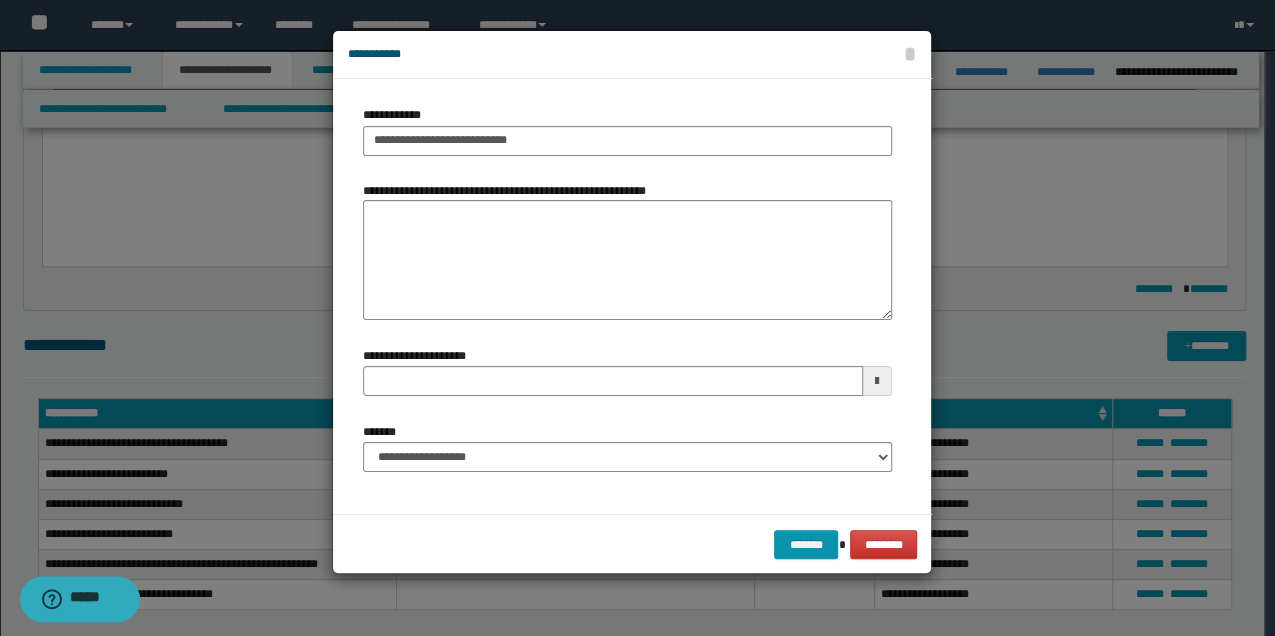 type 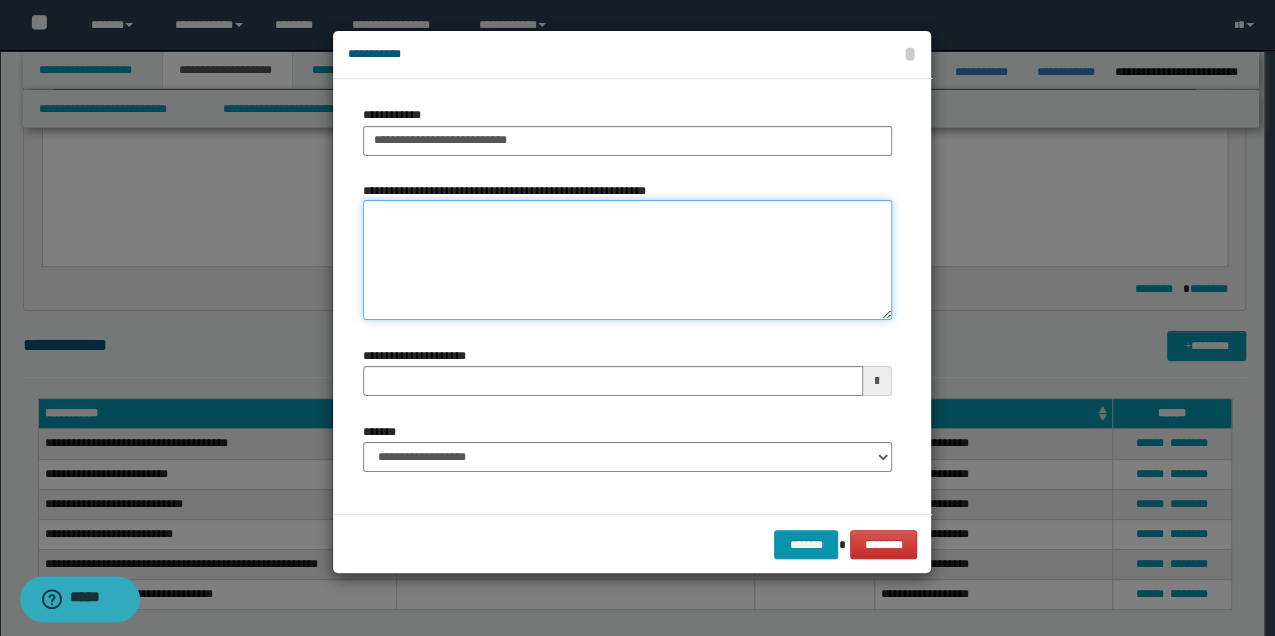 click on "**********" at bounding box center (627, 260) 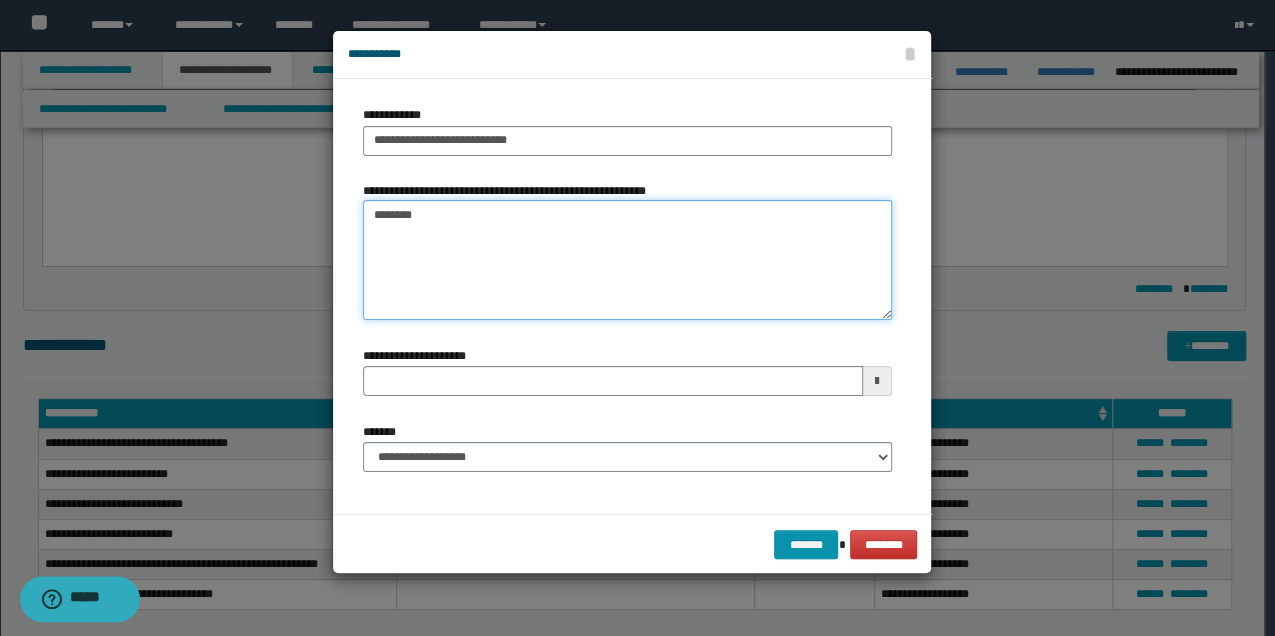 type on "*********" 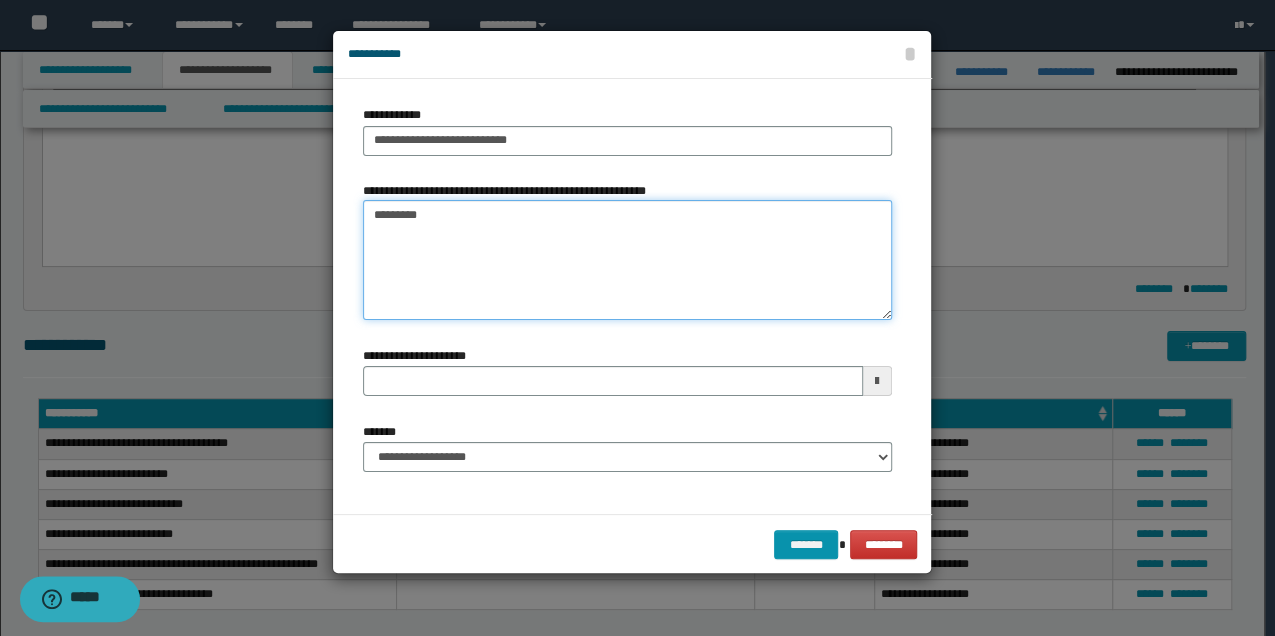 type 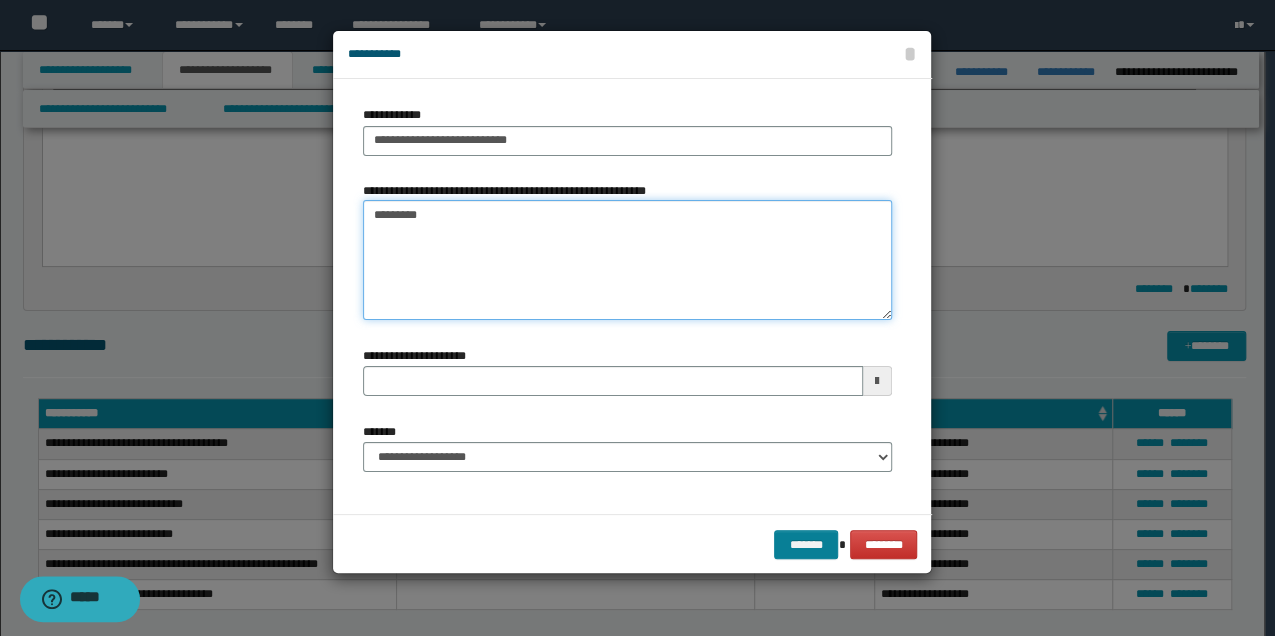 type on "*********" 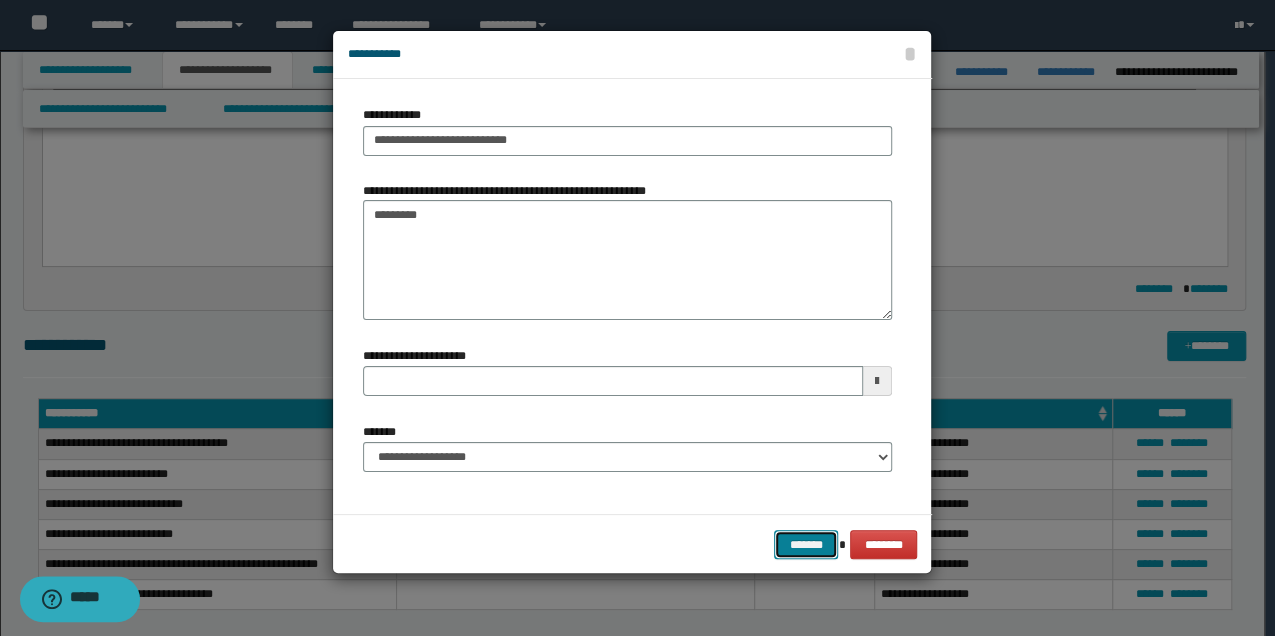click on "*******" at bounding box center (806, 544) 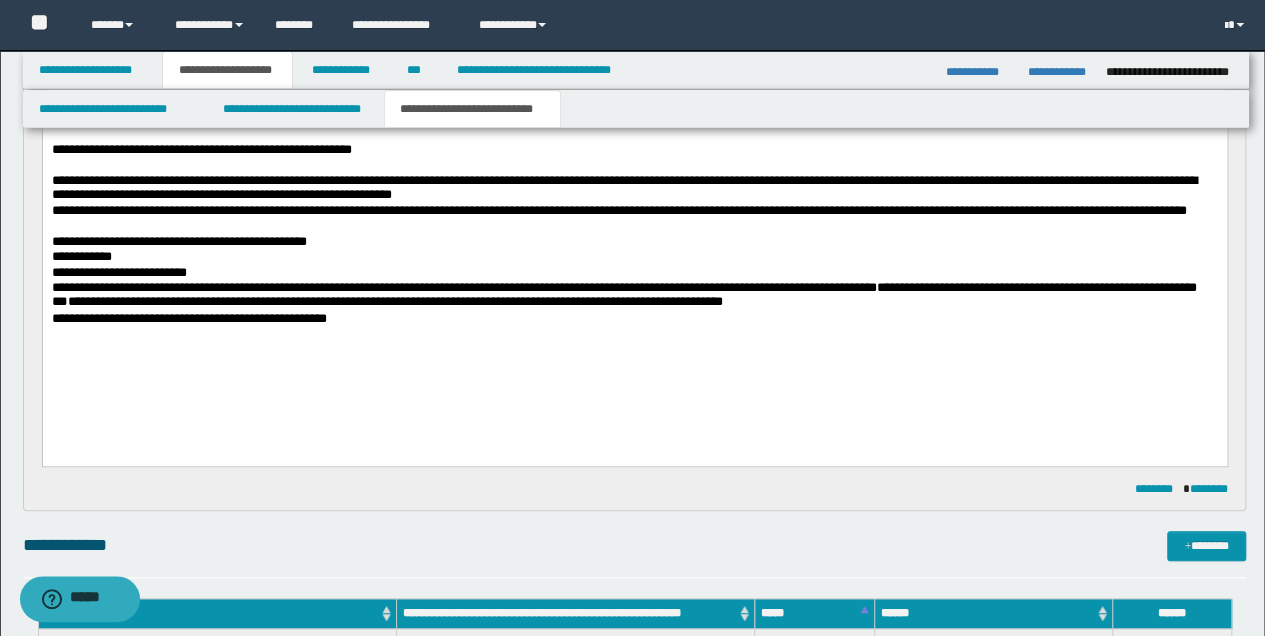 scroll, scrollTop: 66, scrollLeft: 0, axis: vertical 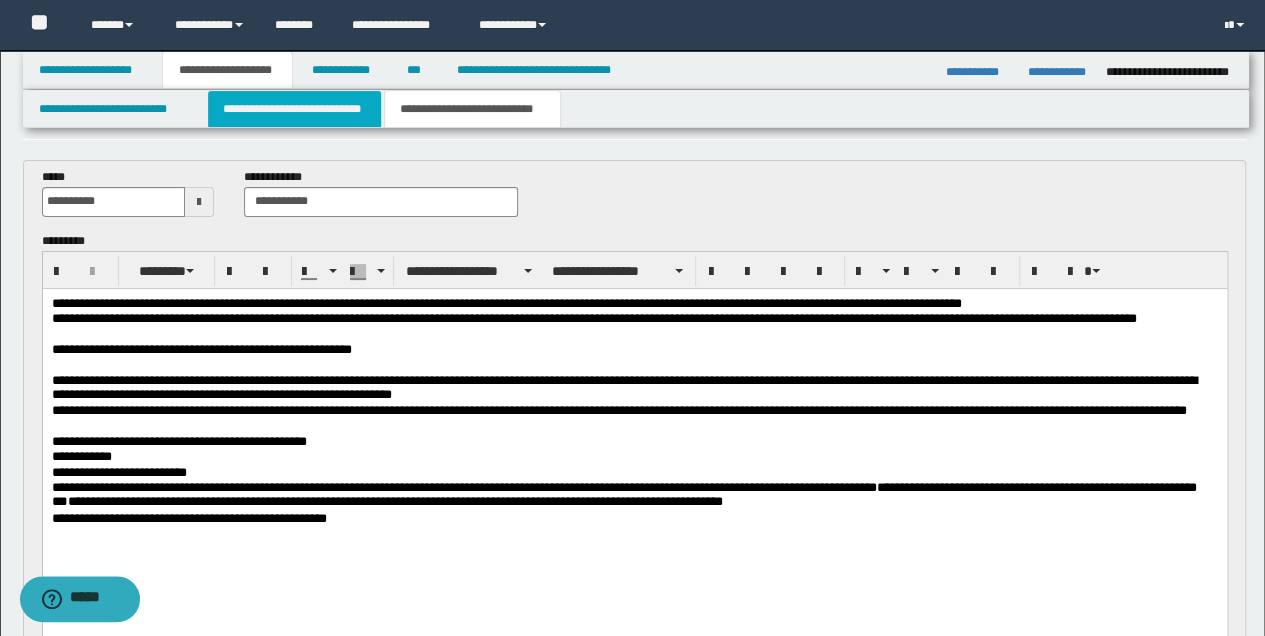 click on "**********" at bounding box center (294, 109) 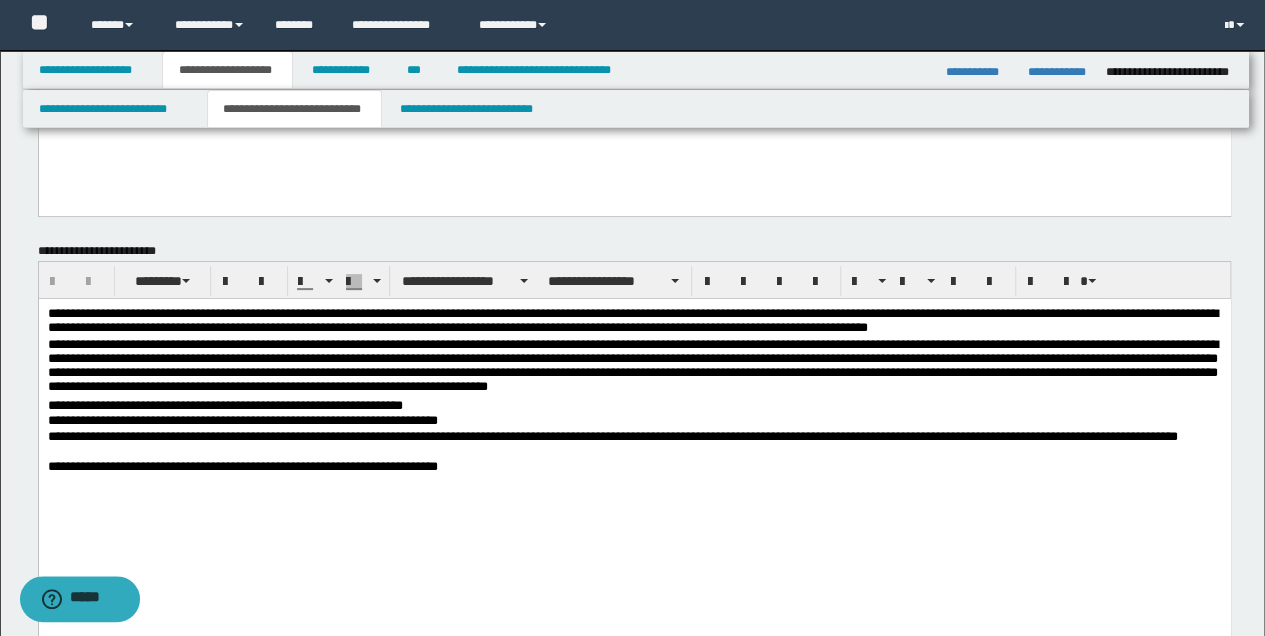 scroll, scrollTop: 133, scrollLeft: 0, axis: vertical 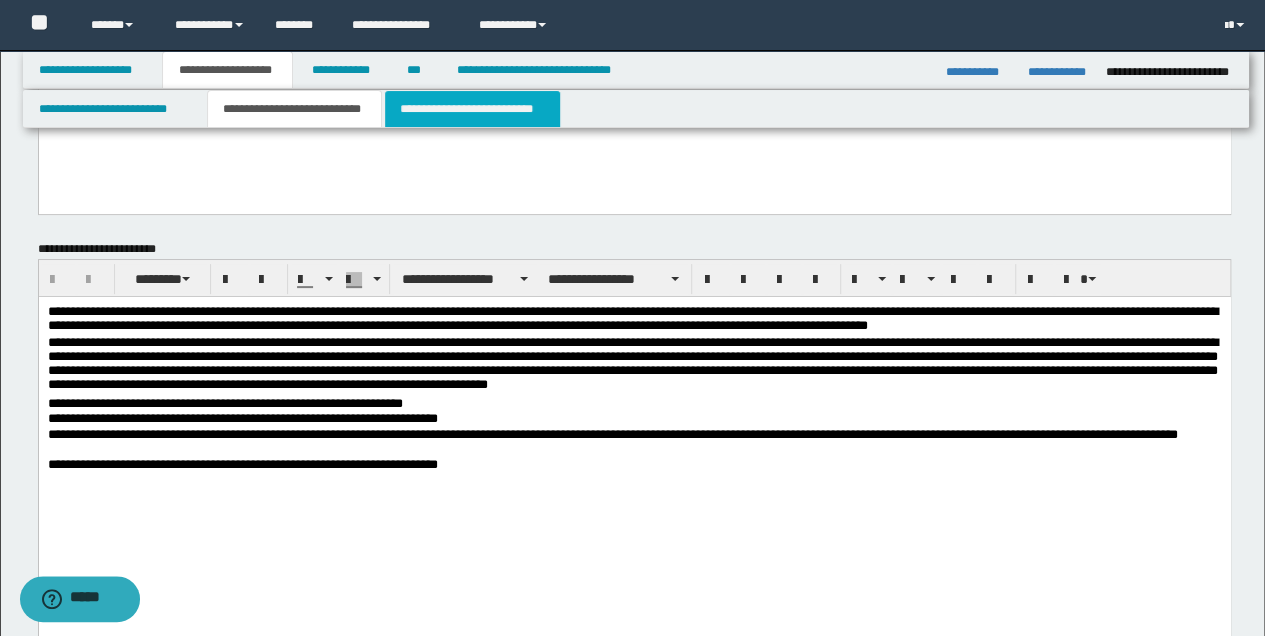 click on "**********" at bounding box center [472, 109] 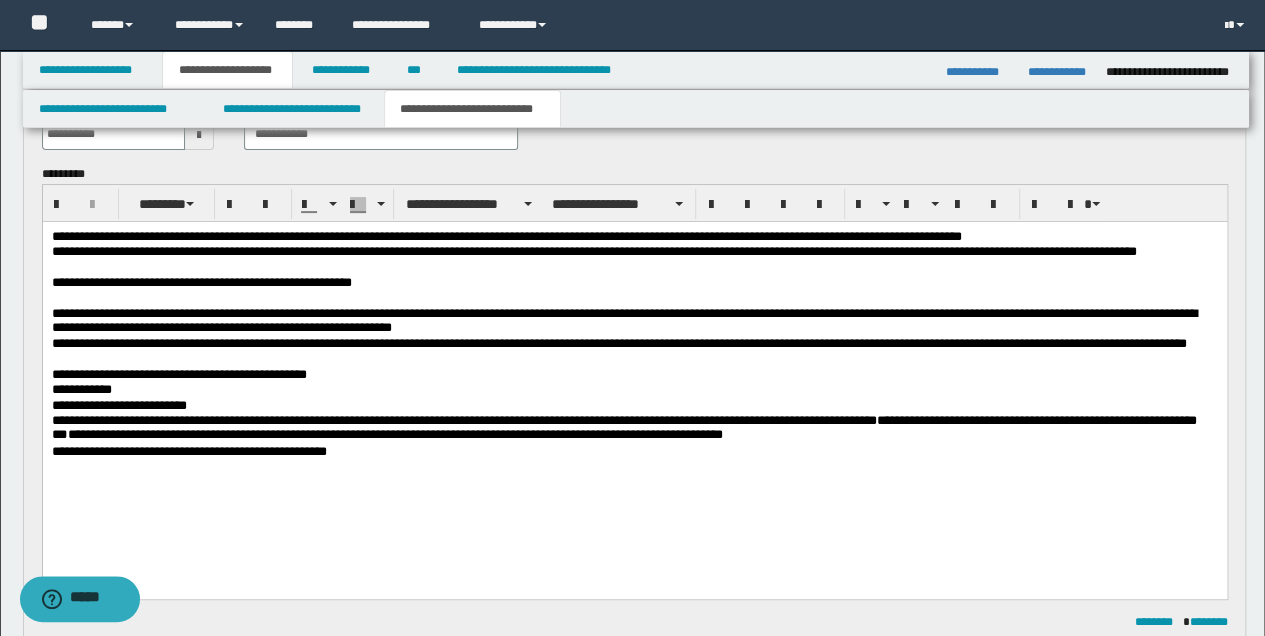 click on "**********" at bounding box center (634, 321) 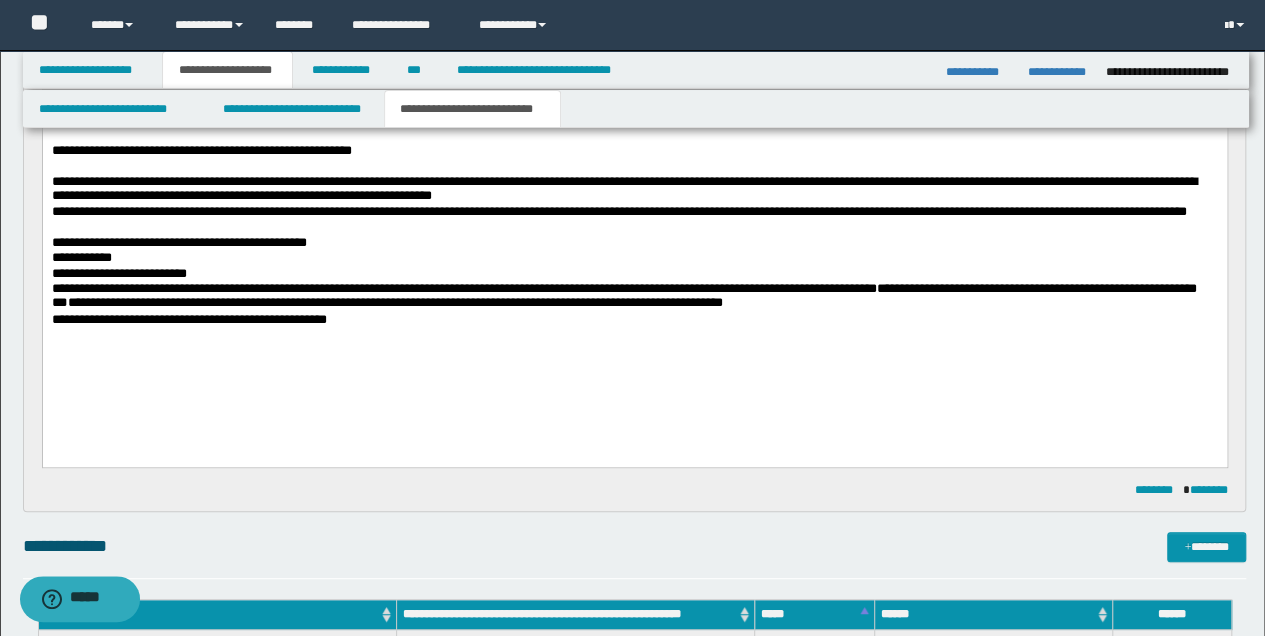 scroll, scrollTop: 266, scrollLeft: 0, axis: vertical 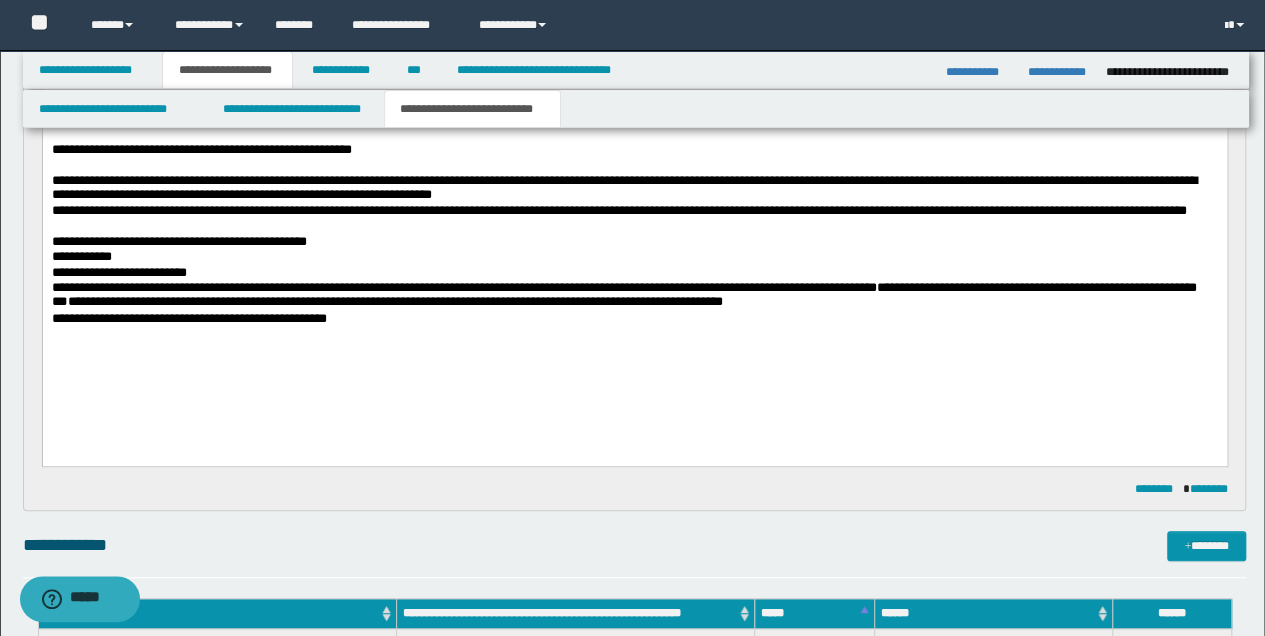click on "**********" at bounding box center [634, 318] 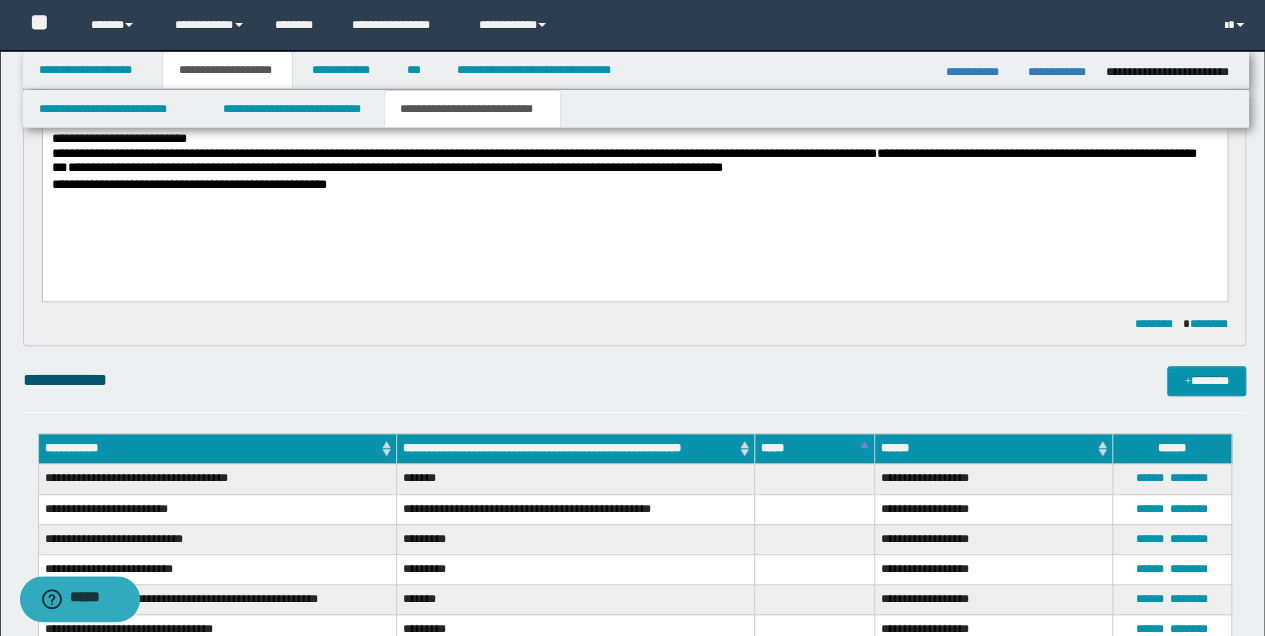 scroll, scrollTop: 266, scrollLeft: 0, axis: vertical 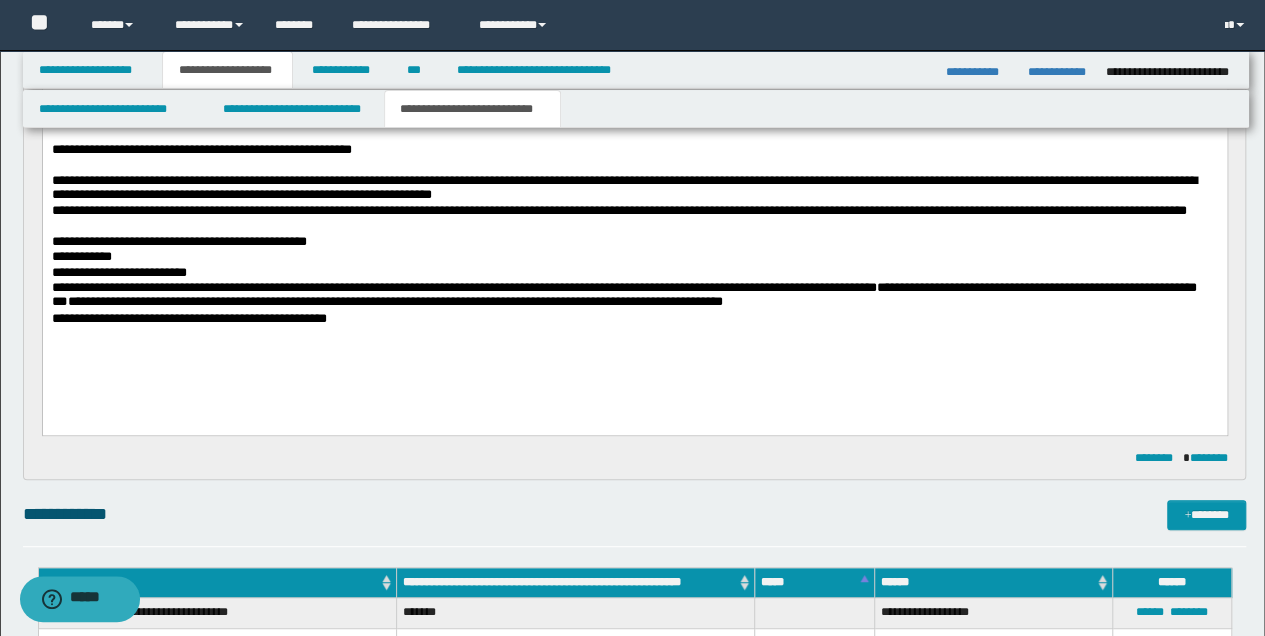 click on "**********" at bounding box center (634, 236) 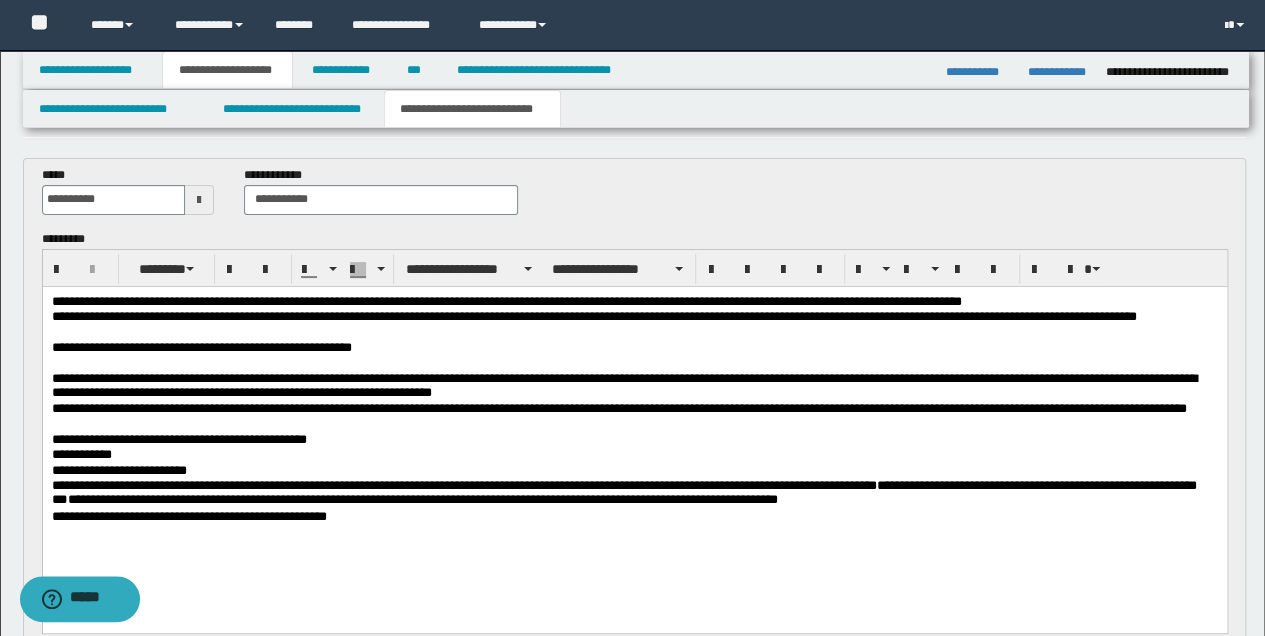 scroll, scrollTop: 66, scrollLeft: 0, axis: vertical 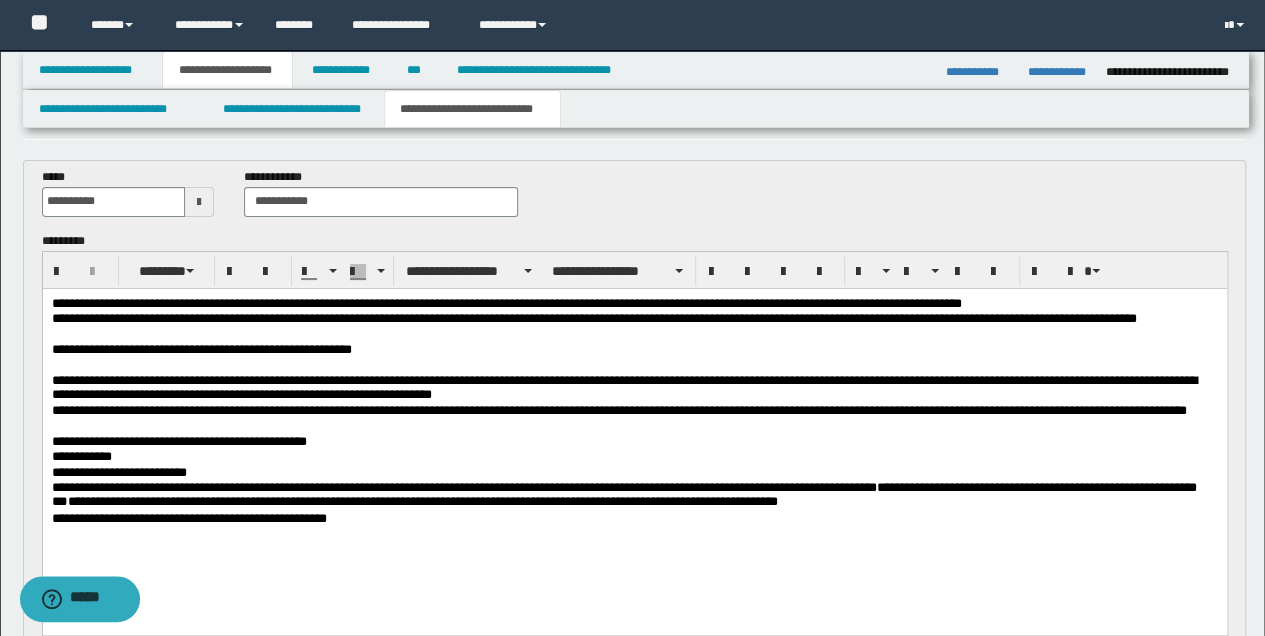 click on "**********" at bounding box center (634, 495) 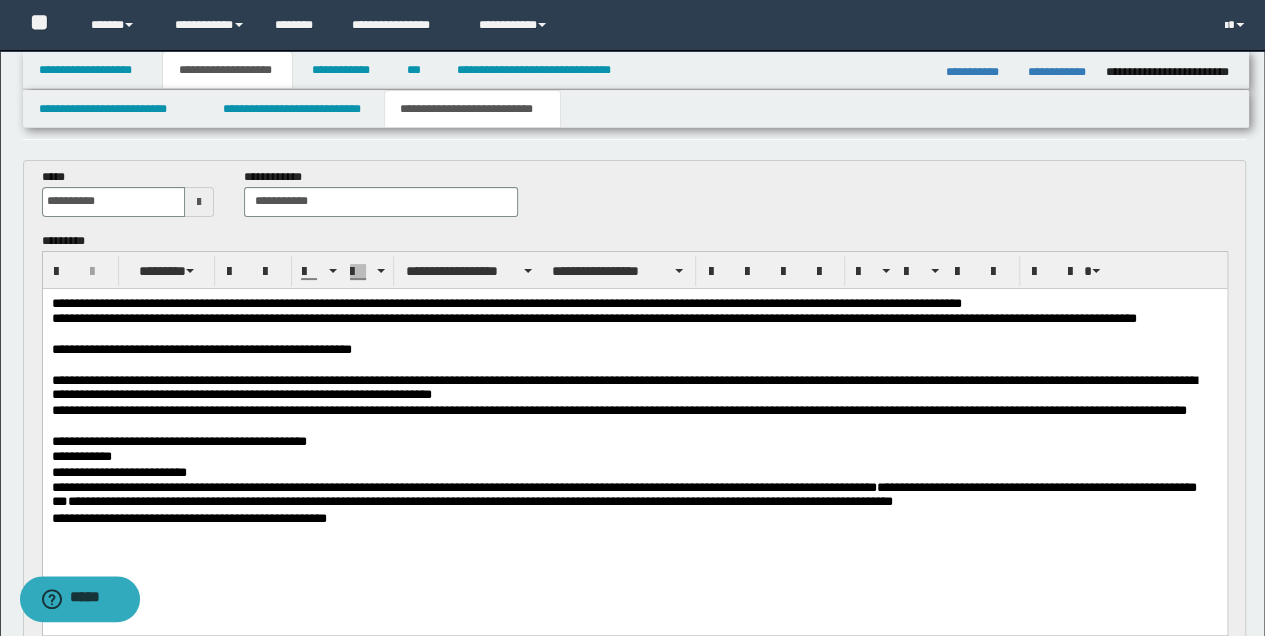 click on "**********" at bounding box center (634, 495) 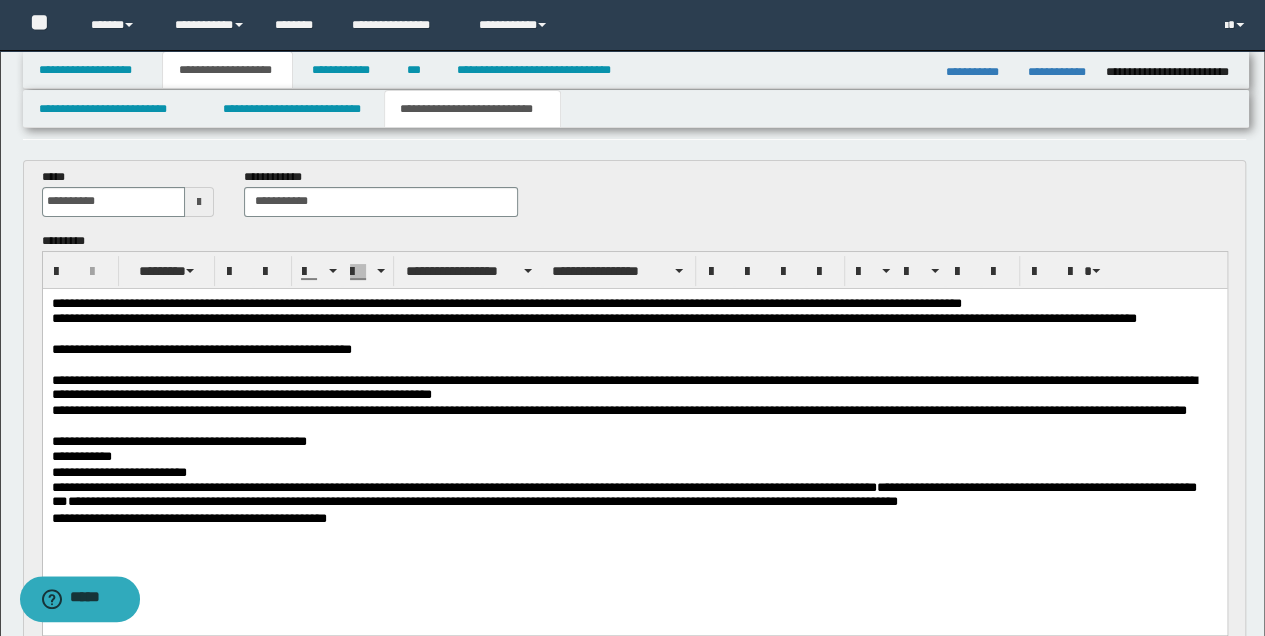 click on "**********" at bounding box center (634, 518) 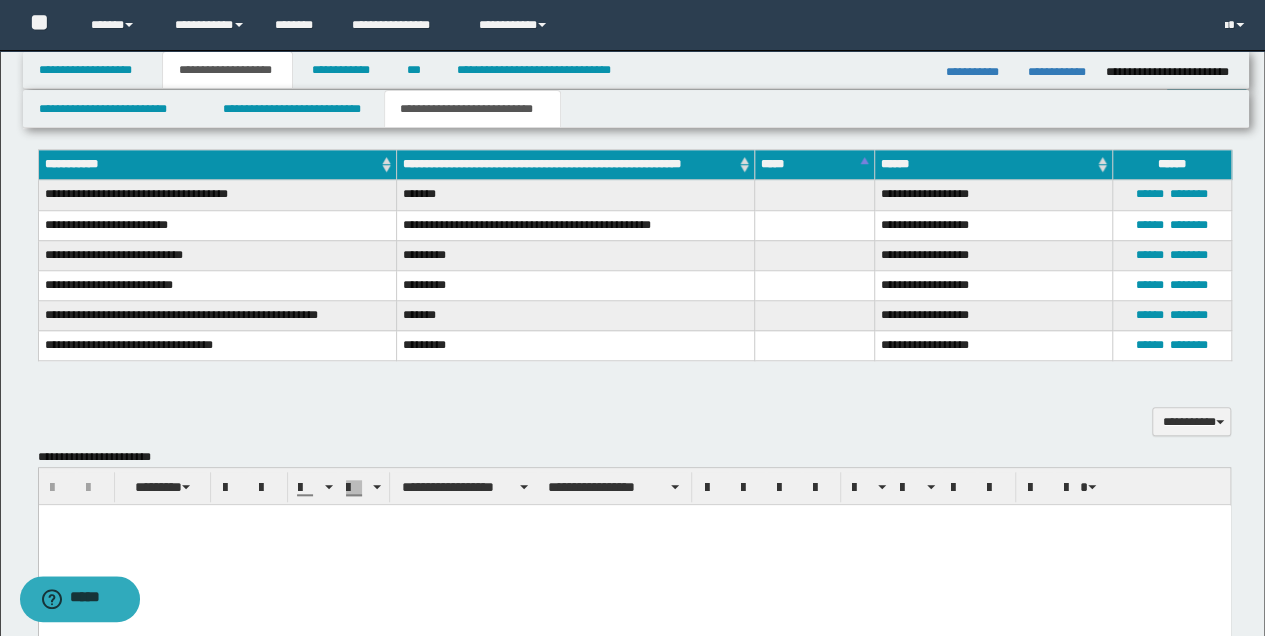 scroll, scrollTop: 533, scrollLeft: 0, axis: vertical 